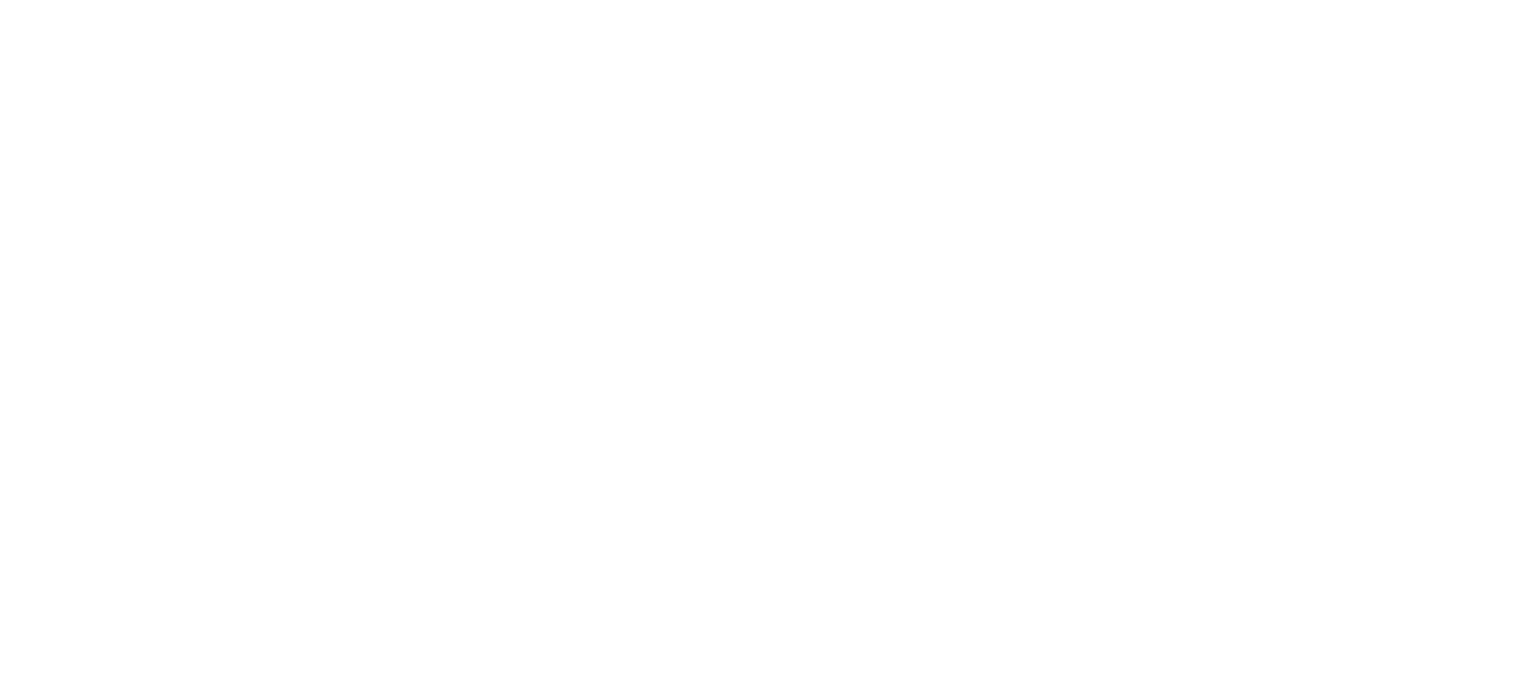 scroll, scrollTop: 0, scrollLeft: 0, axis: both 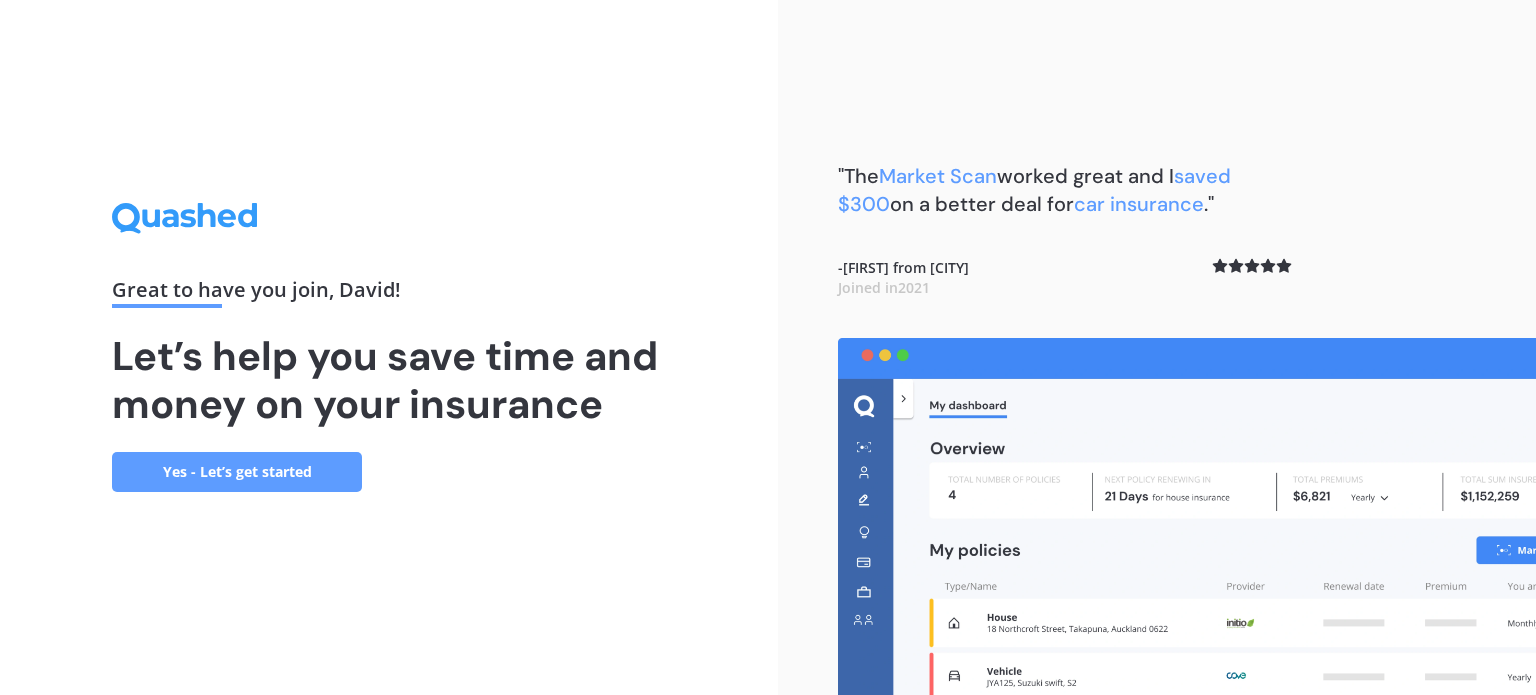 click on "Yes - Let’s get started" at bounding box center (237, 472) 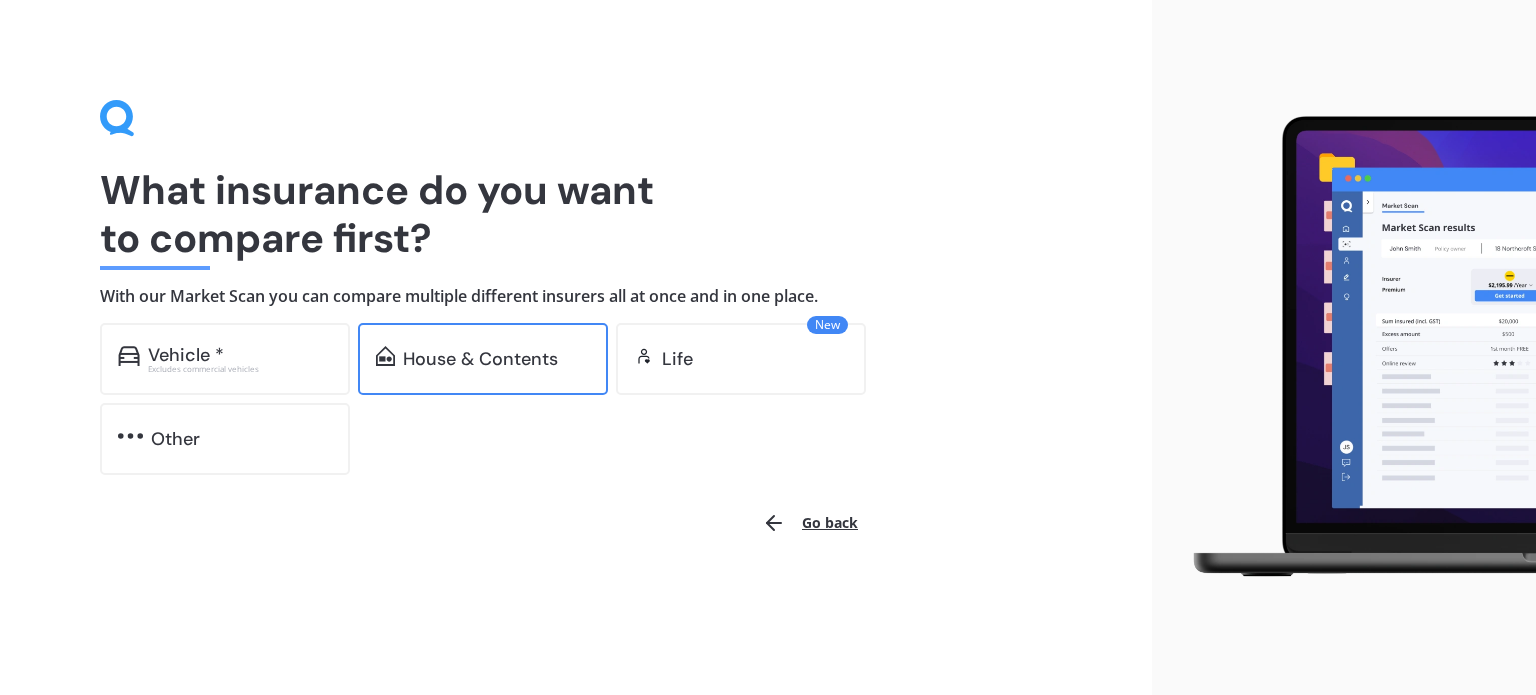 click on "House & Contents" at bounding box center (483, 359) 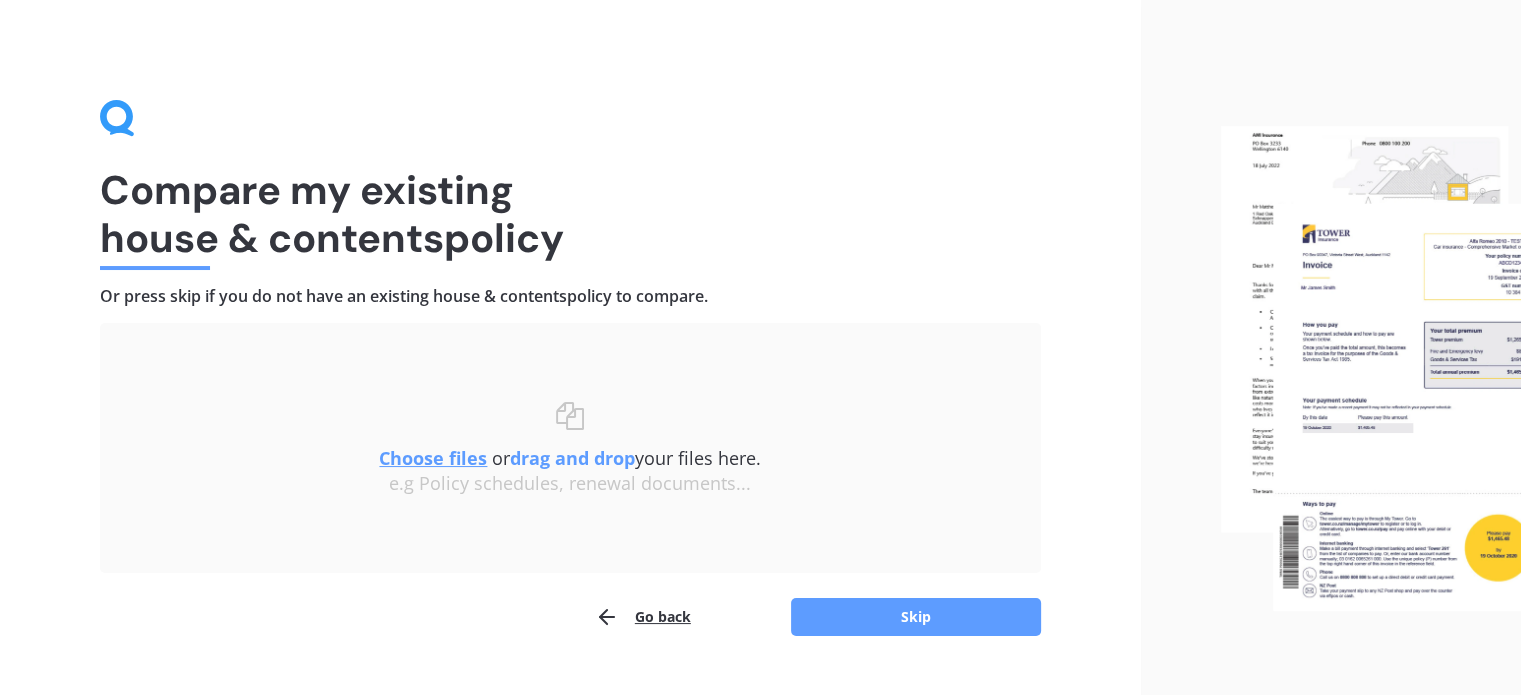 click on "Choose files" at bounding box center [433, 458] 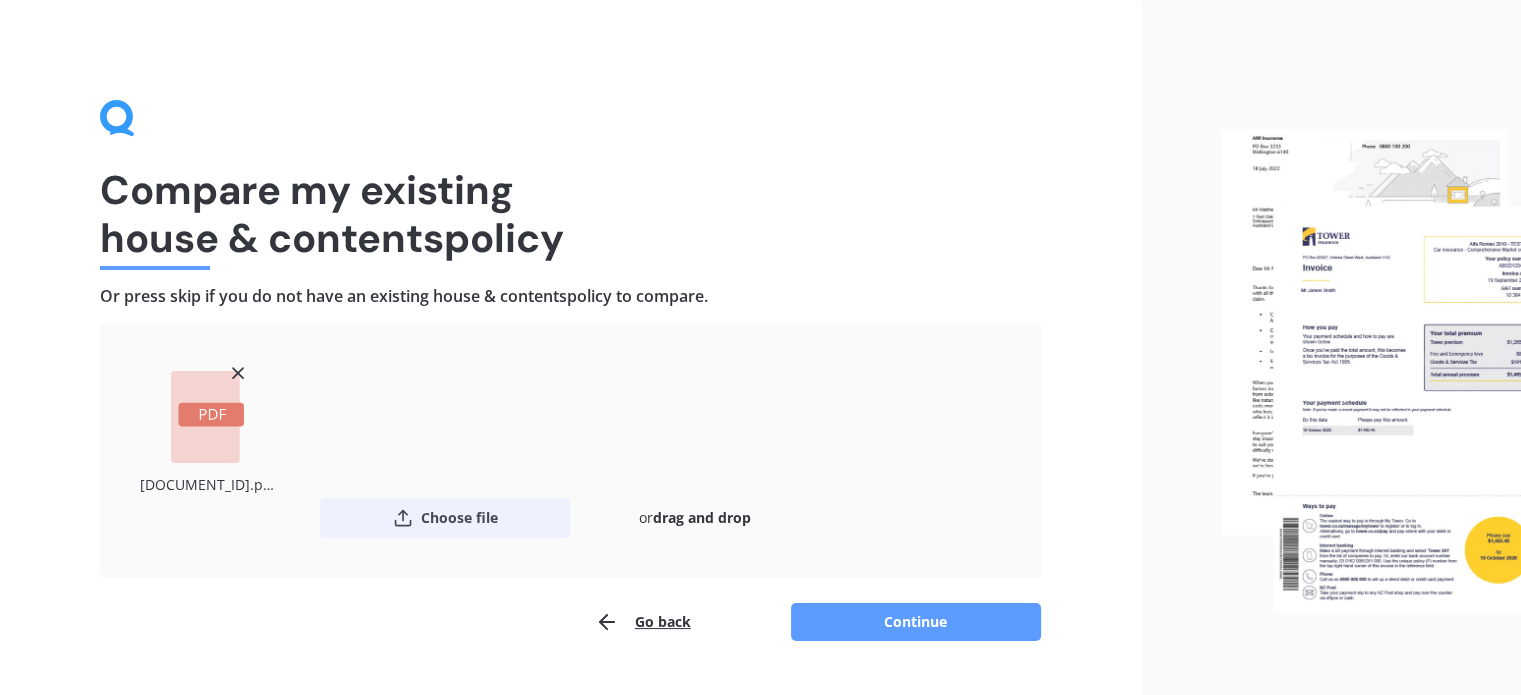 click on "Choose file" at bounding box center [445, 518] 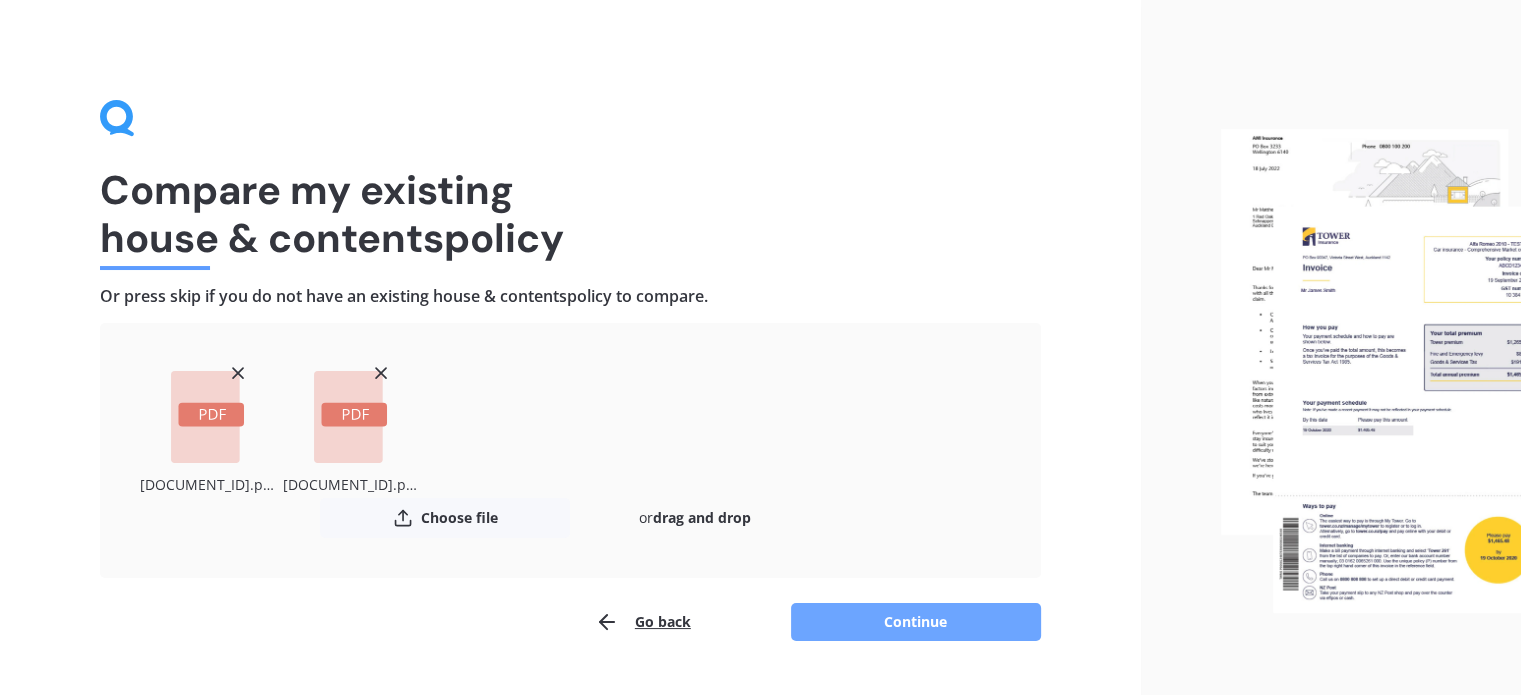 click on "Continue" at bounding box center [916, 622] 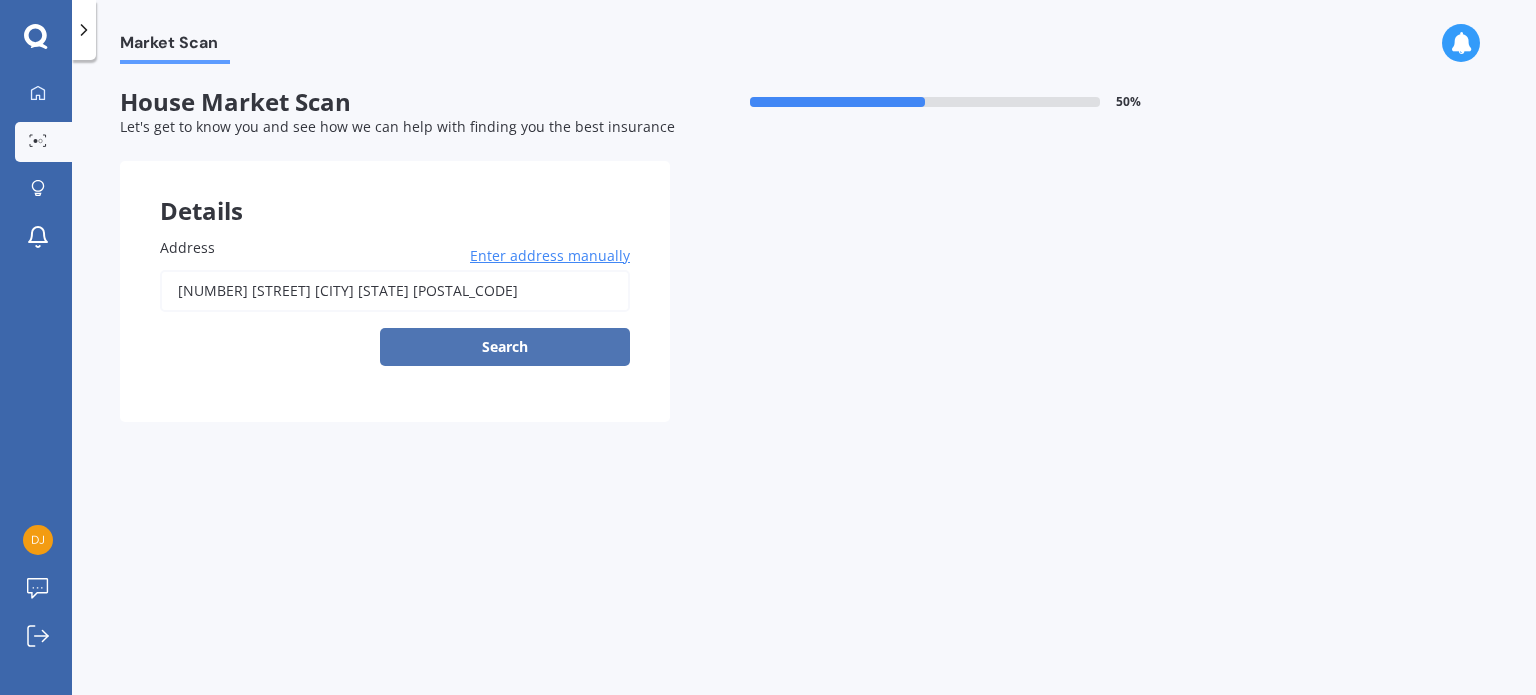 click on "Search" at bounding box center [505, 347] 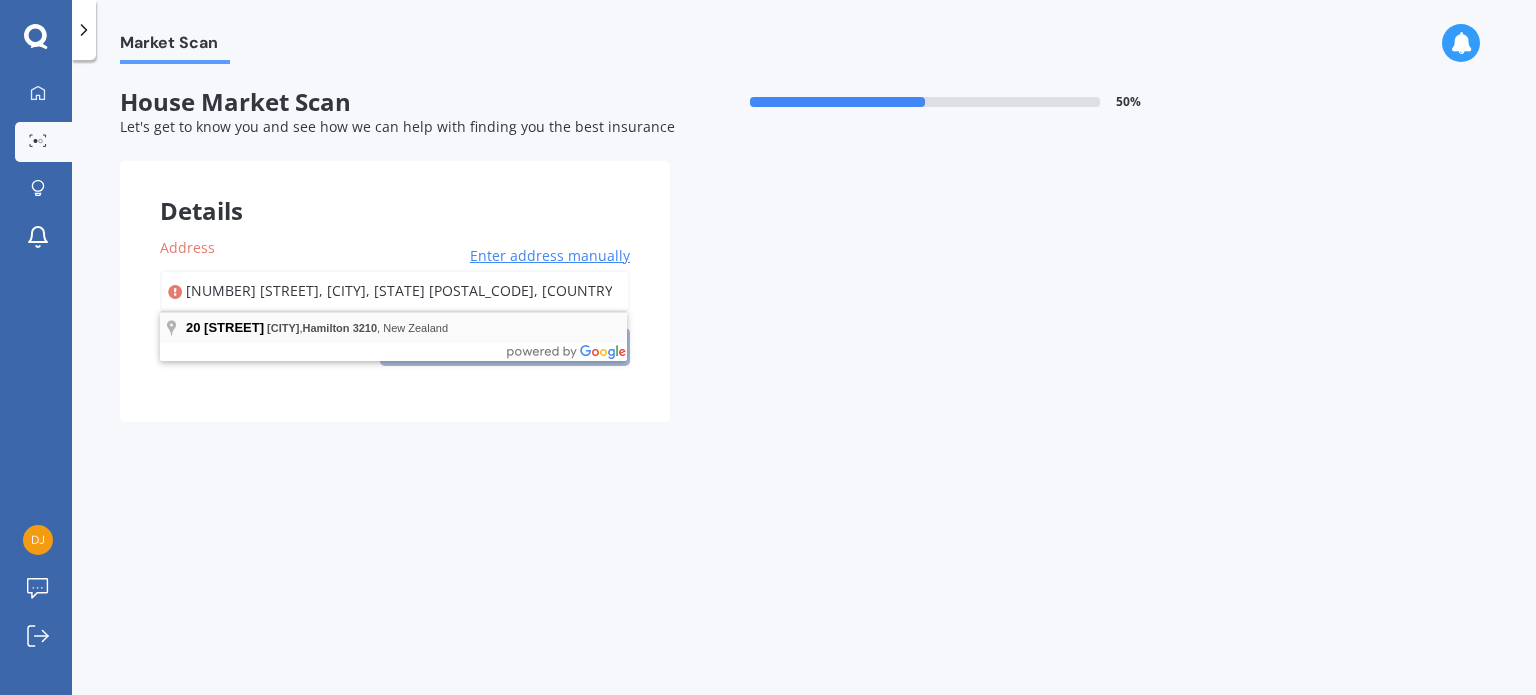 type on "[NUMBER] [STREET], [CITY], [STATE] [POSTAL_CODE]" 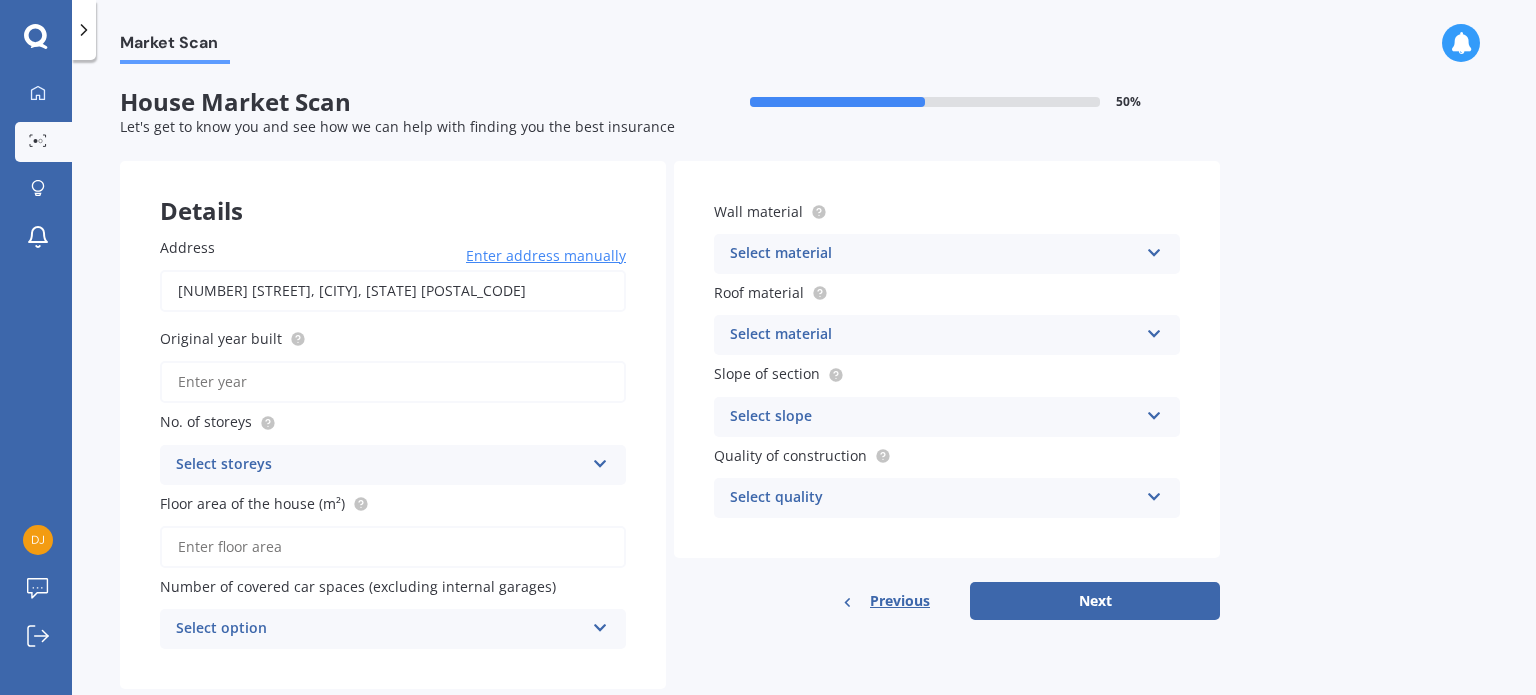 click on "Select storeys" at bounding box center [380, 465] 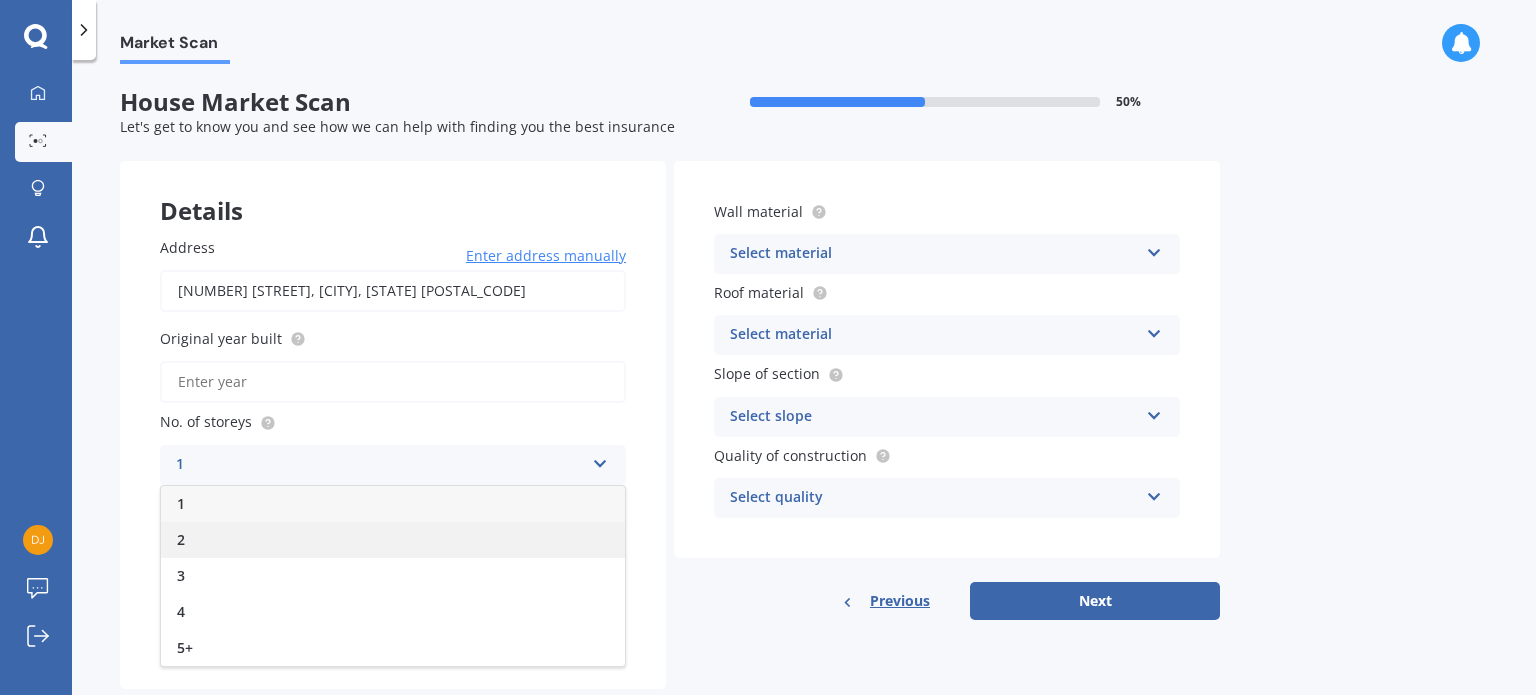 click on "2" at bounding box center [393, 540] 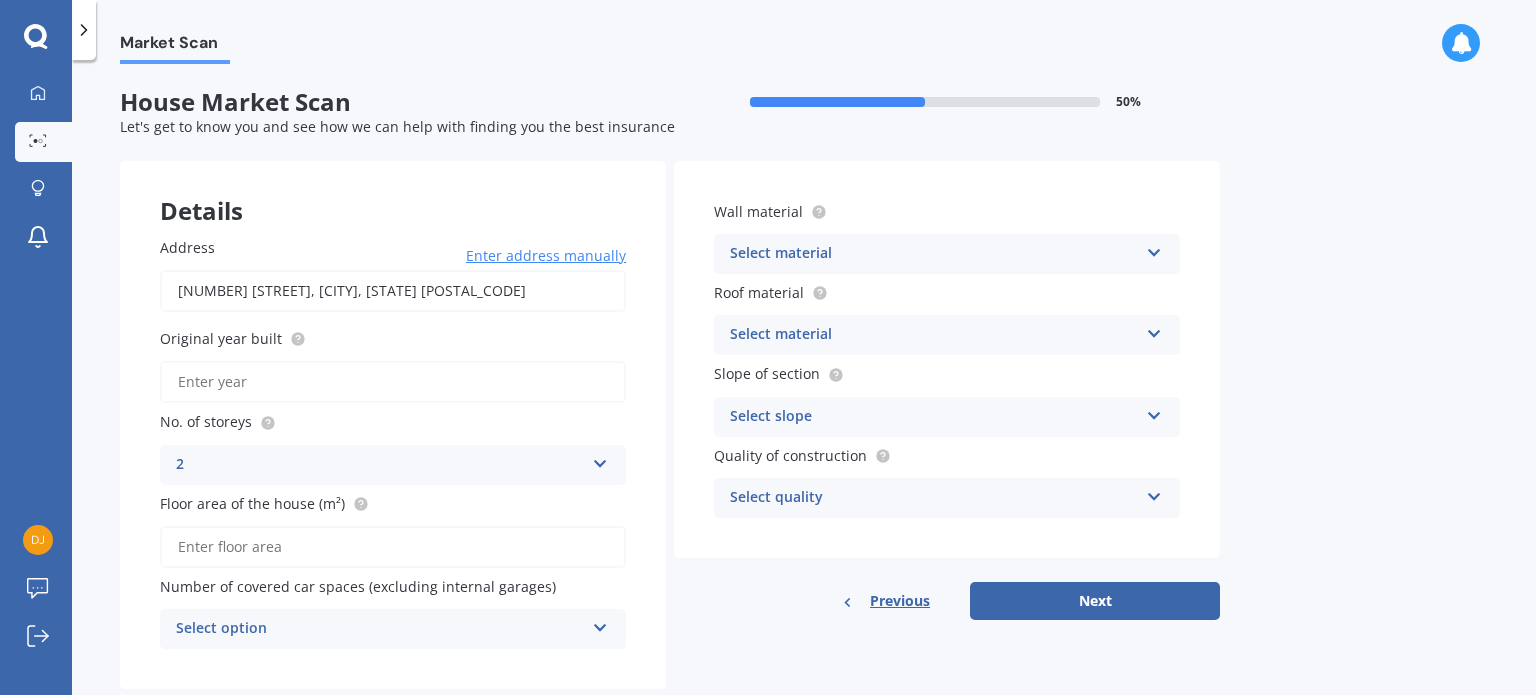 scroll, scrollTop: 44, scrollLeft: 0, axis: vertical 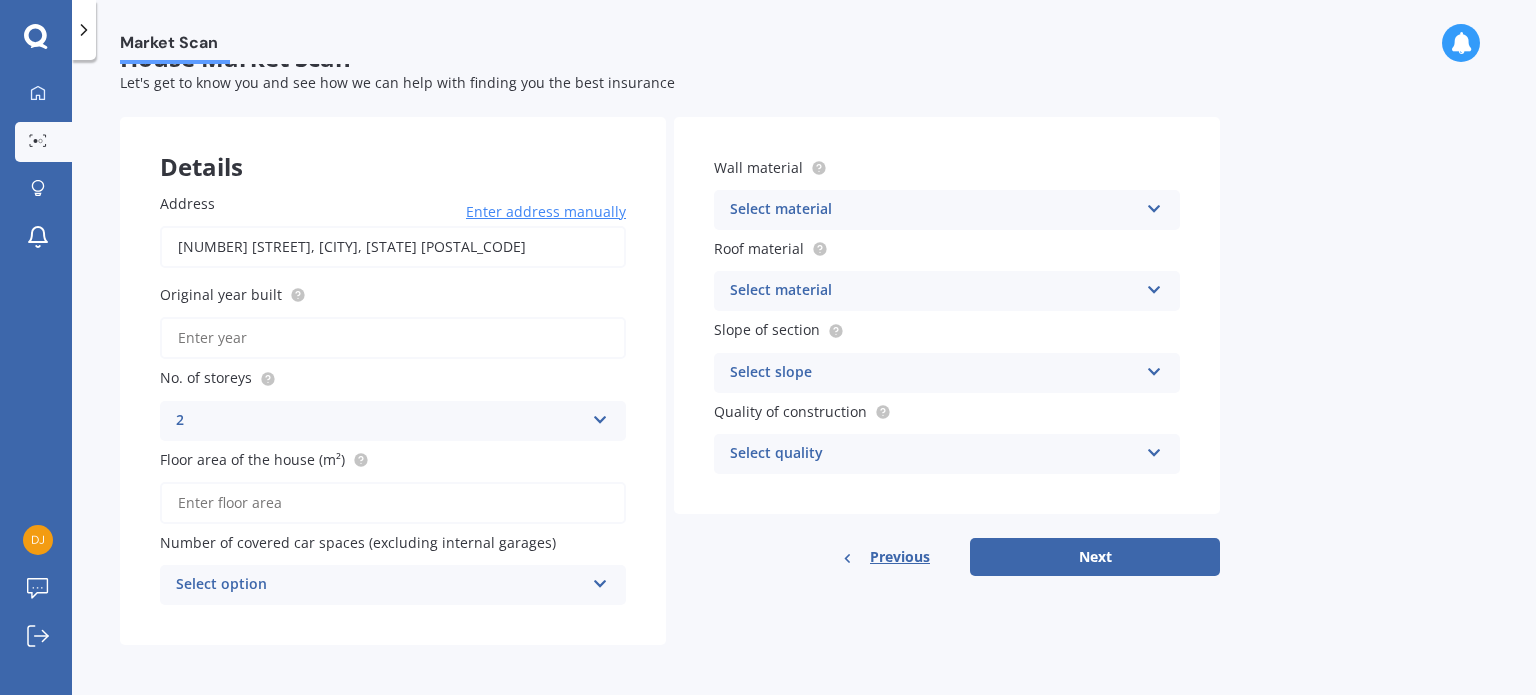 click on "Select option" at bounding box center (380, 585) 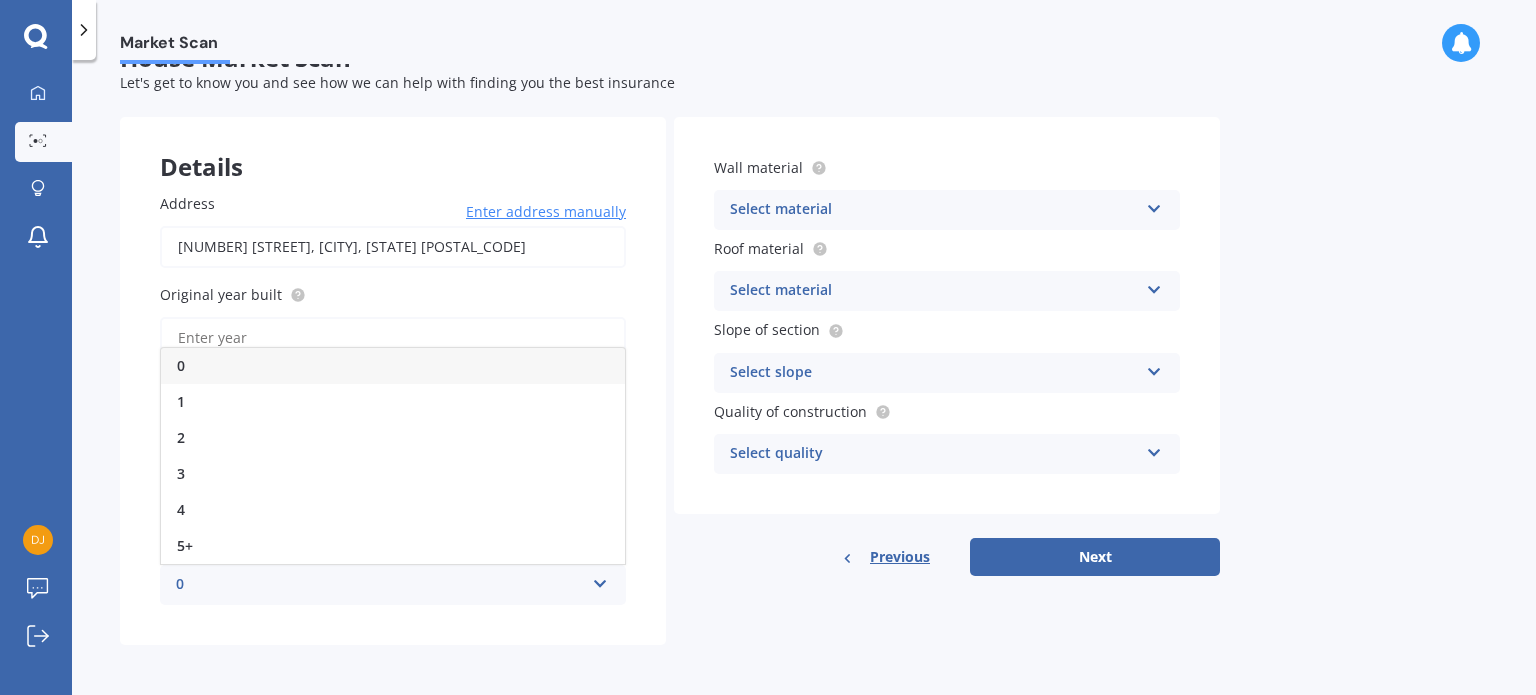click on "0" at bounding box center (380, 585) 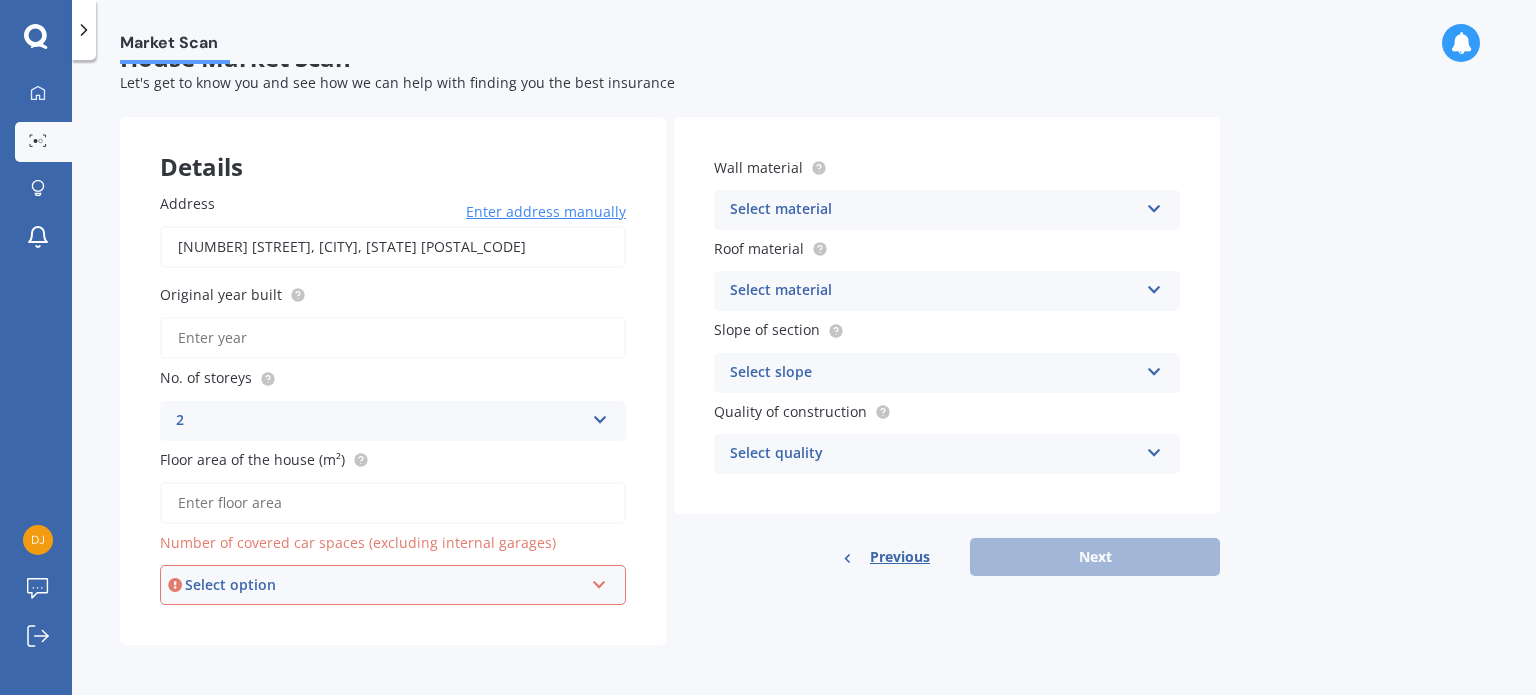 click on "Details Address [NUMBER] [STREET], [CITY], [STATE] [POSTAL_CODE] Enter address manually Search Original year built No. of storeys 2 1 2 3 4 5+ Floor area of the house (m²) Number of covered car spaces (excluding internal garages) Select option 0 1 2 3 4 5+ Wall material Select material Artificial weatherboard/plank cladding Blockwork Brick veneer Double brick Mud brick Other Rockcote/EPS Sheet cladding Solid brickwork Stonework solid Stonework veneer Stucco Weatherboard/plank cladding Roof material Select material Flat fibre cement Flat membrane Flat metal covering Pitched concrete tiles Pitched fibre cement covering Pitched metal covering Pitched slate Pitched terracotta tiles Pitched timber shingles Other Slope of section Select slope Flat or gentle slope (up to about 5°) Moderate slope (about 15°) Severe slope (35° or more) Quality of construction Select quality Standard High Prestige Previous Next" at bounding box center [670, 381] 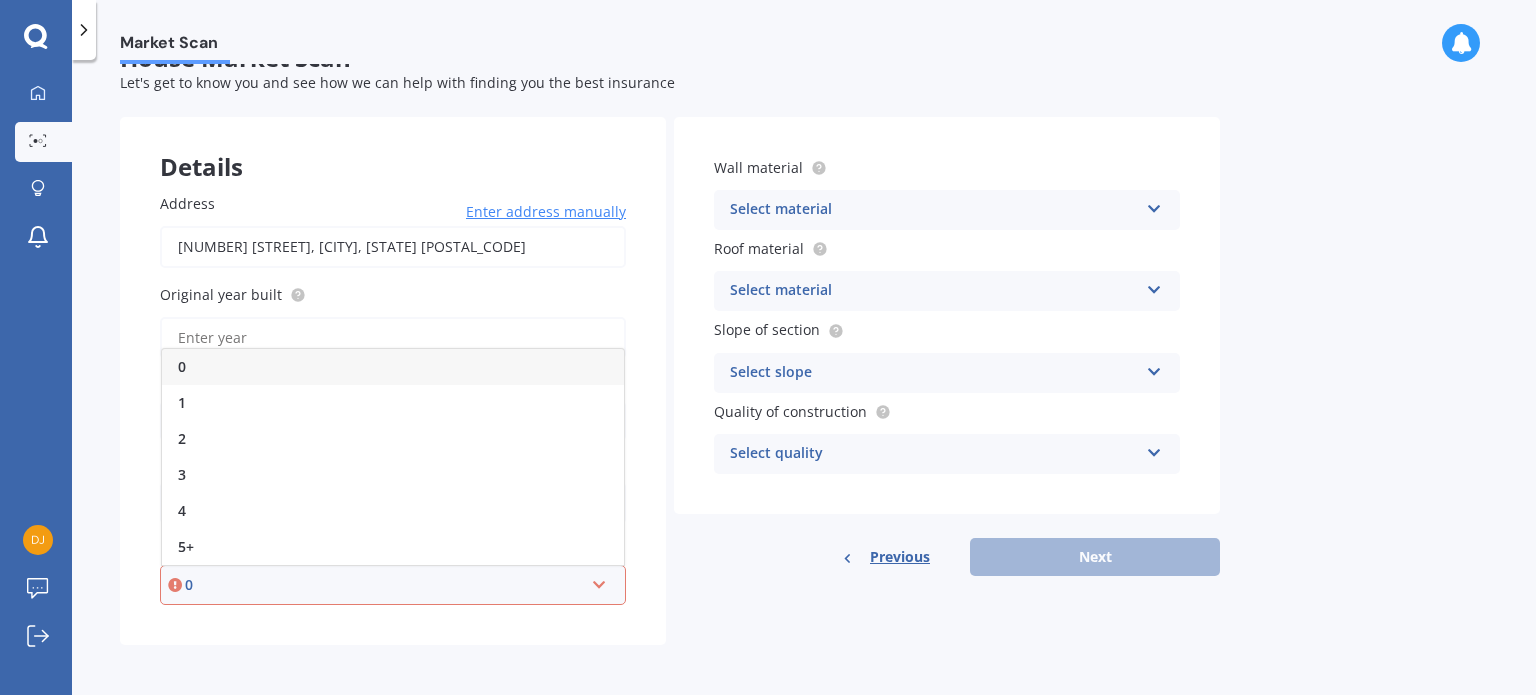 click on "0" at bounding box center (393, 367) 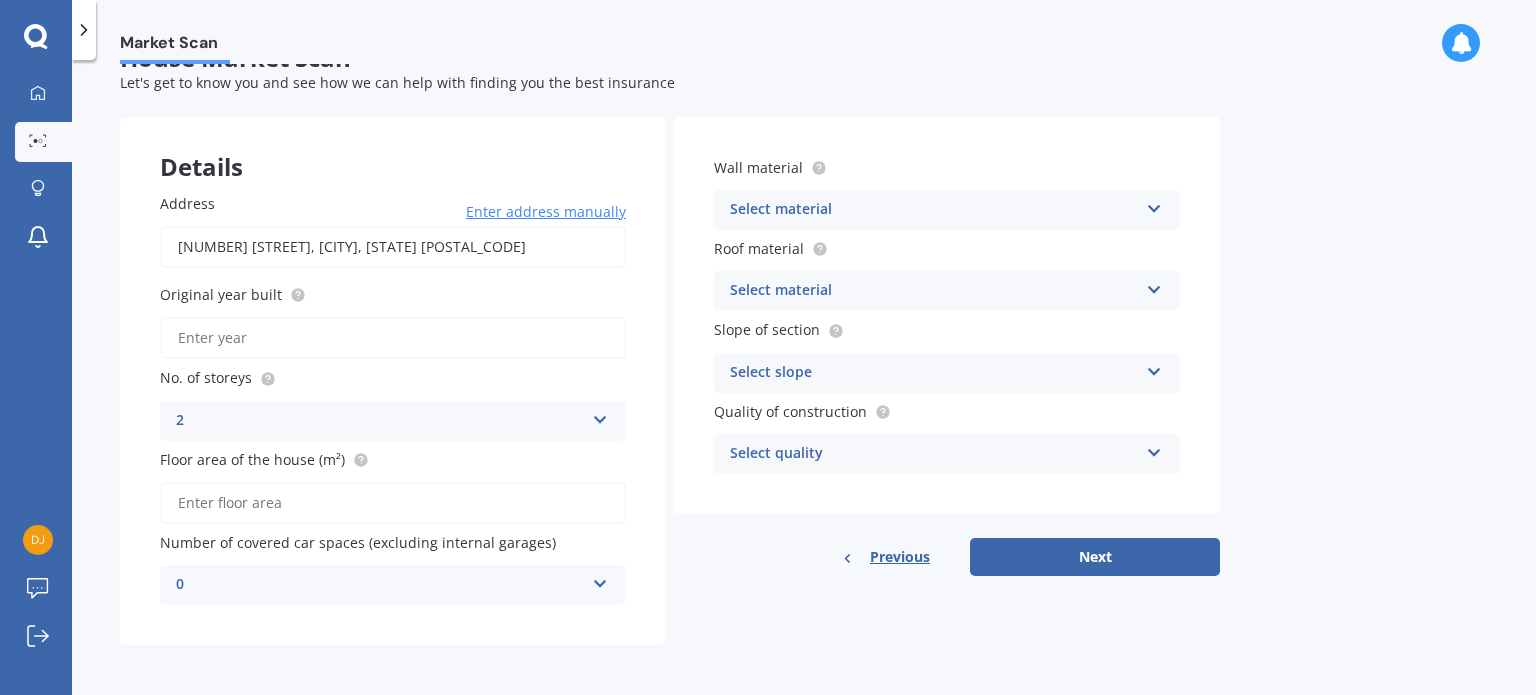 click on "Select material" at bounding box center (934, 210) 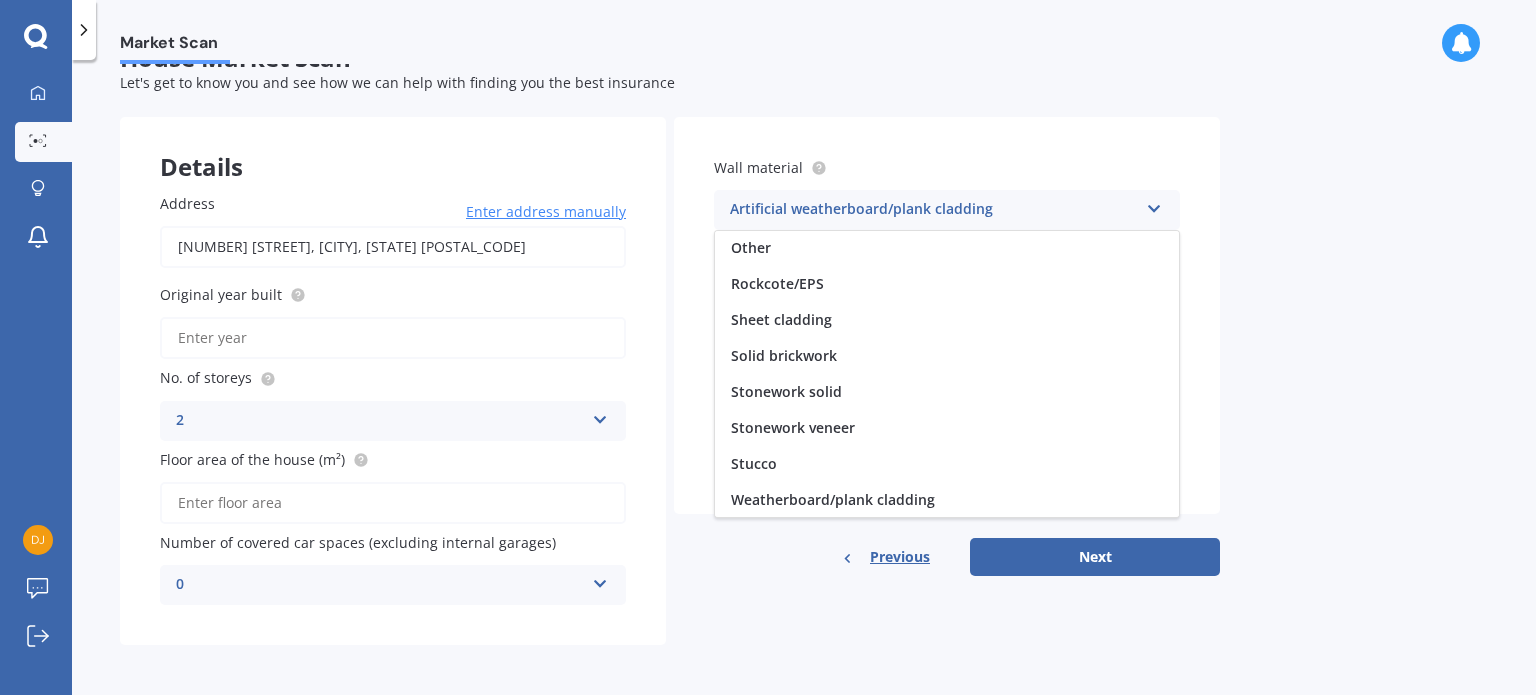 scroll, scrollTop: 0, scrollLeft: 0, axis: both 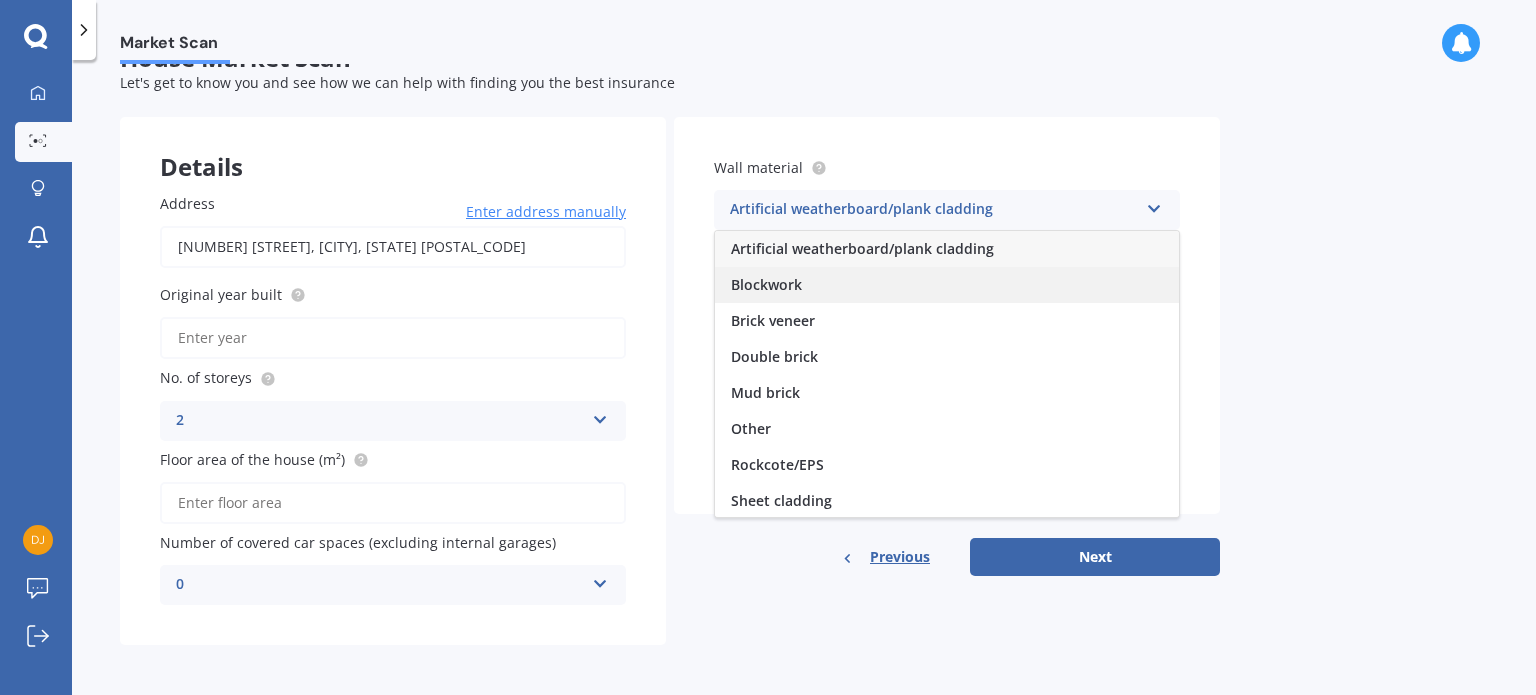 click on "Blockwork" at bounding box center (947, 285) 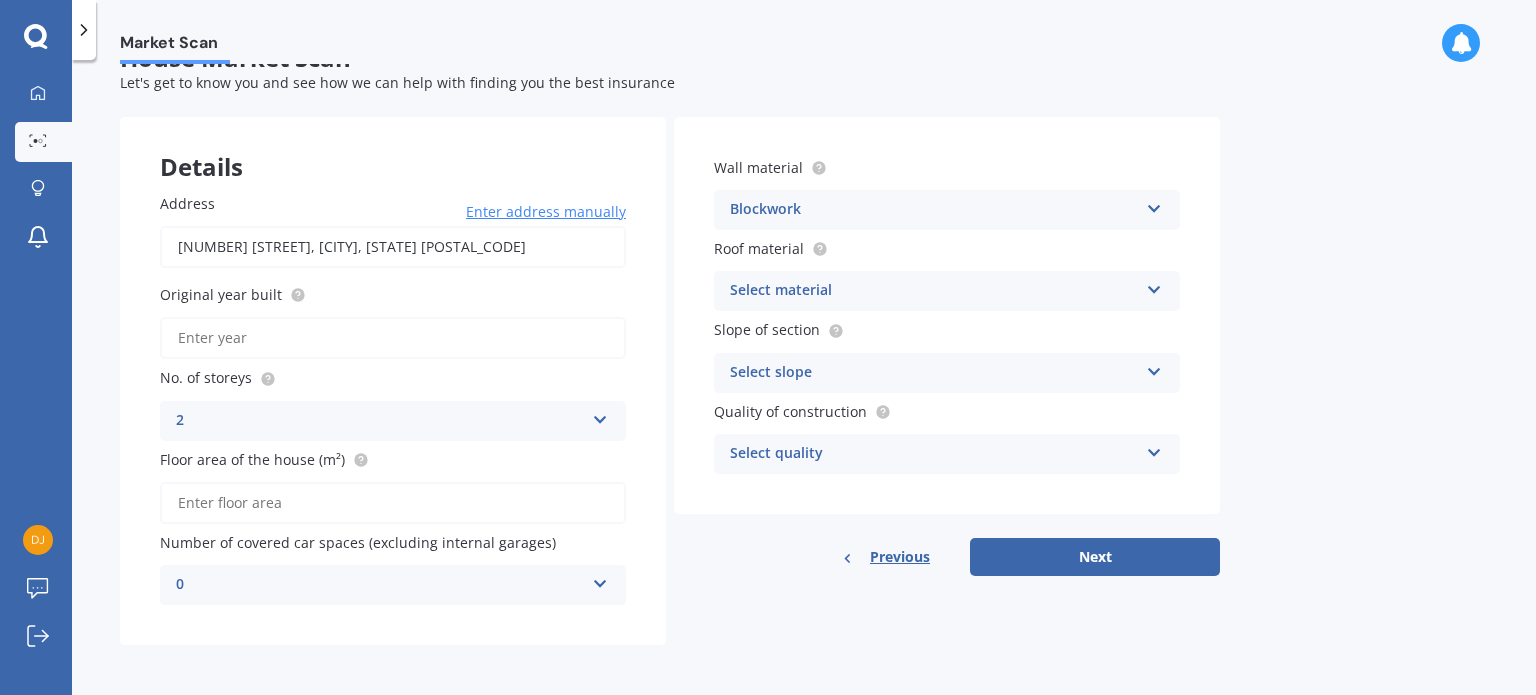click on "Select material" at bounding box center [934, 291] 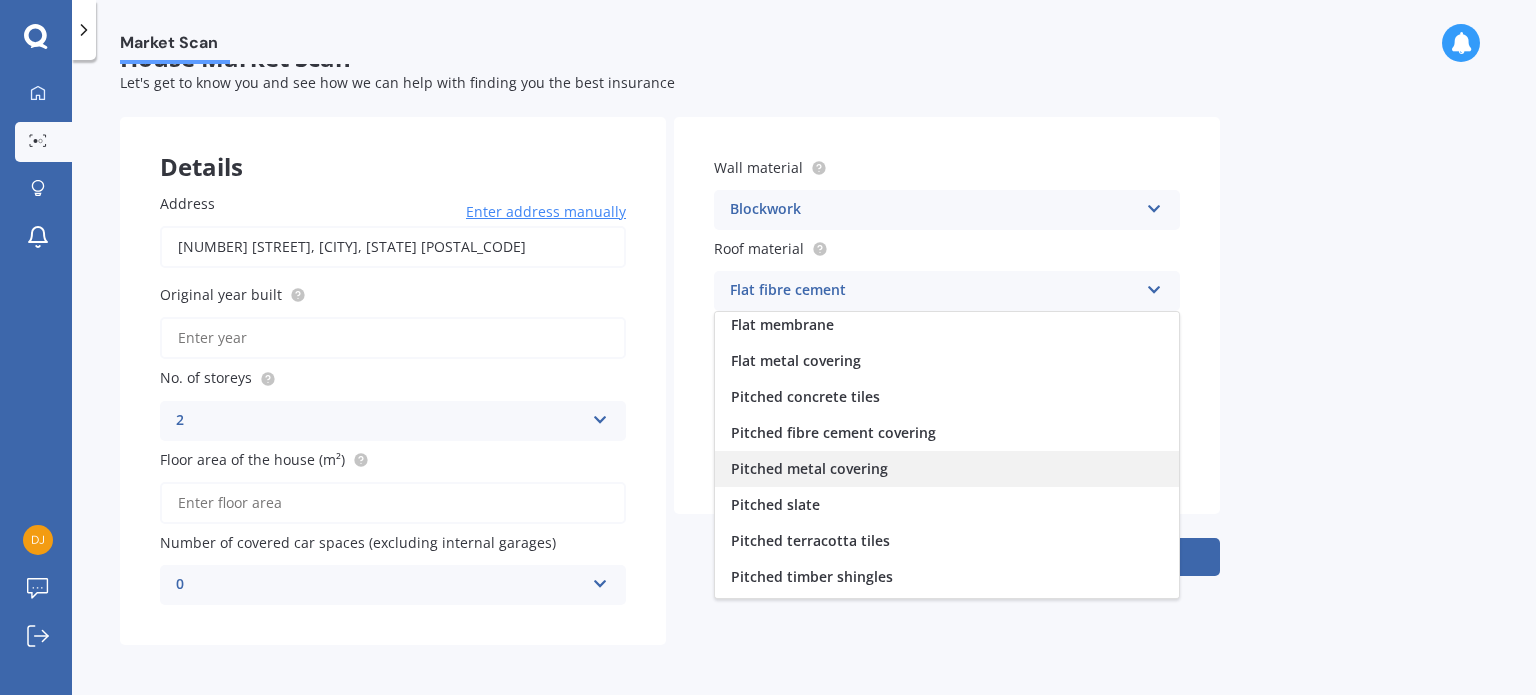 scroll, scrollTop: 36, scrollLeft: 0, axis: vertical 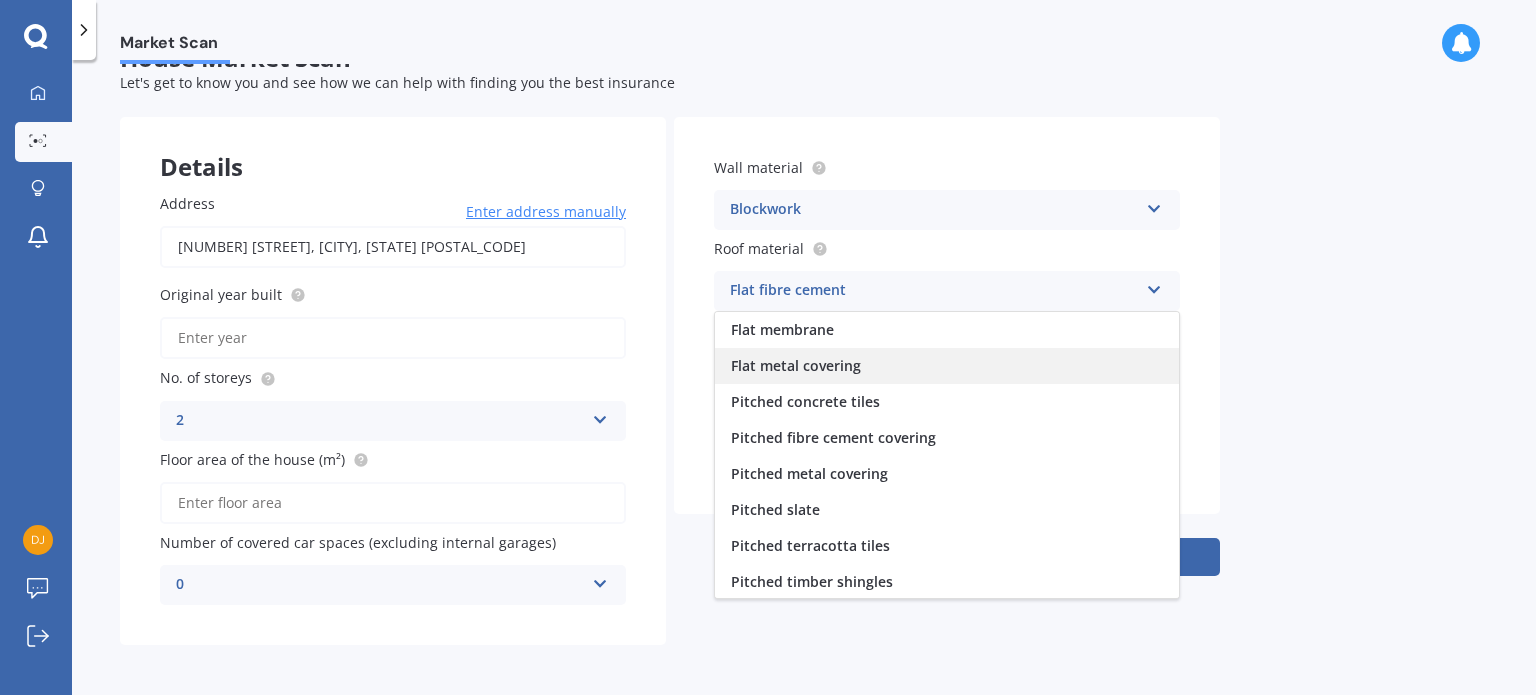 click on "Flat metal covering" at bounding box center [947, 366] 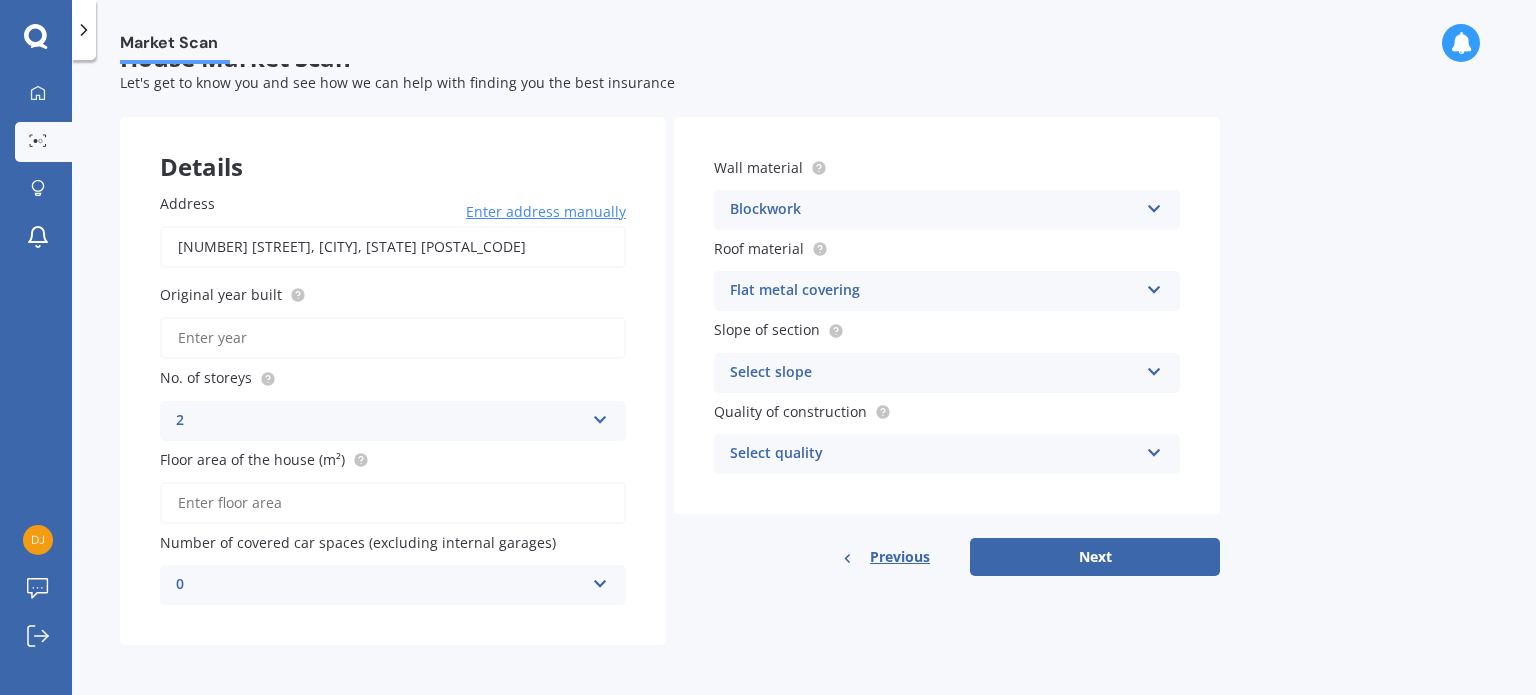 click on "Select slope" at bounding box center (934, 373) 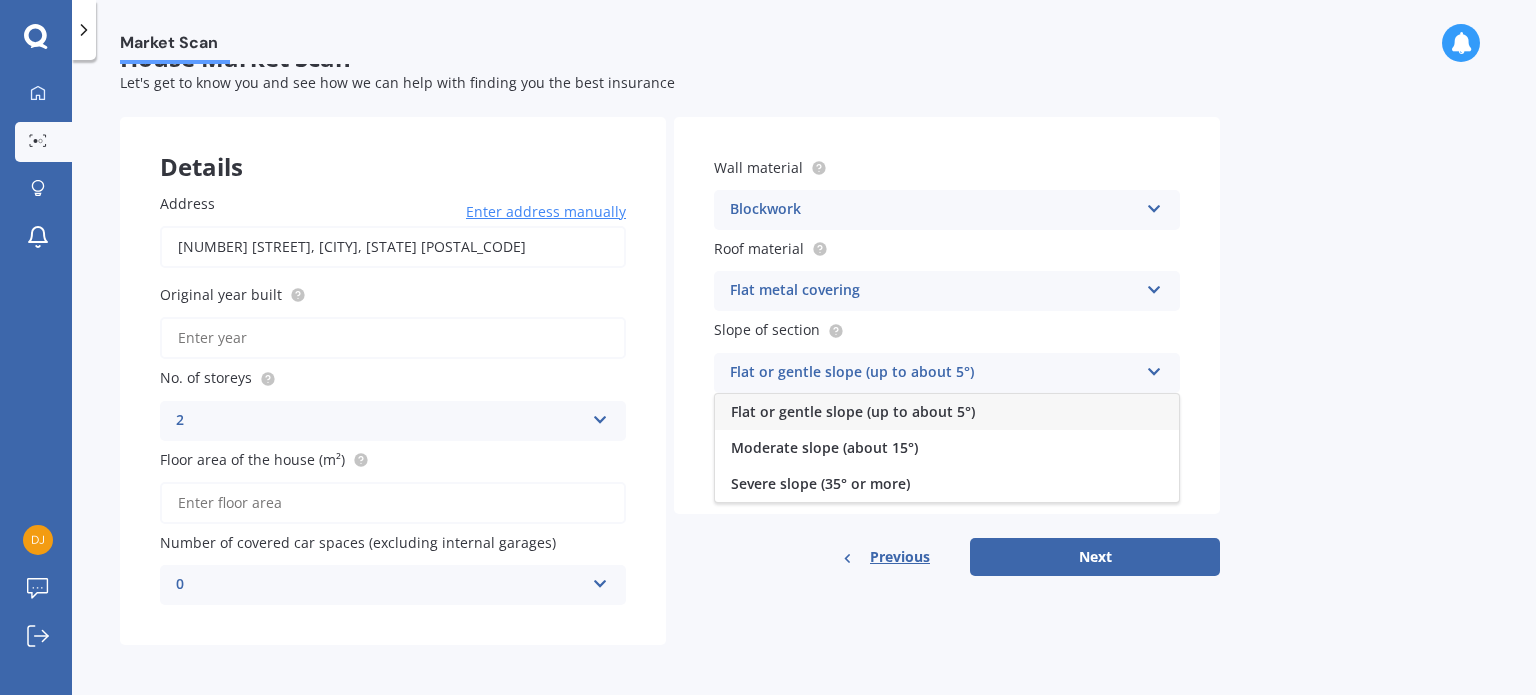 click on "Flat or gentle slope (up to about 5°)" at bounding box center (934, 373) 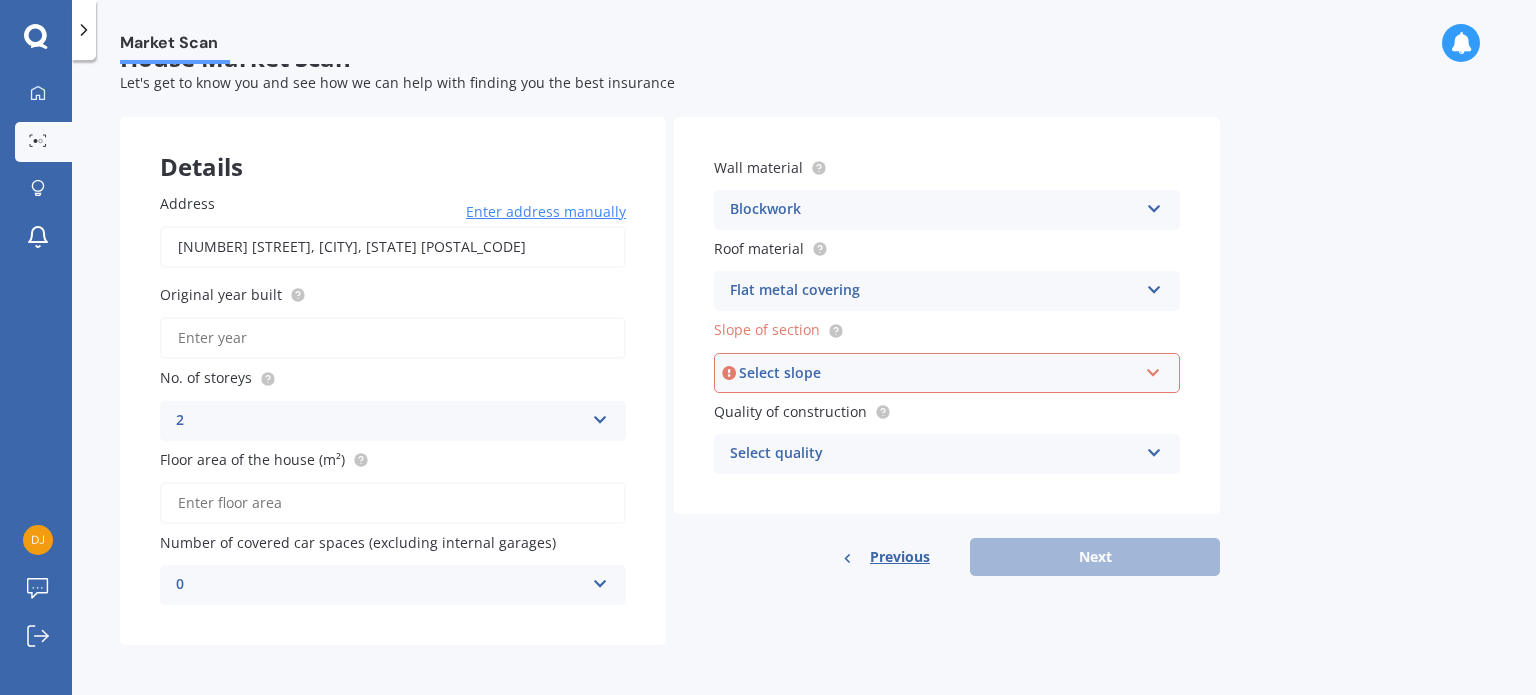 click on "Select slope" at bounding box center (938, 373) 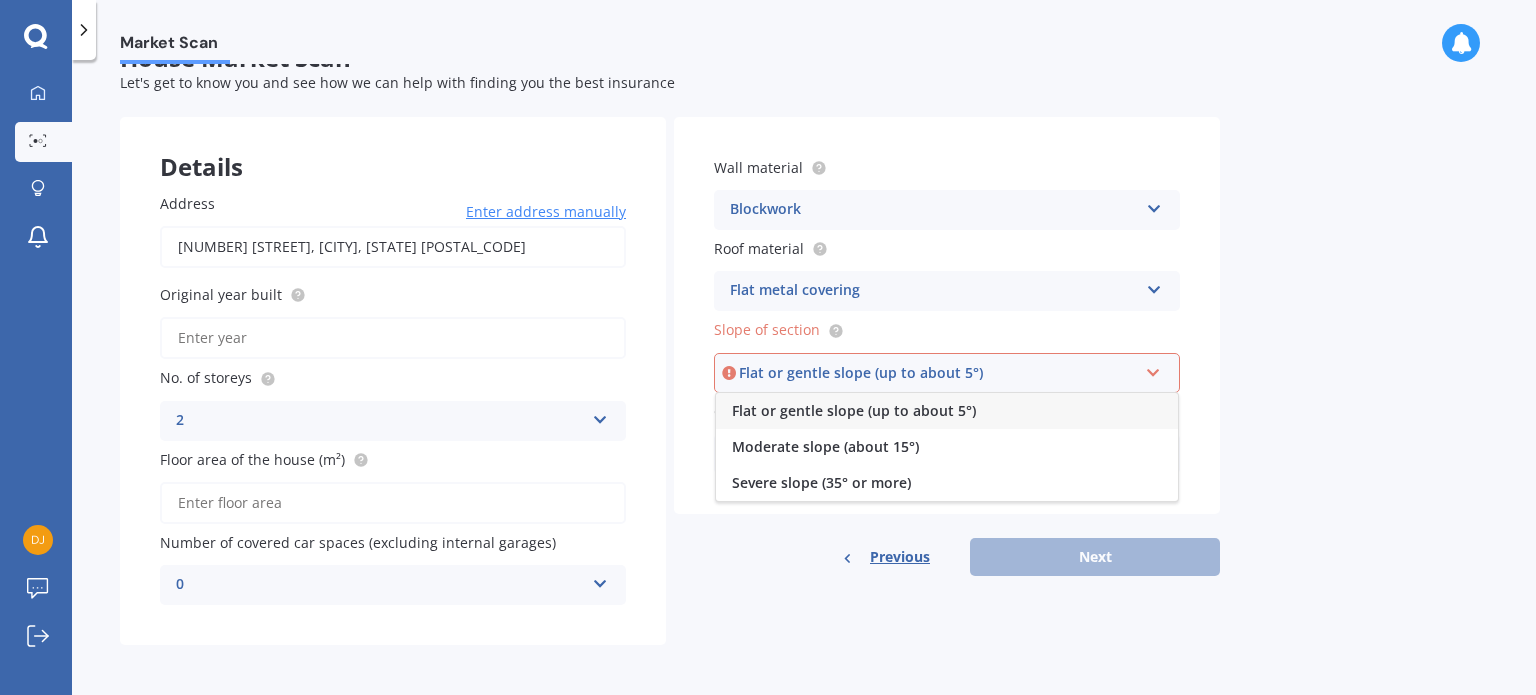 click on "Flat or gentle slope (up to about 5°)" at bounding box center (854, 410) 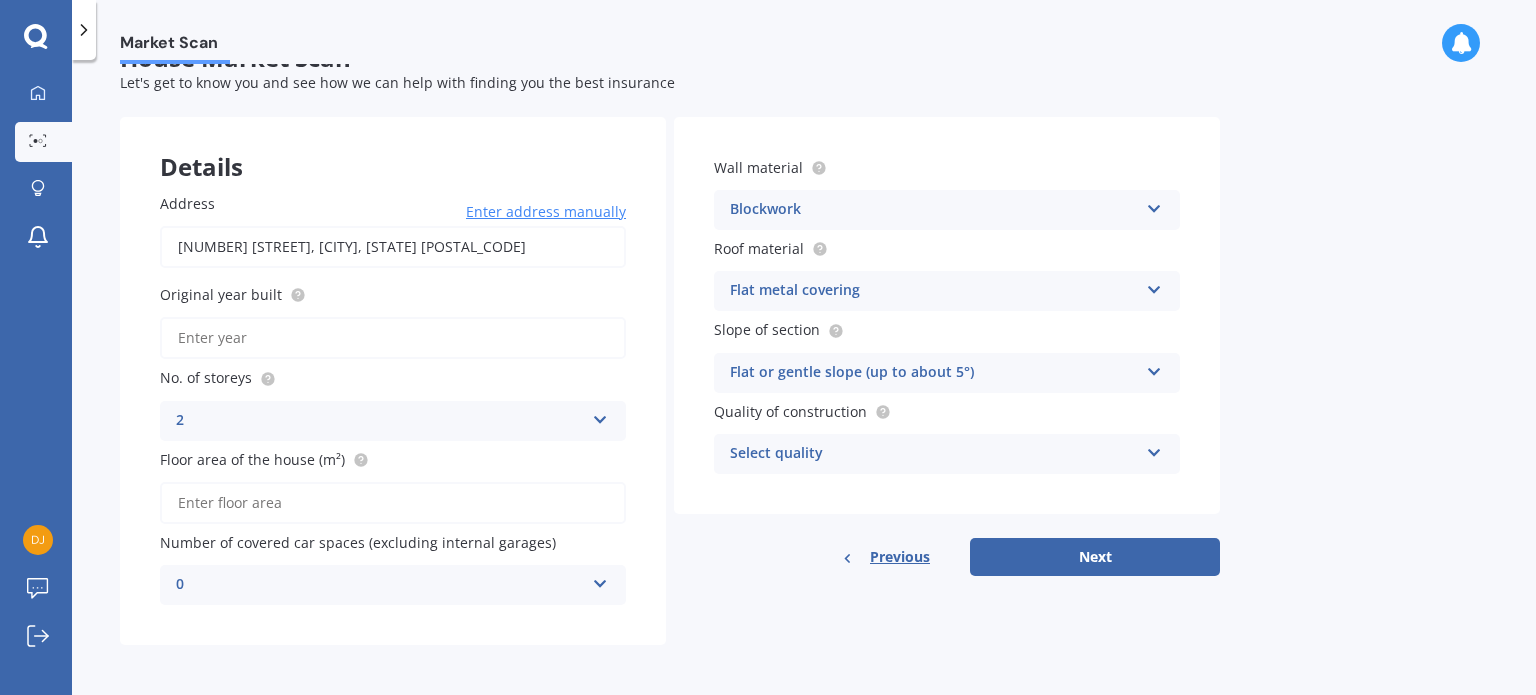 click on "Select quality" at bounding box center (934, 454) 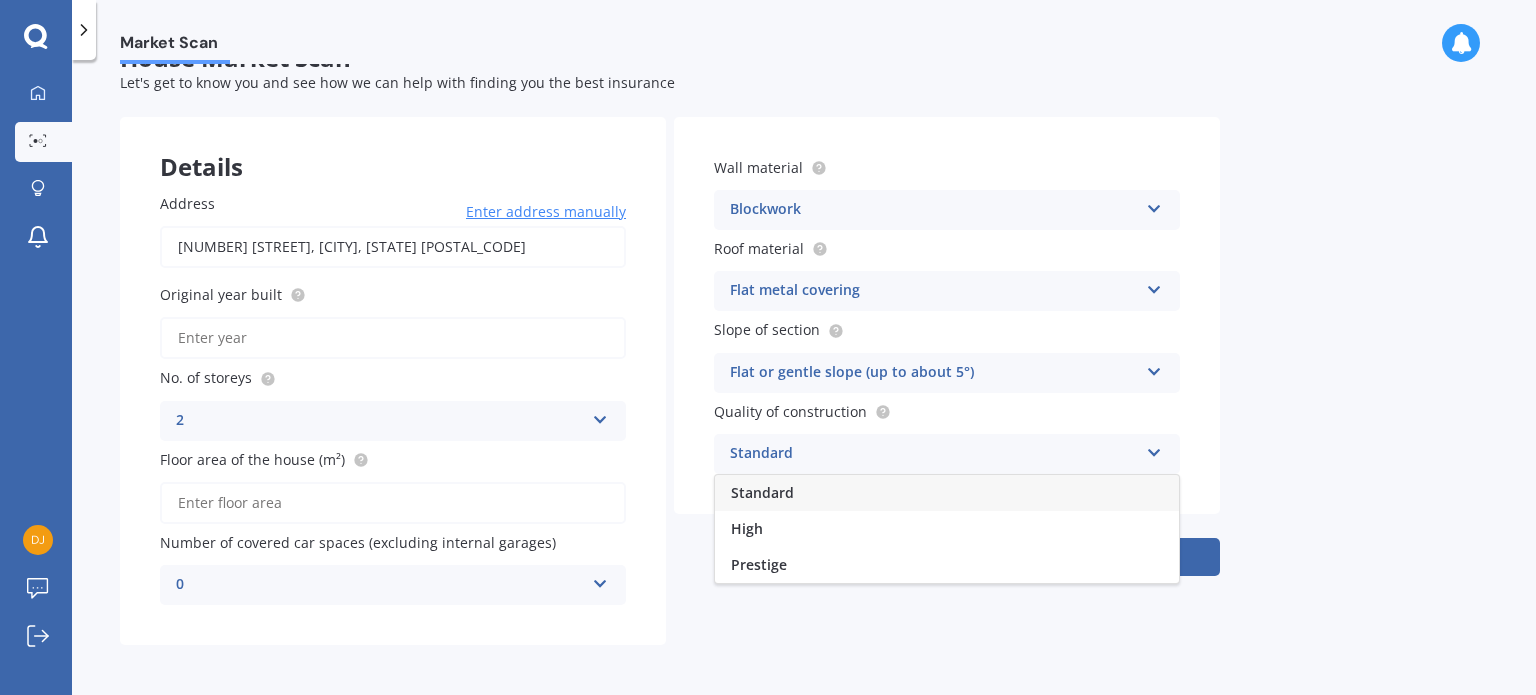 click on "Standard" at bounding box center (947, 493) 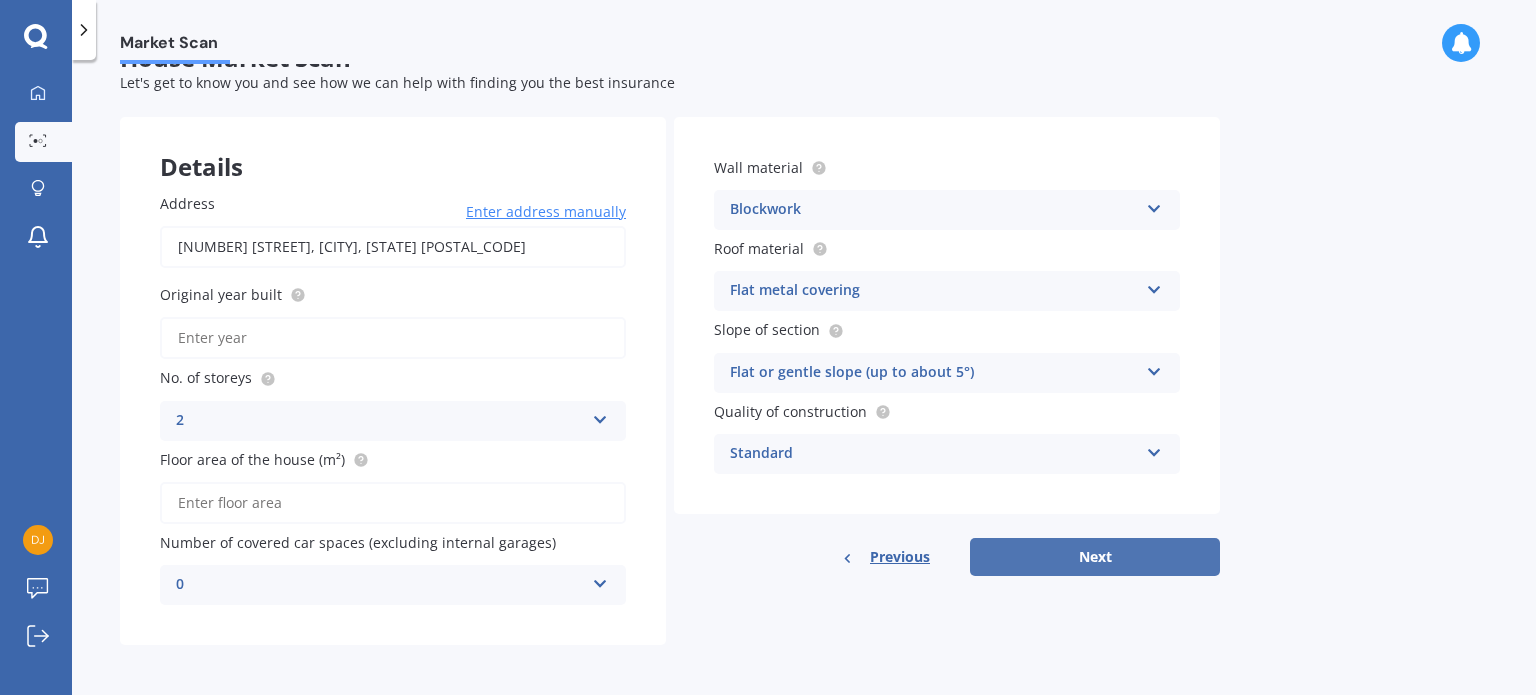 click on "Next" at bounding box center [1095, 557] 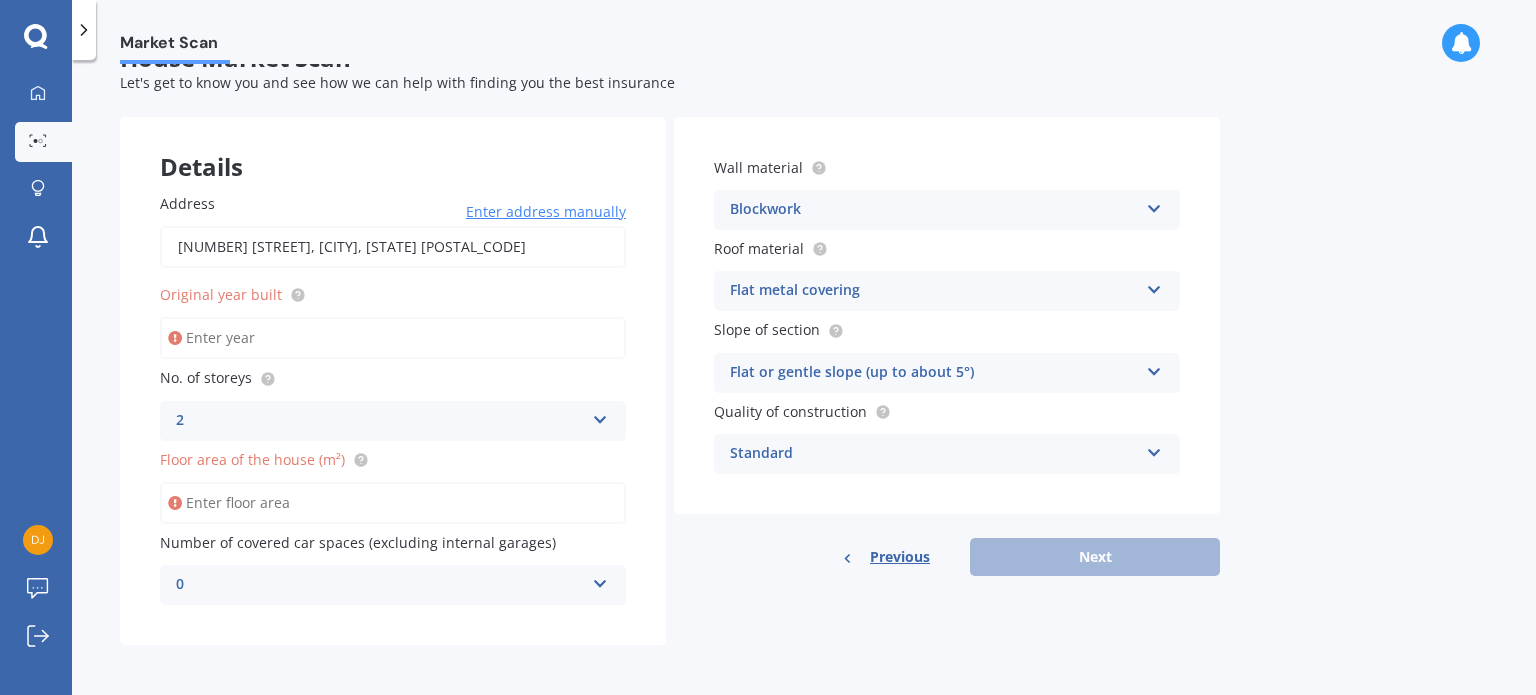 click on "Original year built" at bounding box center (393, 338) 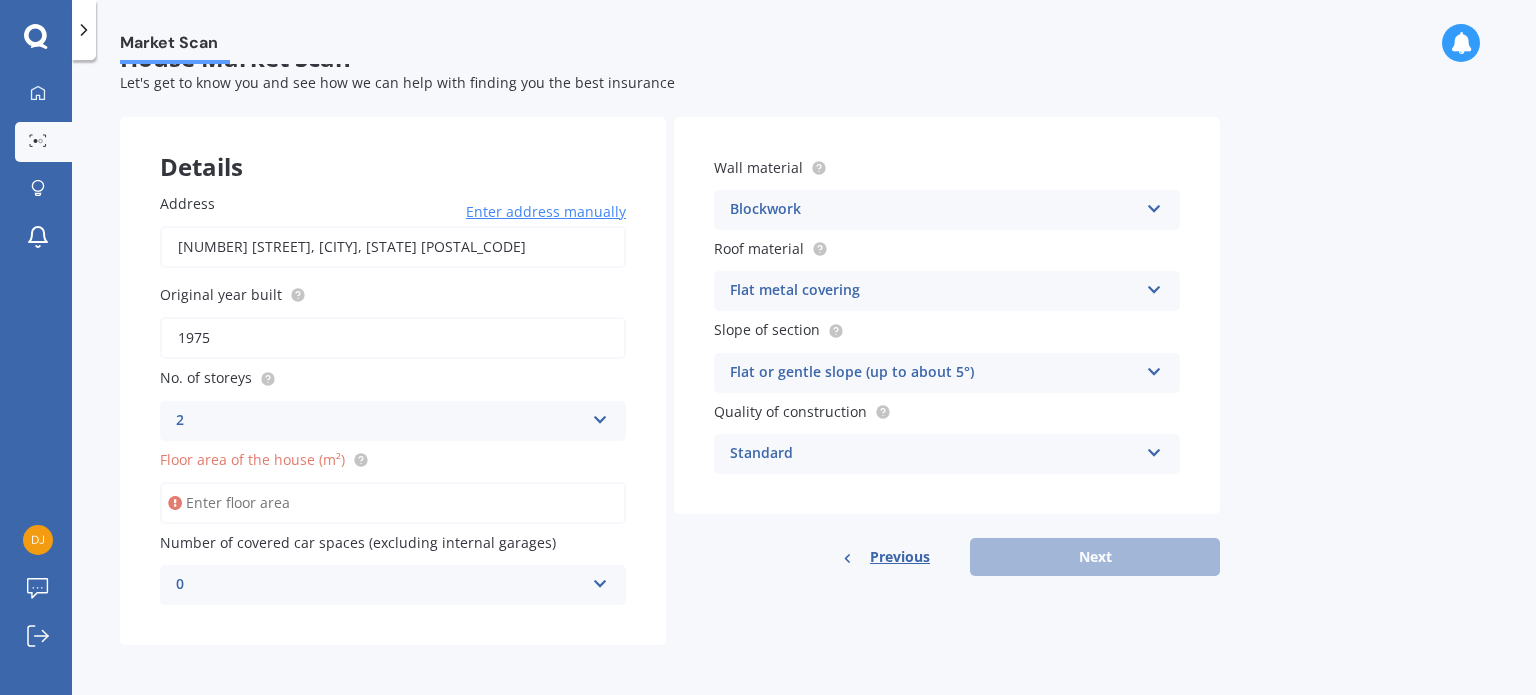 type on "1975" 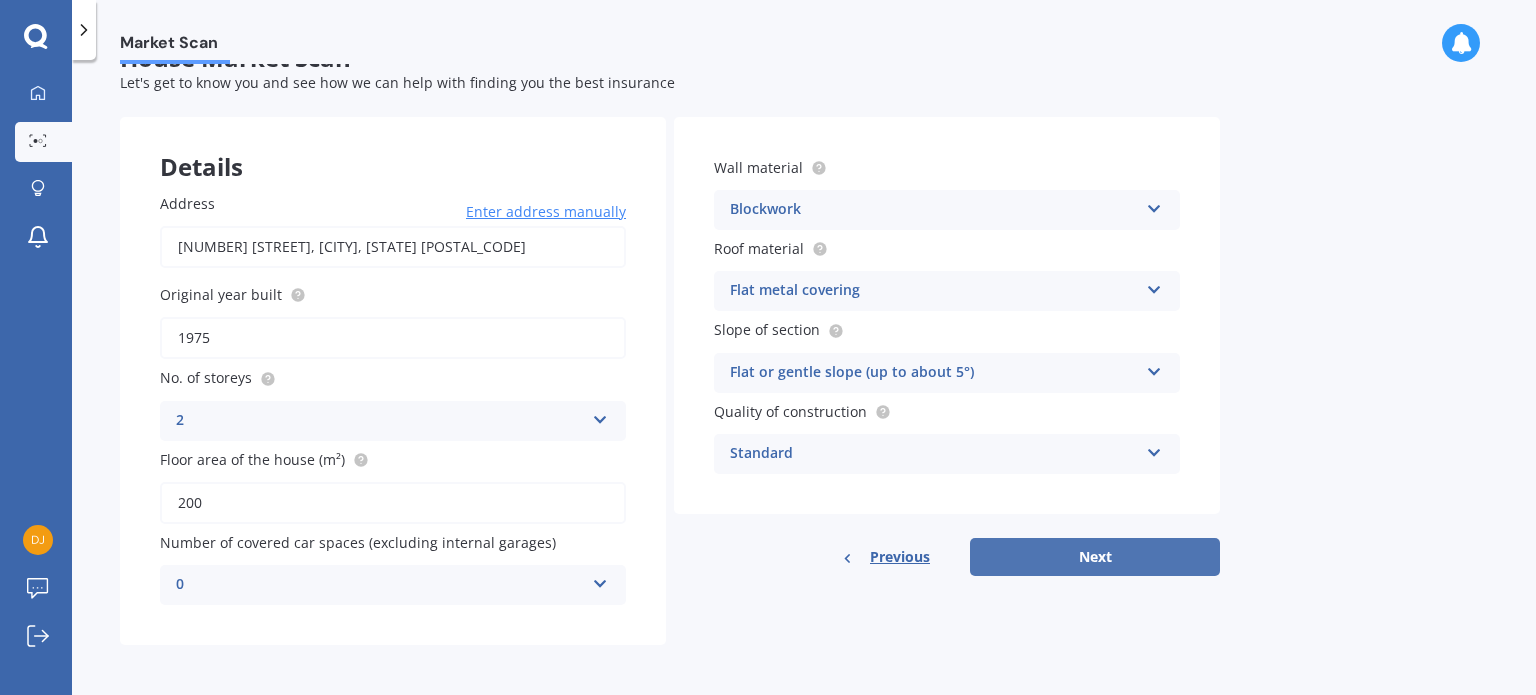 type on "200" 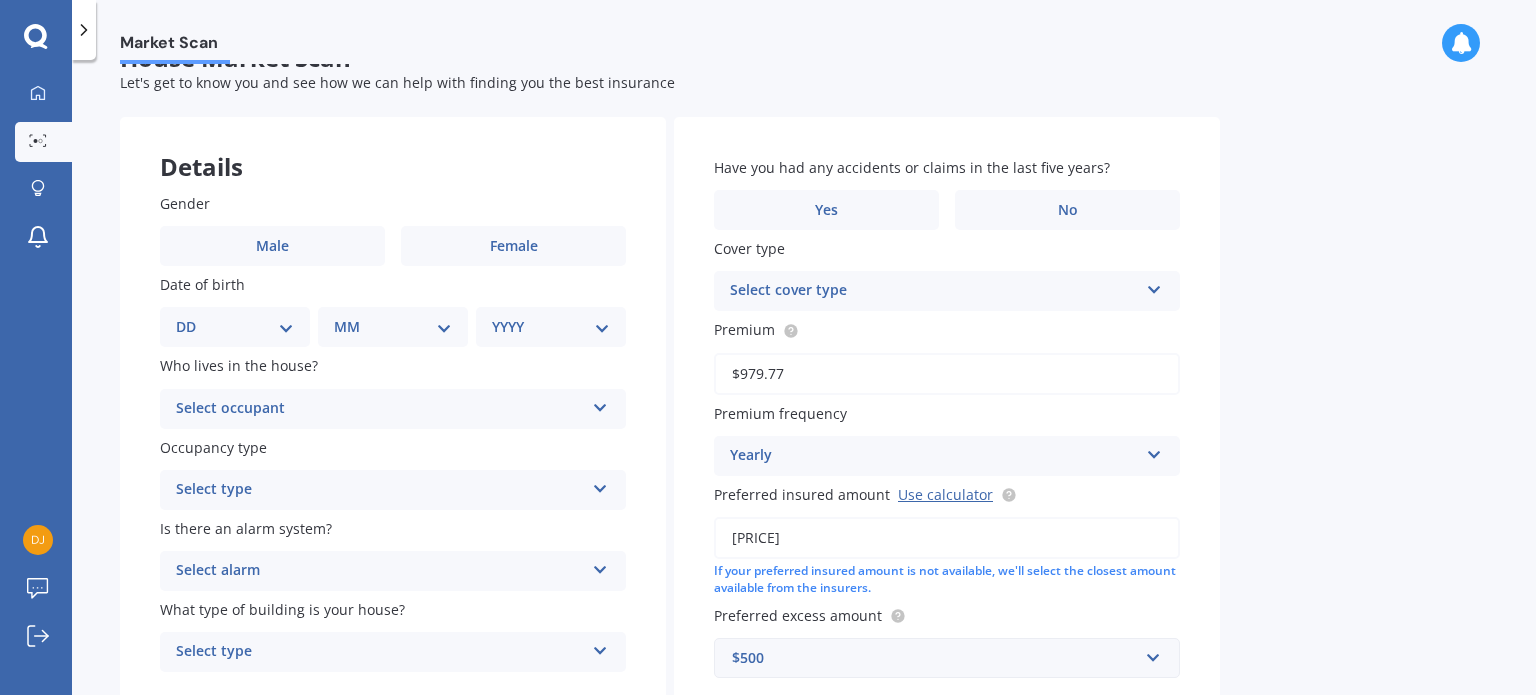 scroll, scrollTop: 0, scrollLeft: 0, axis: both 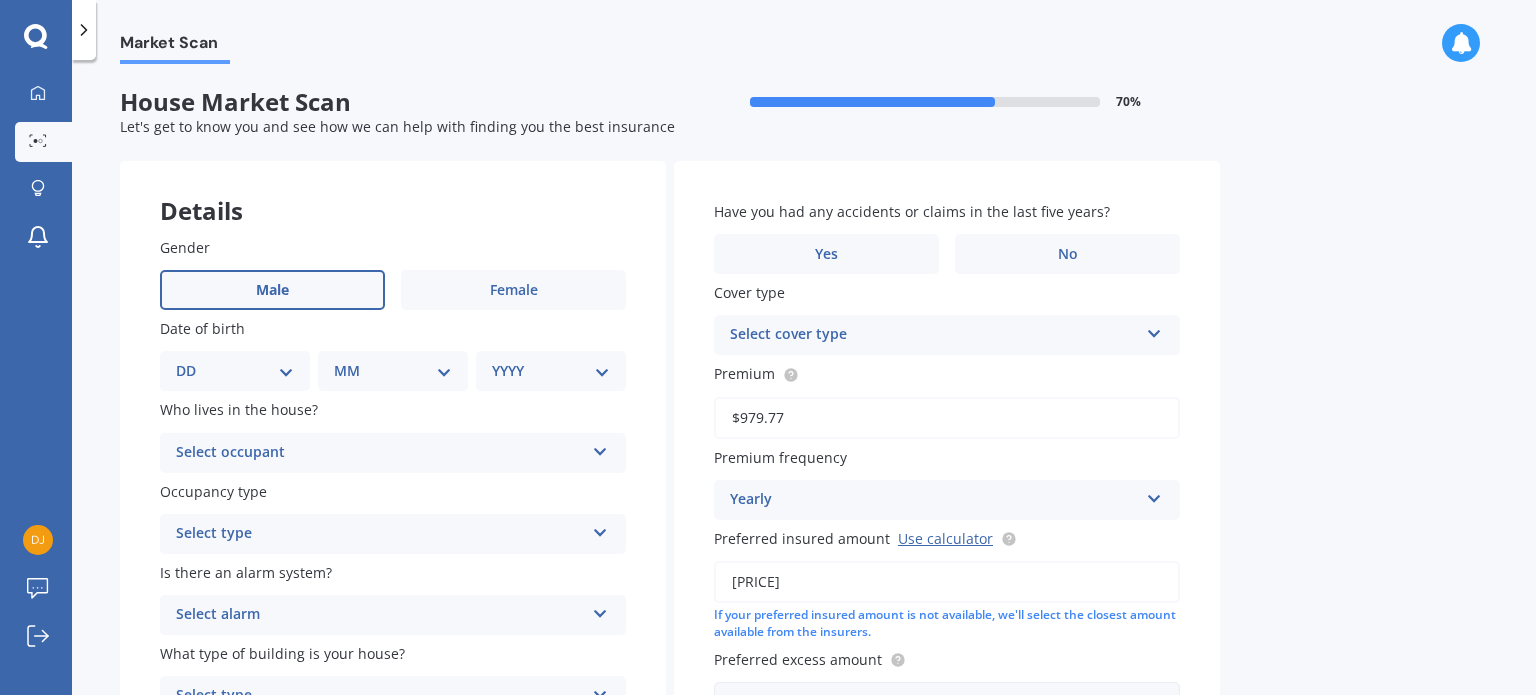 click on "Male" at bounding box center (272, 290) 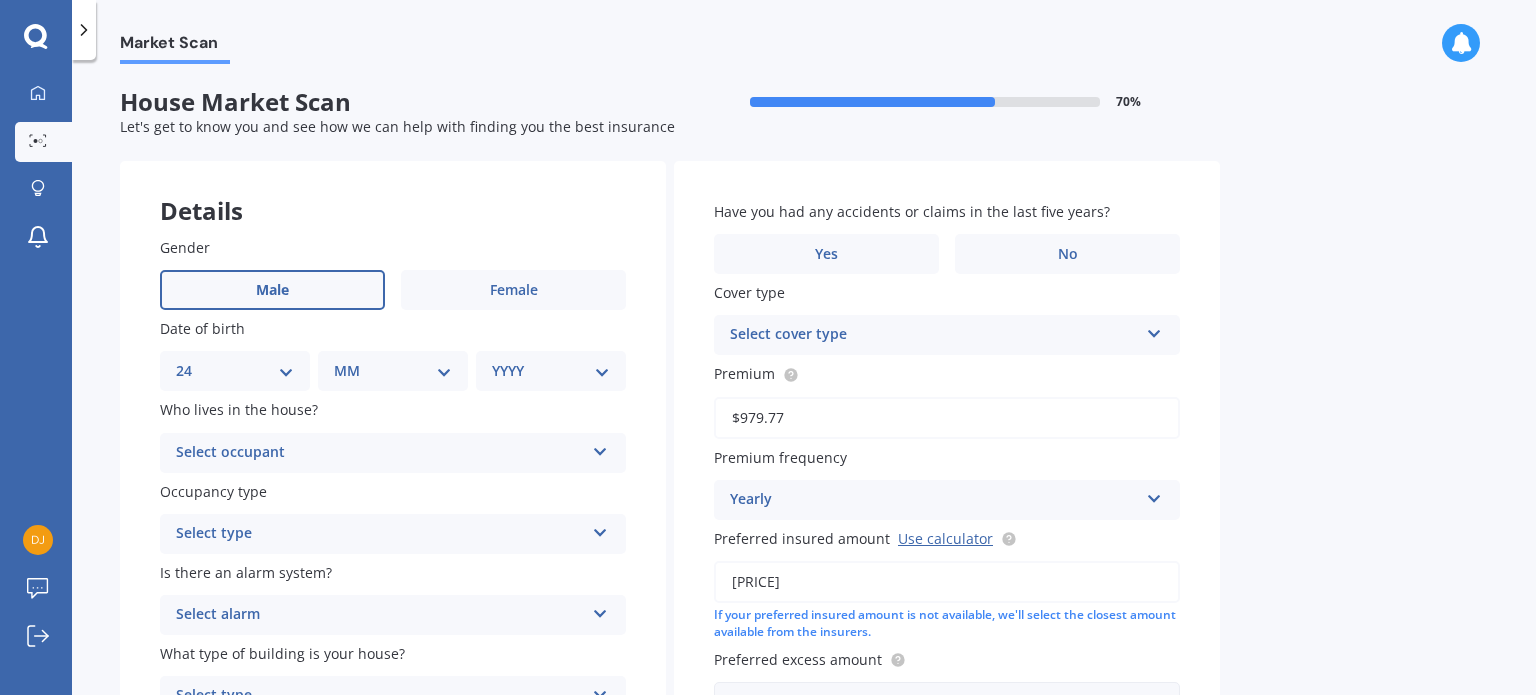 click on "DD 01 02 03 04 05 06 07 08 09 10 11 12 13 14 15 16 17 18 19 20 21 22 23 24 25 26 27 28 29 30 31" at bounding box center [235, 371] 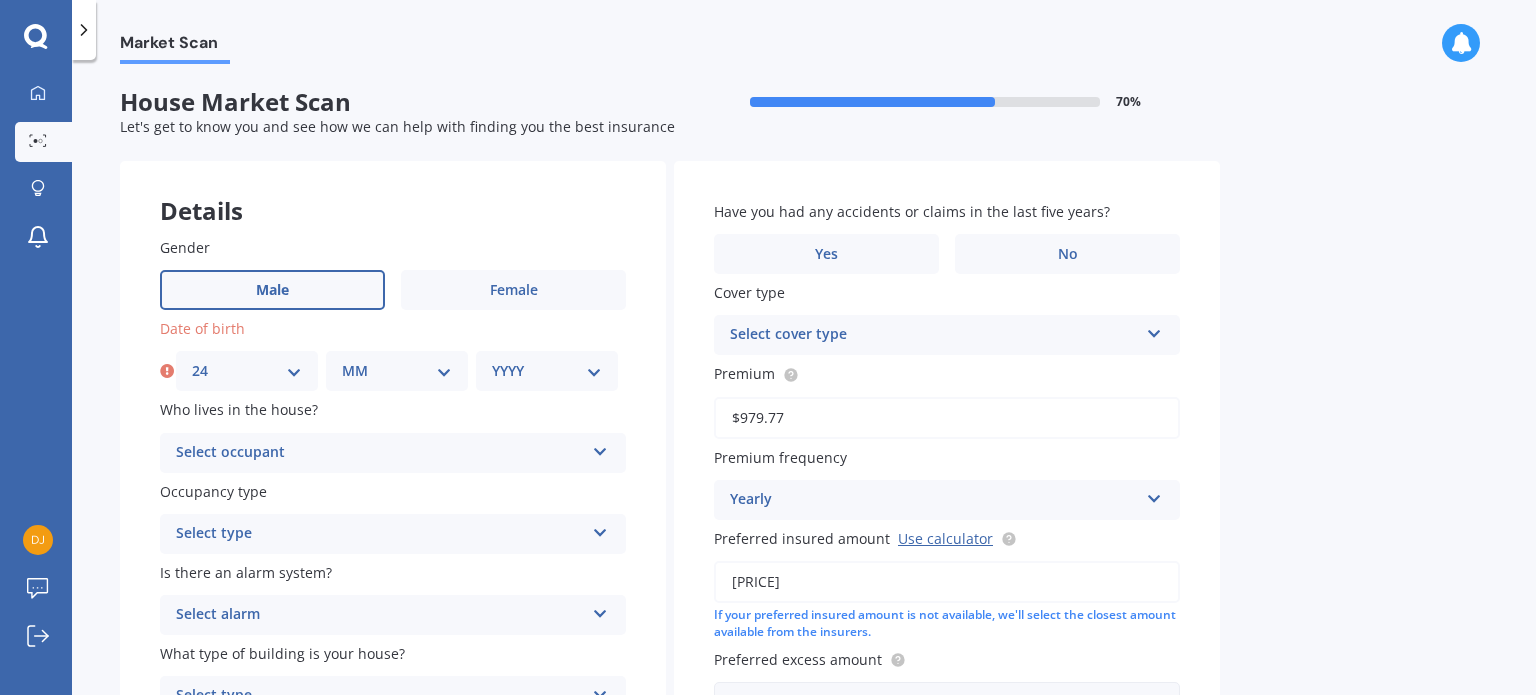 click on "MM 01 02 03 04 05 06 07 08 09 10 11 12" at bounding box center (397, 371) 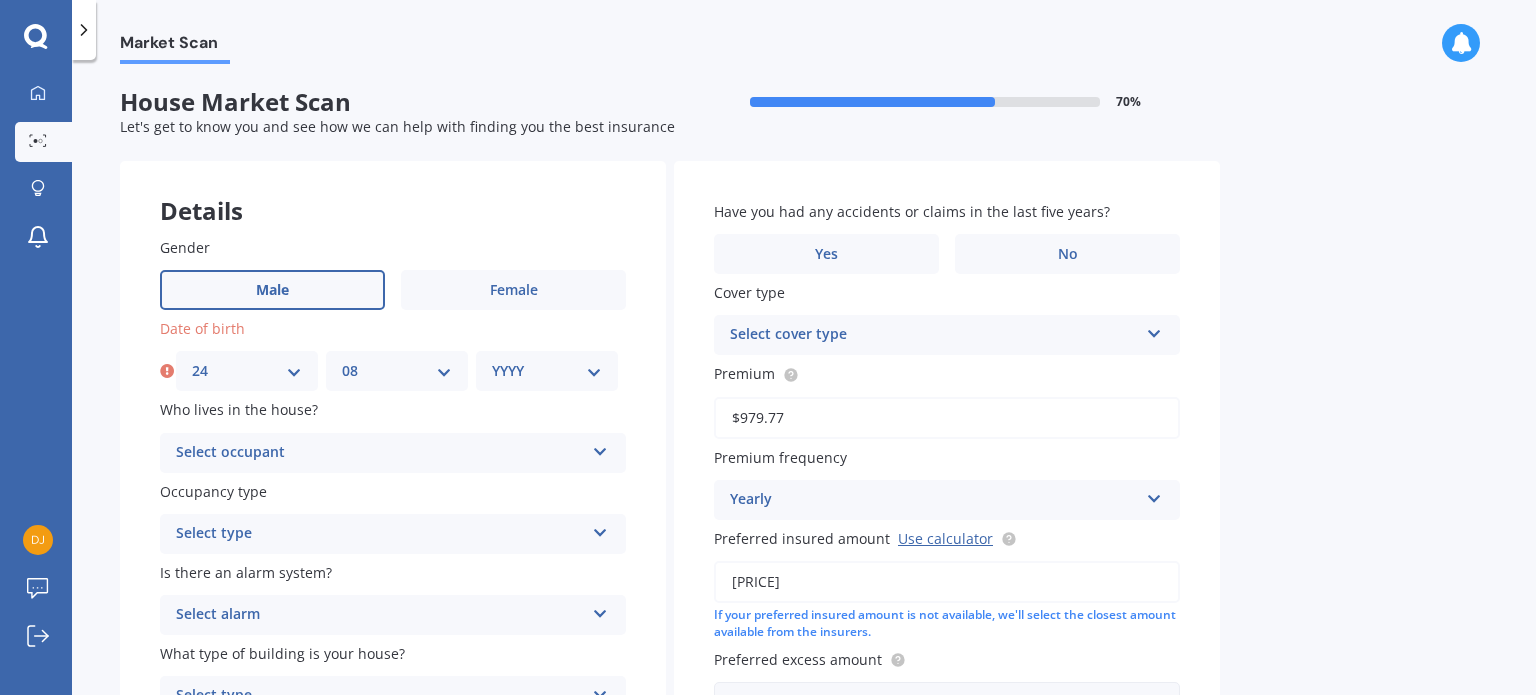 click on "MM 01 02 03 04 05 06 07 08 09 10 11 12" at bounding box center [397, 371] 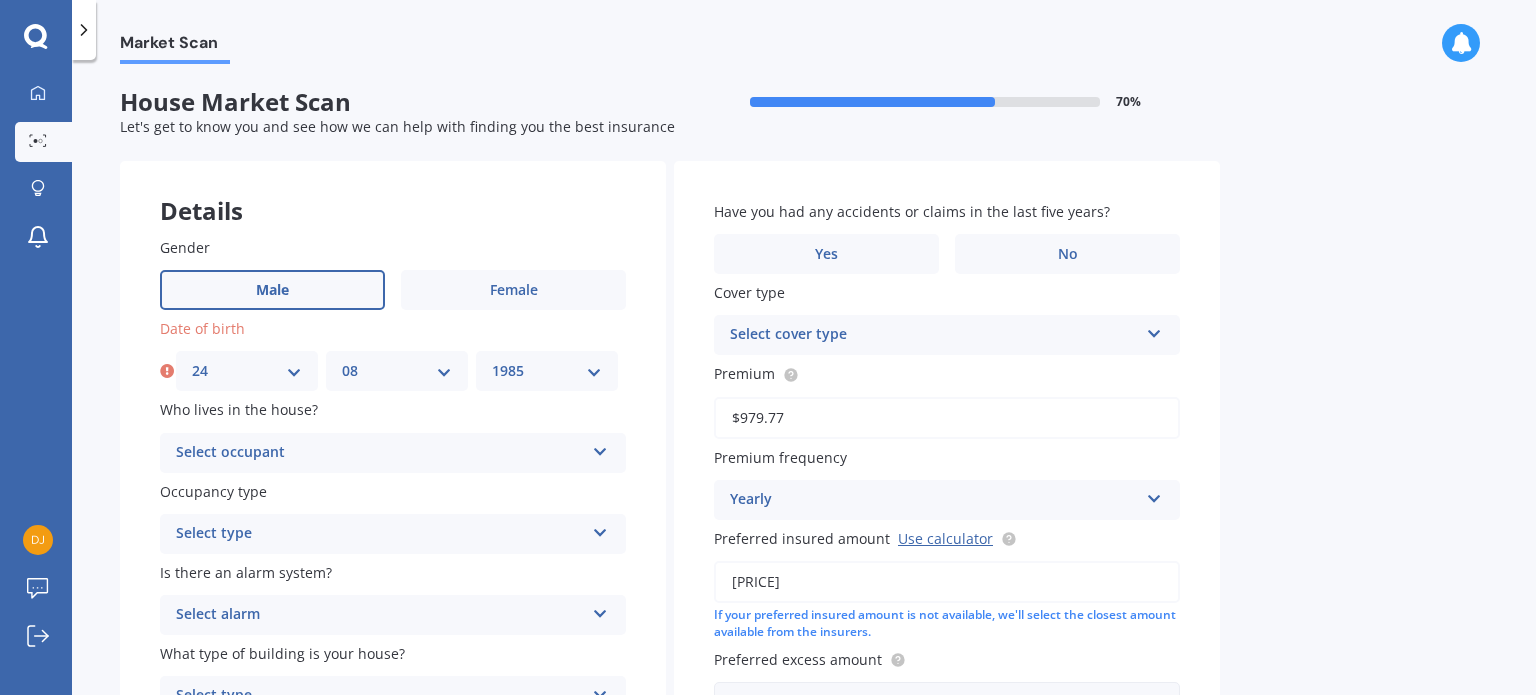 click on "YYYY 2009 2008 2007 2006 2005 2004 2003 2002 2001 2000 1999 1998 1997 1996 1995 1994 1993 1992 1991 1990 1989 1988 1987 1986 1985 1984 1983 1982 1981 1980 1979 1978 1977 1976 1975 1974 1973 1972 1971 1970 1969 1968 1967 1966 1965 1964 1963 1962 1961 1960 1959 1958 1957 1956 1955 1954 1953 1952 1951 1950 1949 1948 1947 1946 1945 1944 1943 1942 1941 1940 1939 1938 1937 1936 1935 1934 1933 1932 1931 1930 1929 1928 1927 1926 1925 1924 1923 1922 1921 1920 1919 1918 1917 1916 1915 1914 1913 1912 1911 1910" at bounding box center (547, 371) 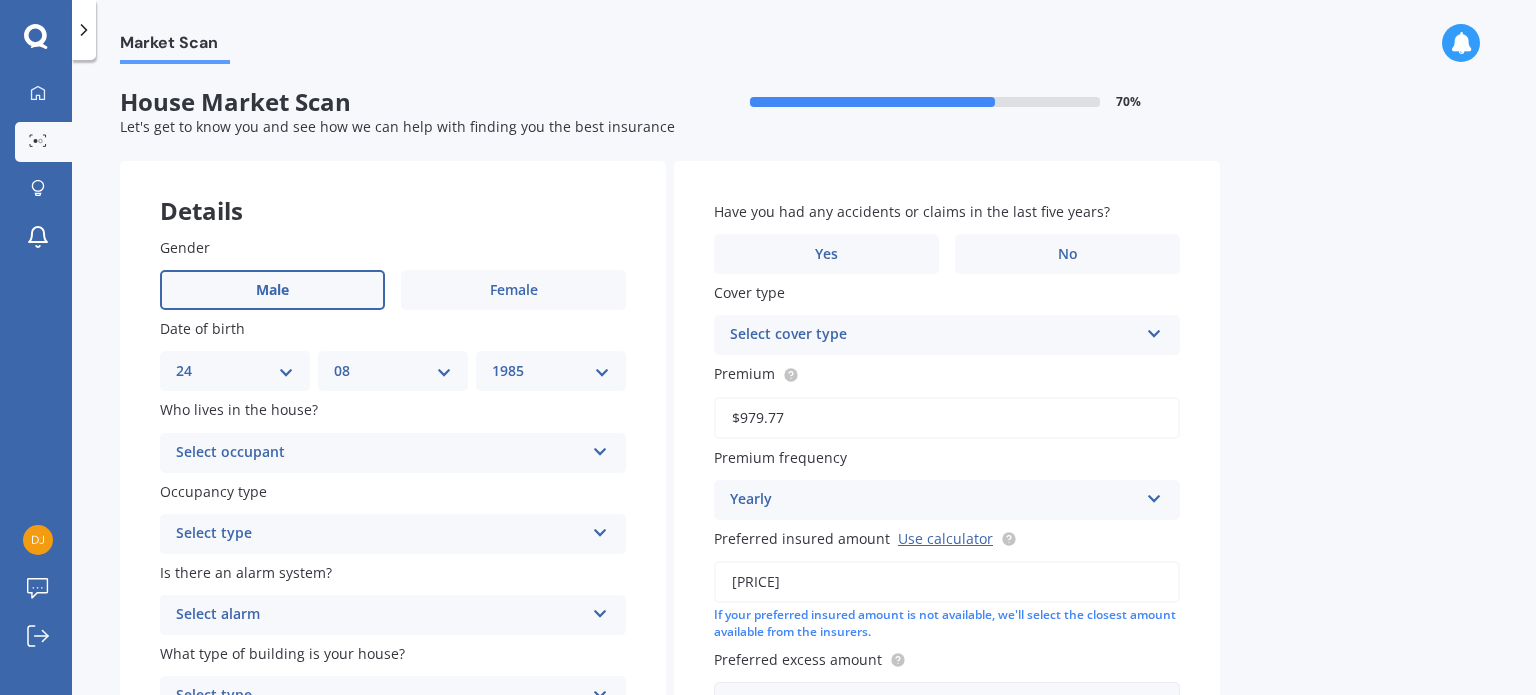 click on "Select occupant" at bounding box center [380, 453] 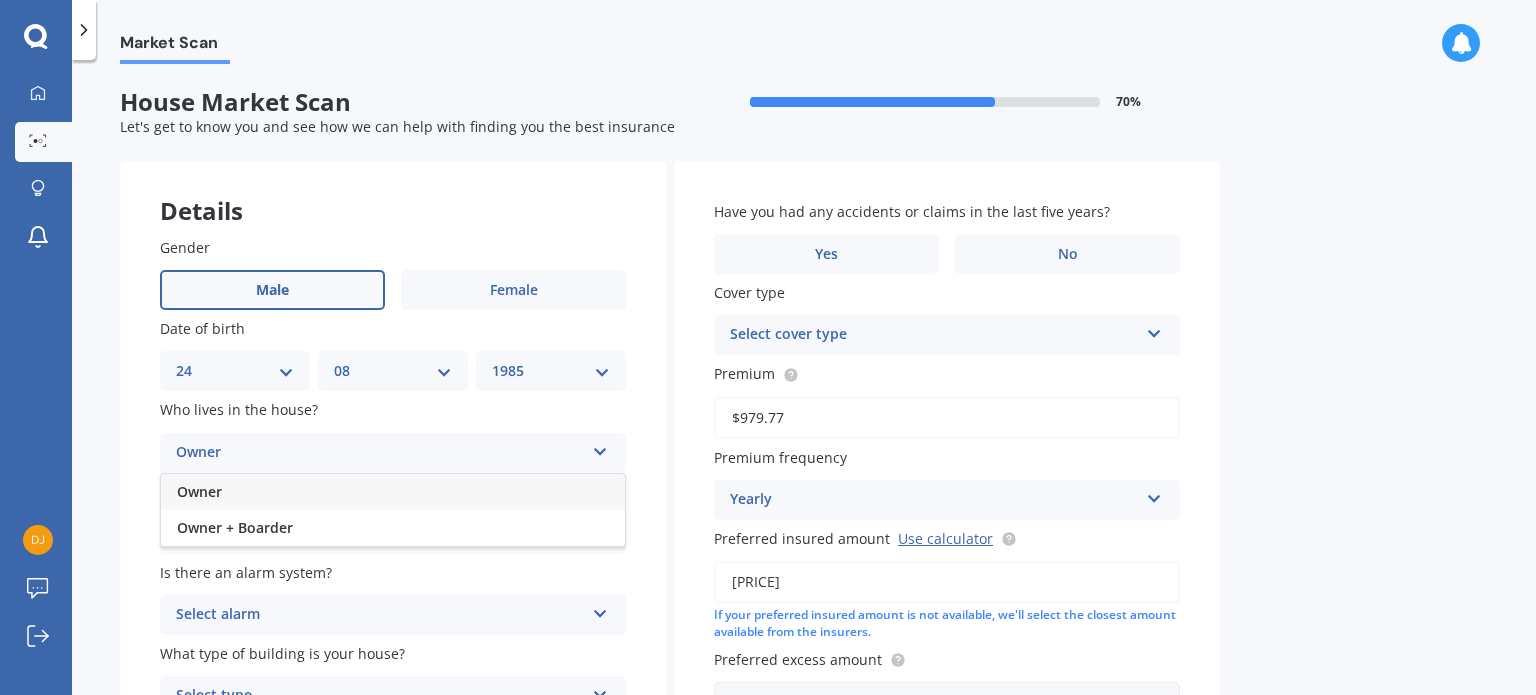 click on "Owner" at bounding box center (393, 492) 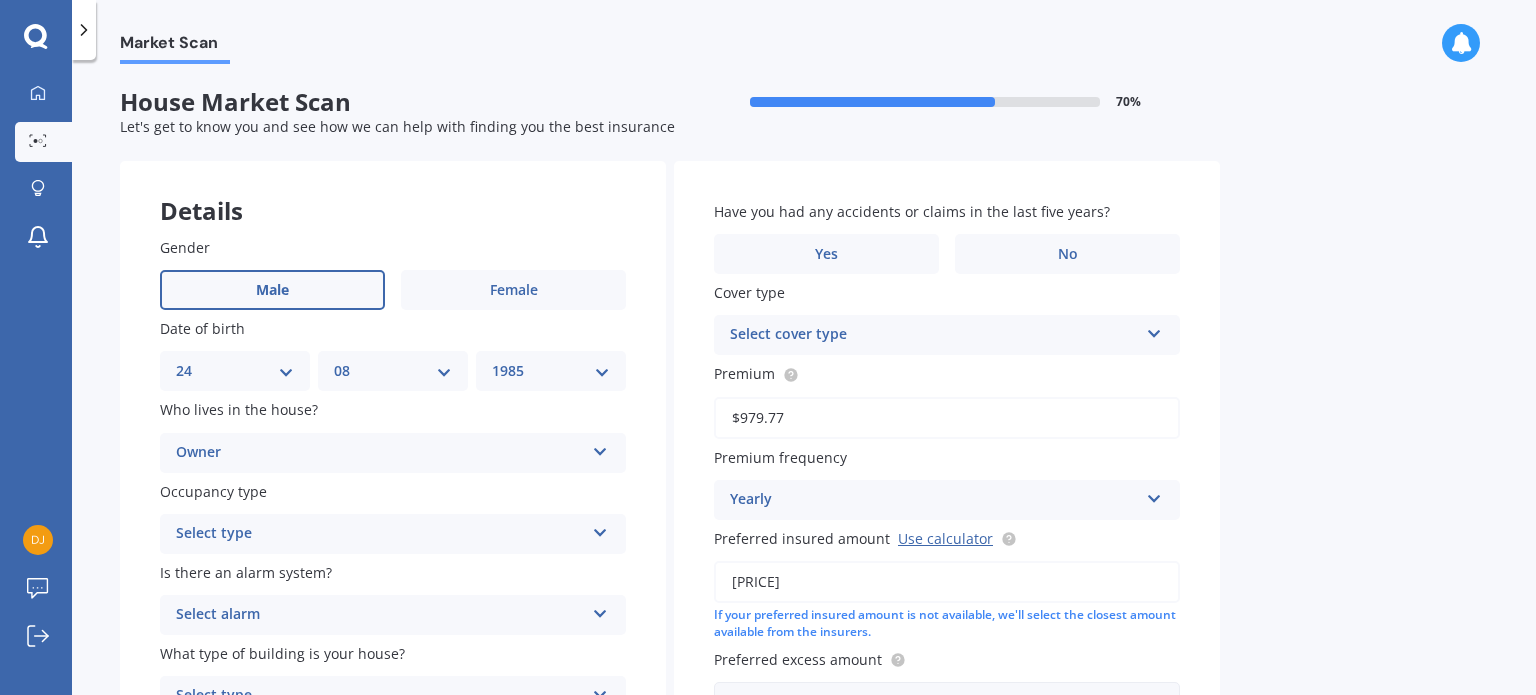 click on "Select type" at bounding box center (380, 534) 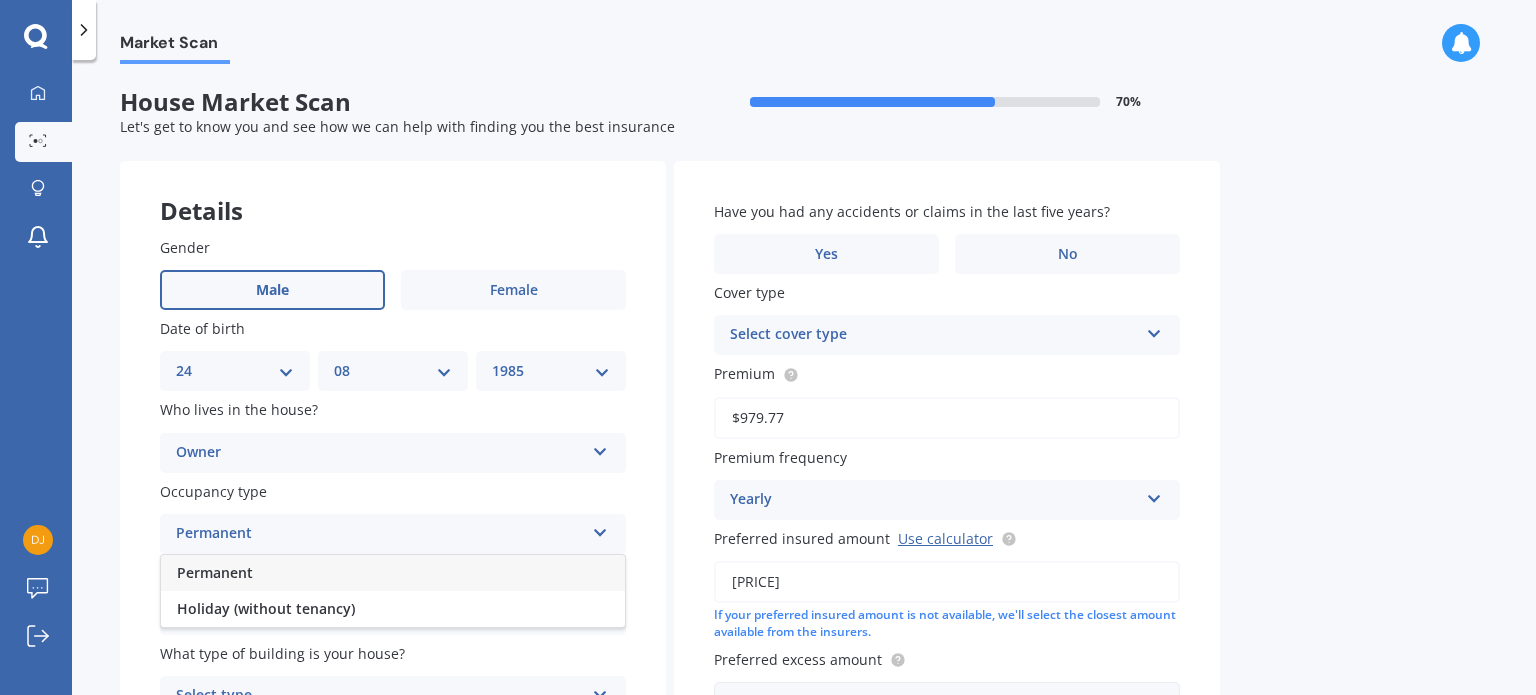 click on "Permanent" at bounding box center [393, 573] 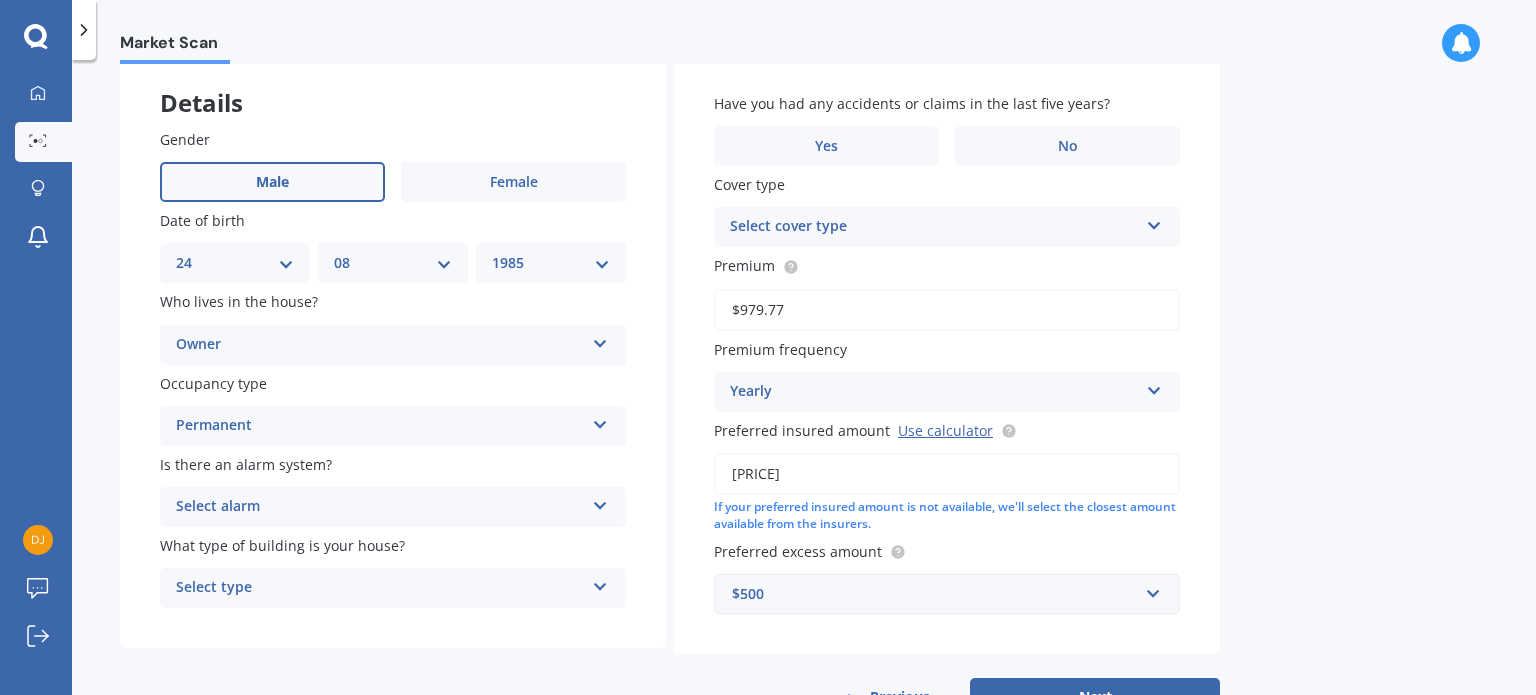 scroll, scrollTop: 132, scrollLeft: 0, axis: vertical 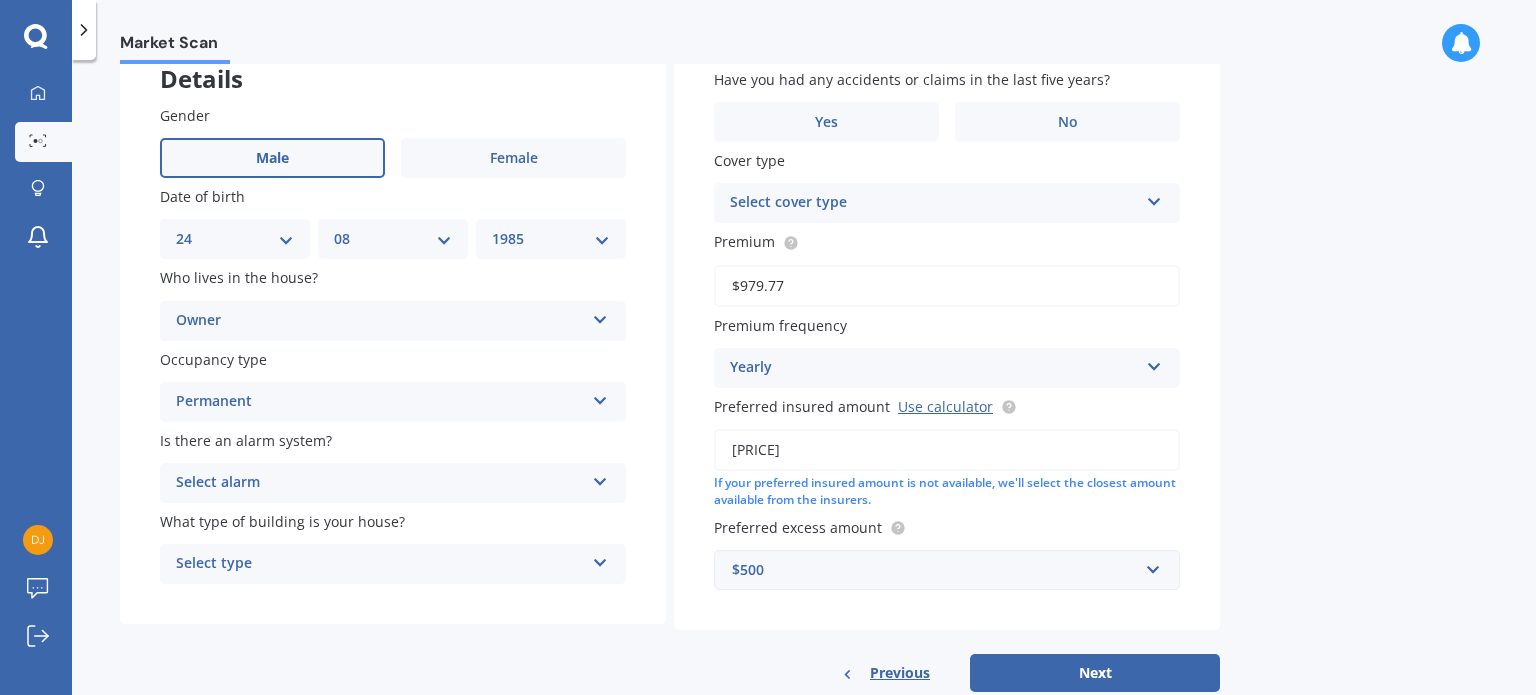 click on "Select alarm" at bounding box center (380, 483) 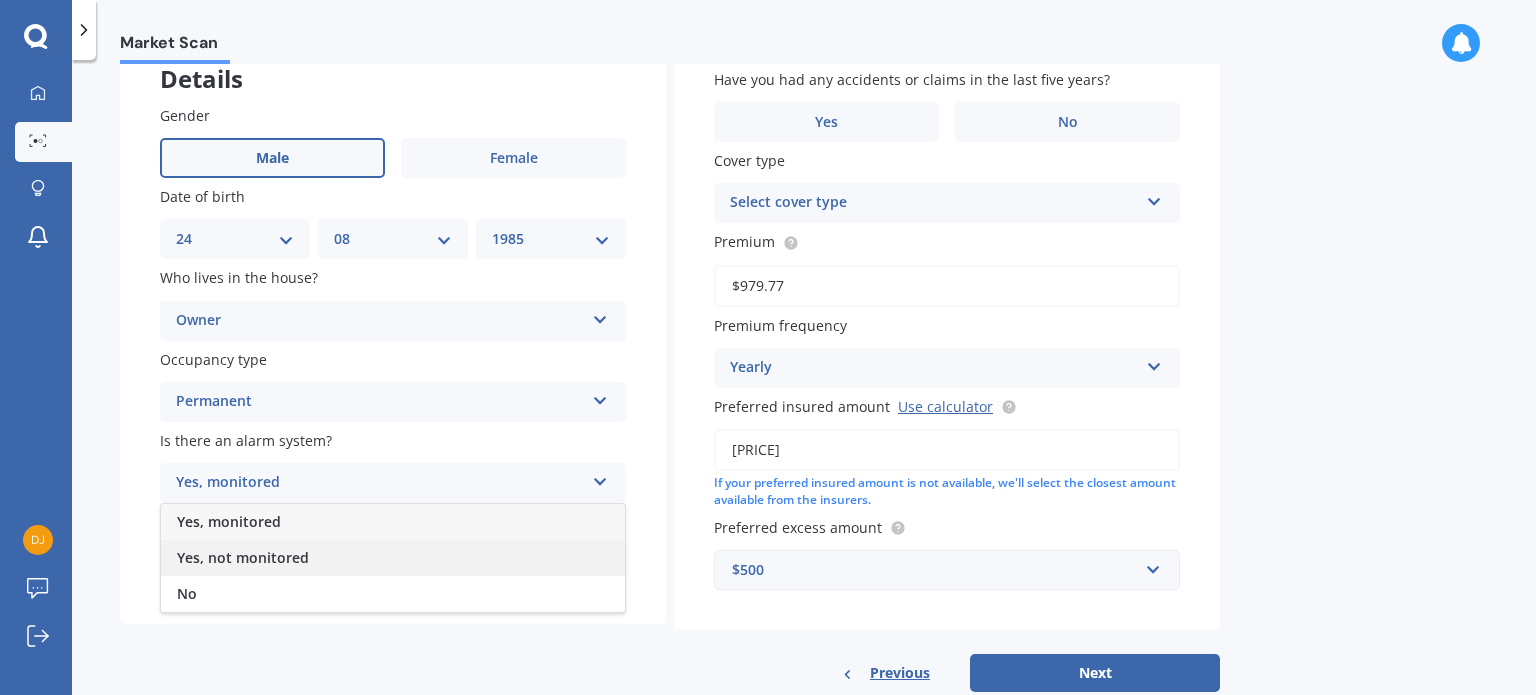 click on "Yes, not monitored" at bounding box center (243, 557) 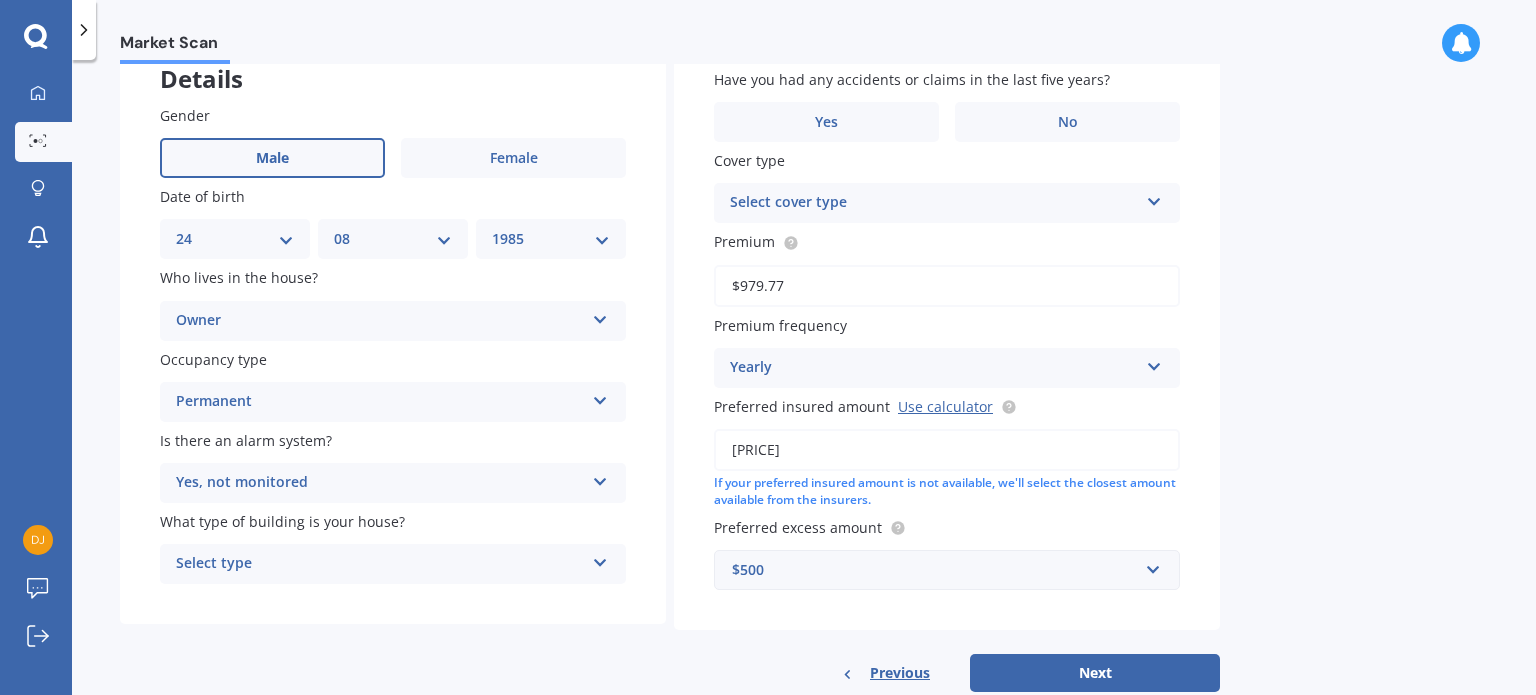 click on "Select type" at bounding box center [380, 564] 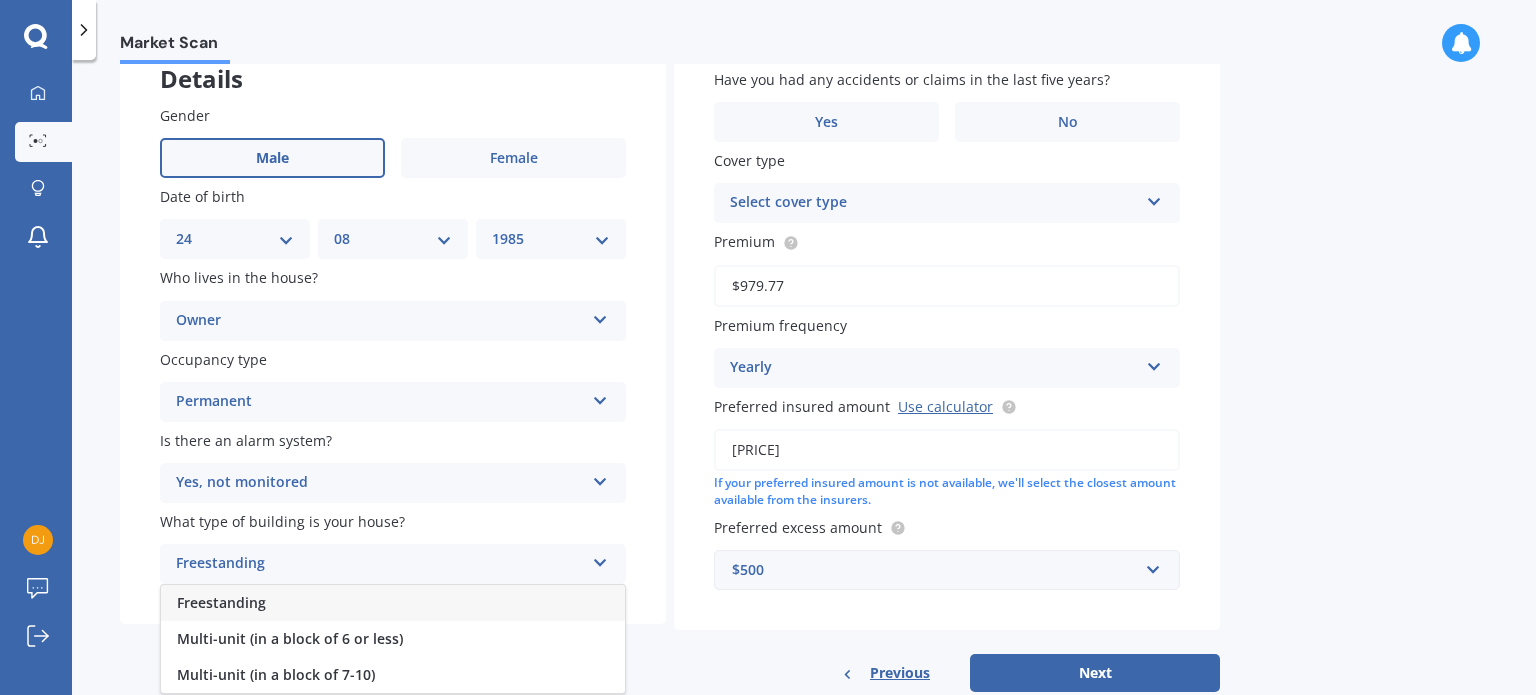 scroll, scrollTop: 180, scrollLeft: 0, axis: vertical 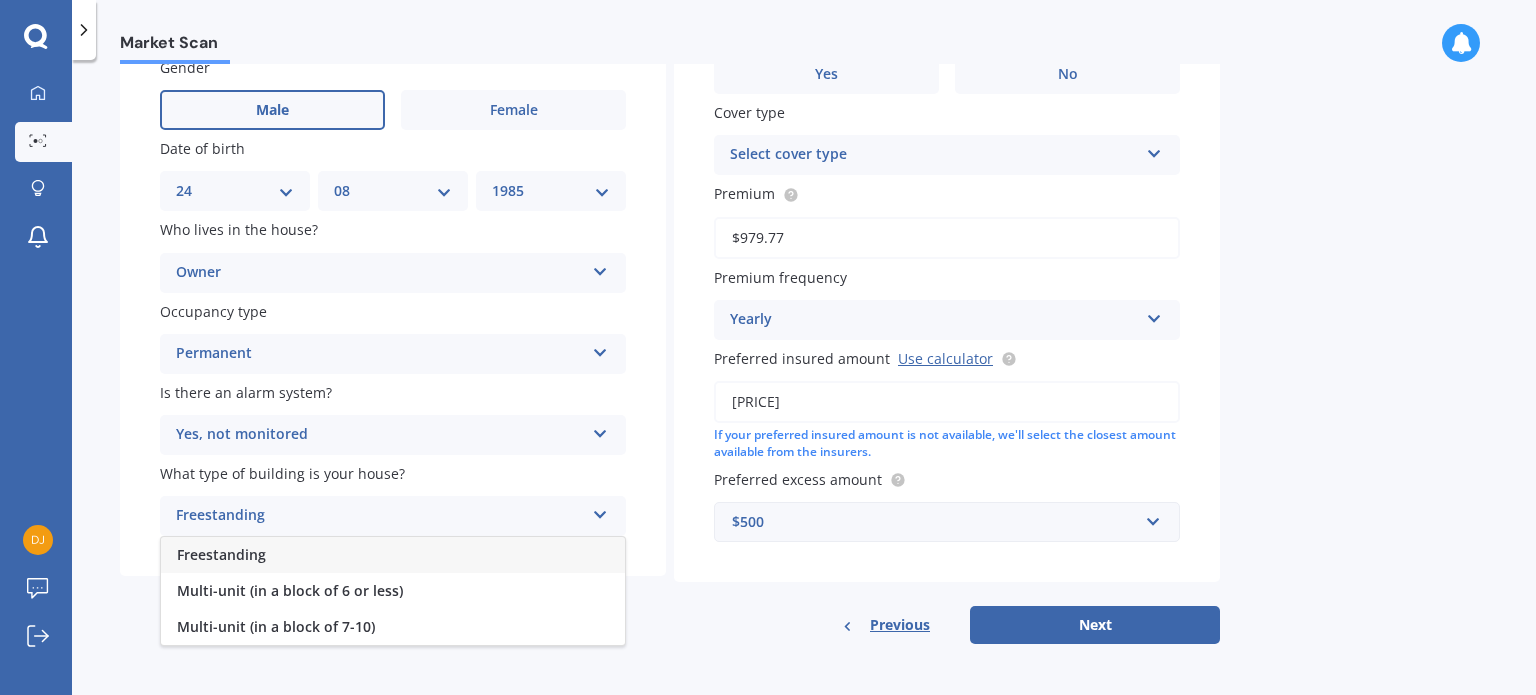 click on "Freestanding" at bounding box center [221, 554] 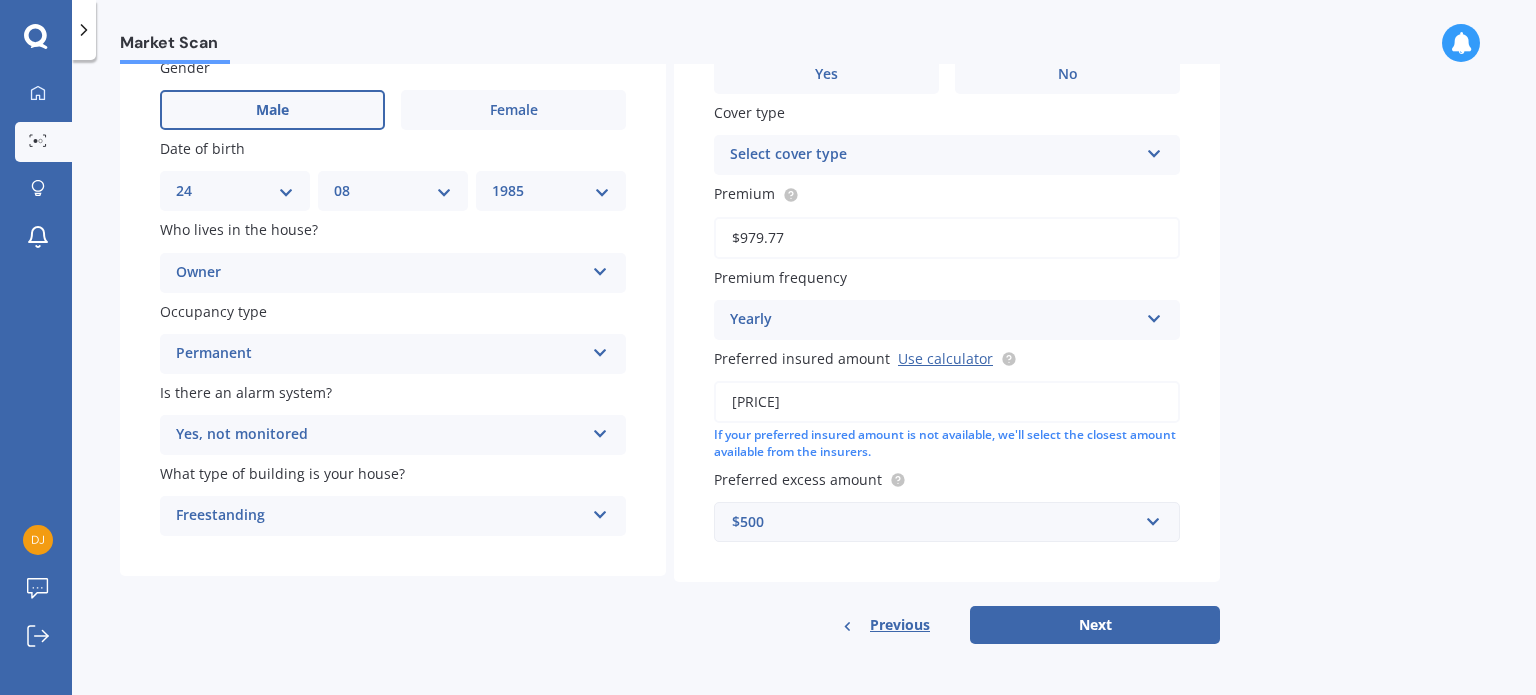 click on "Freestanding Freestanding Multi-unit (in a block of 6 or less) Multi-unit (in a block of 7-10)" at bounding box center (393, 516) 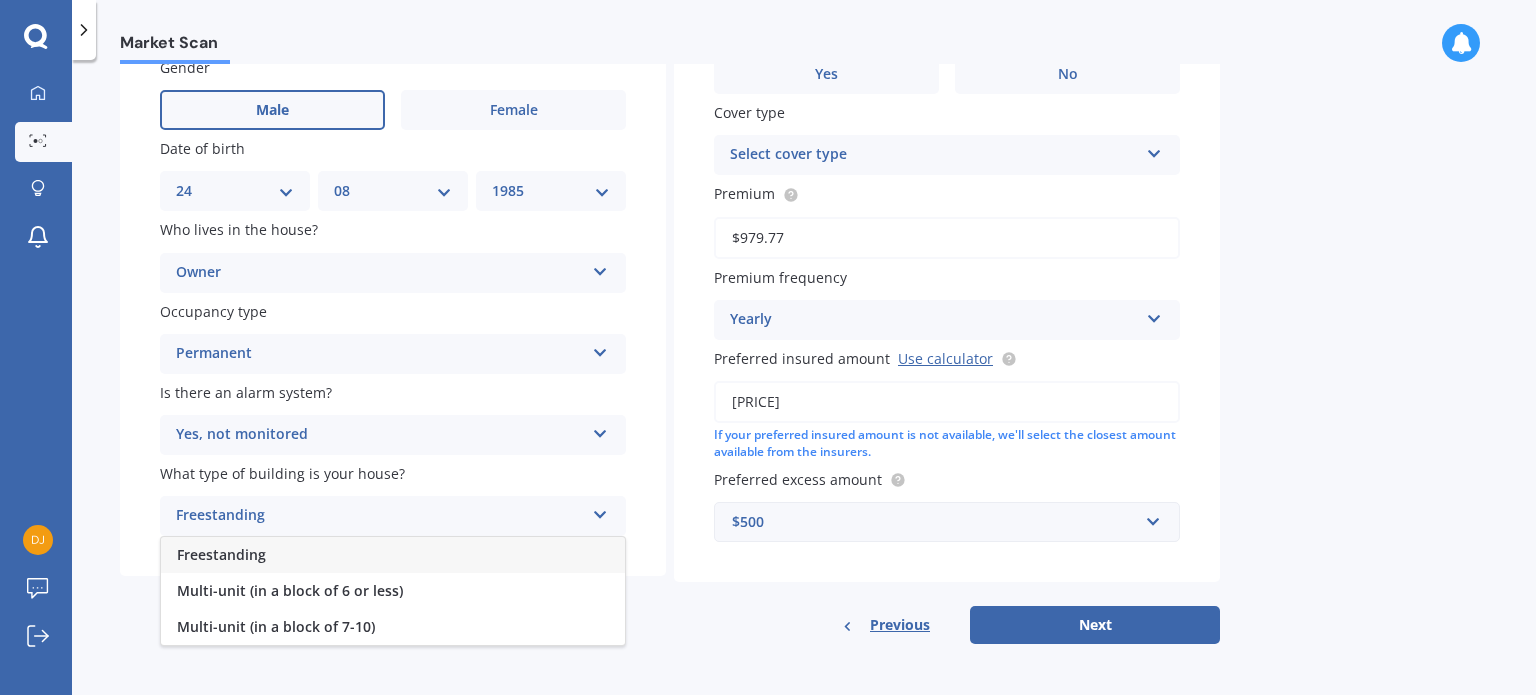 click on "Freestanding Freestanding Multi-unit (in a block of 6 or less) Multi-unit (in a block of 7-10)" at bounding box center [393, 516] 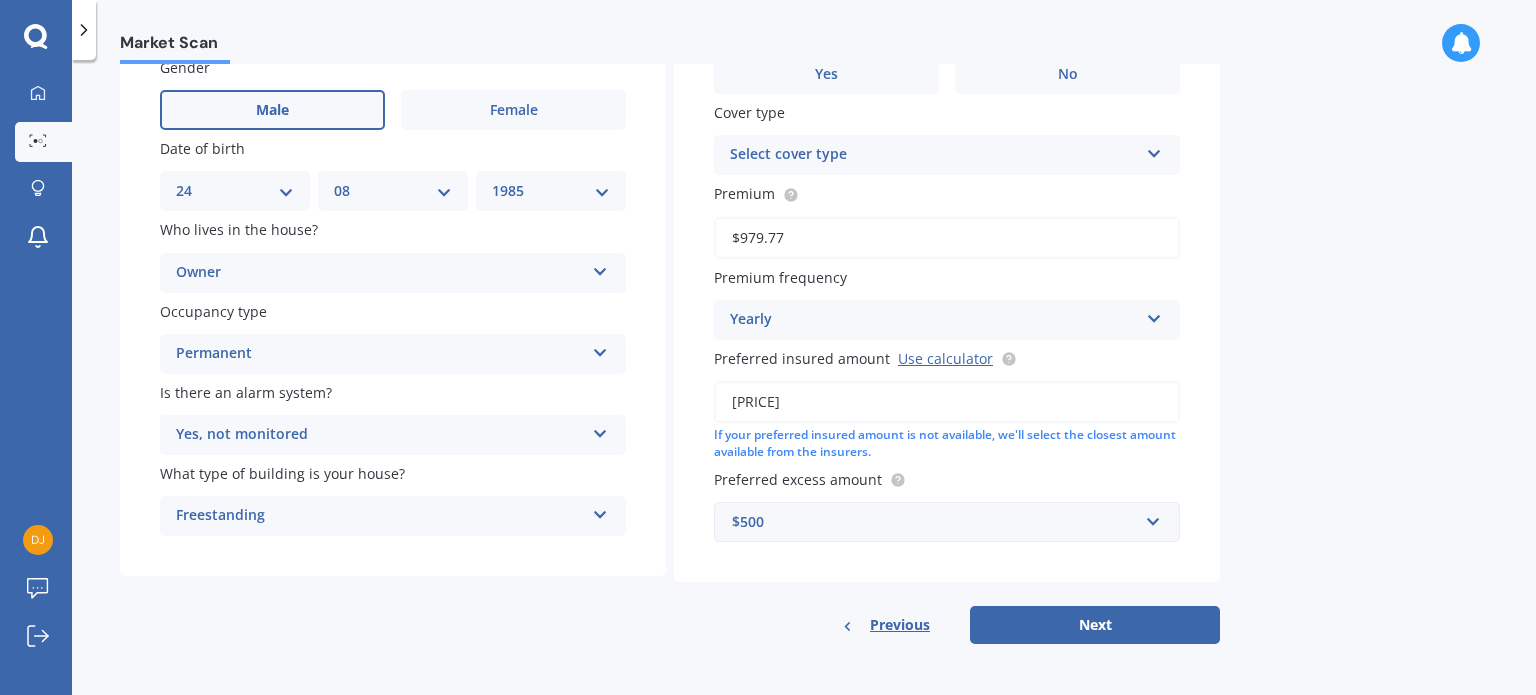 scroll, scrollTop: 0, scrollLeft: 0, axis: both 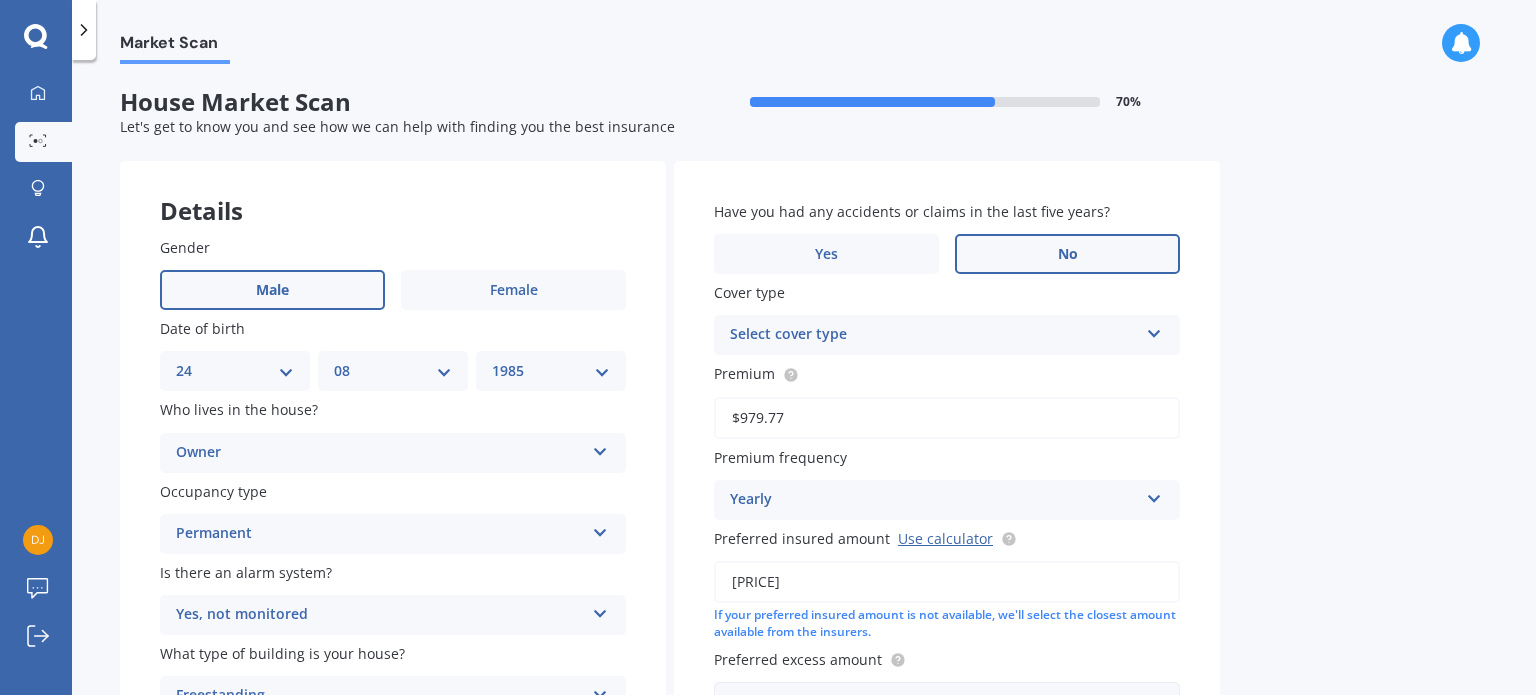 click on "No" at bounding box center [1067, 254] 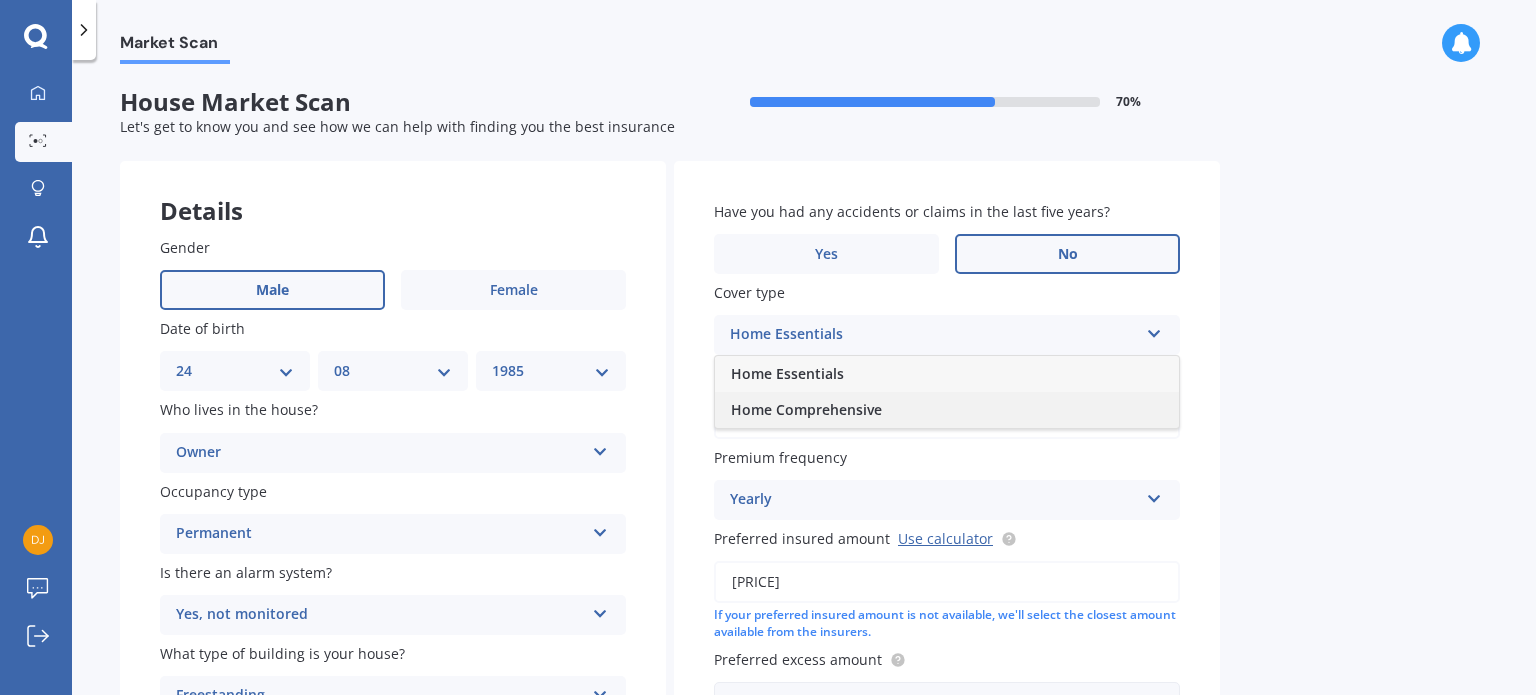 click on "Home Comprehensive" at bounding box center (806, 409) 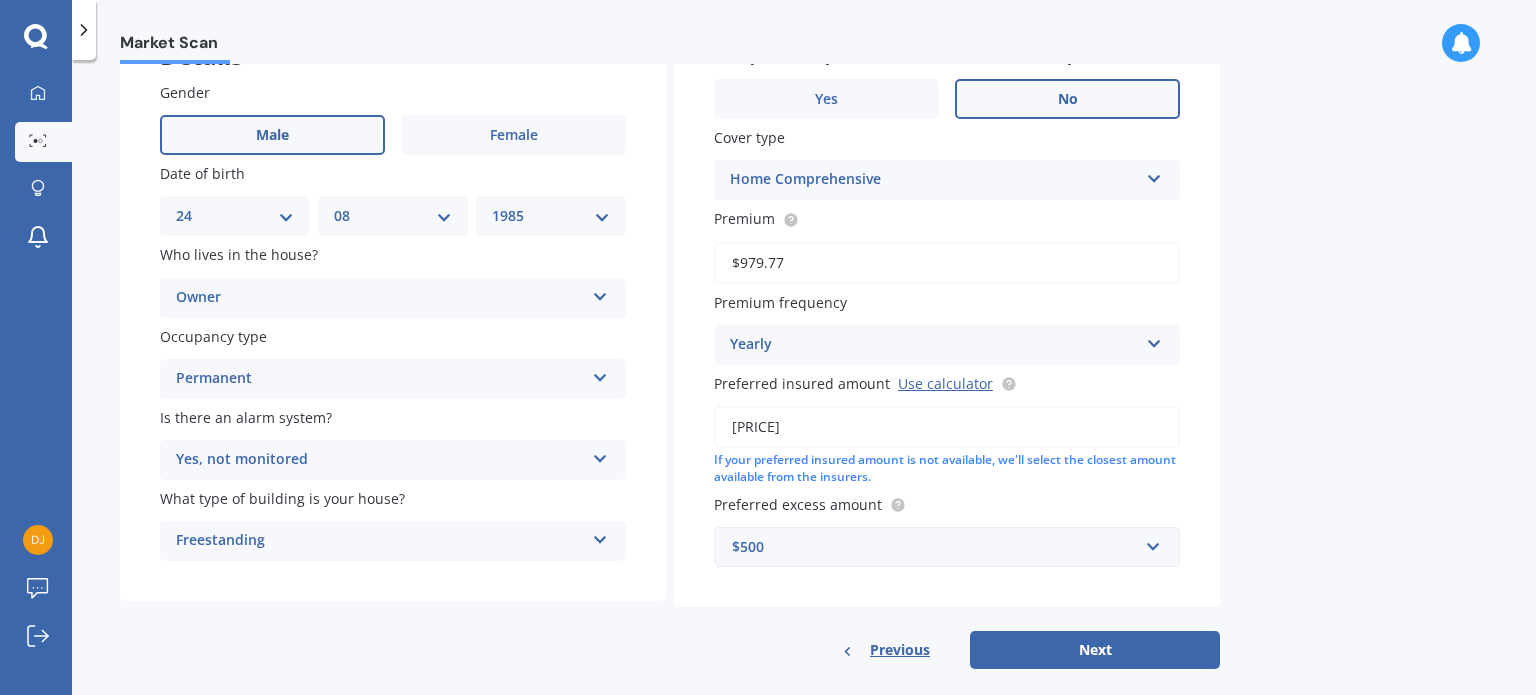 scroll, scrollTop: 180, scrollLeft: 0, axis: vertical 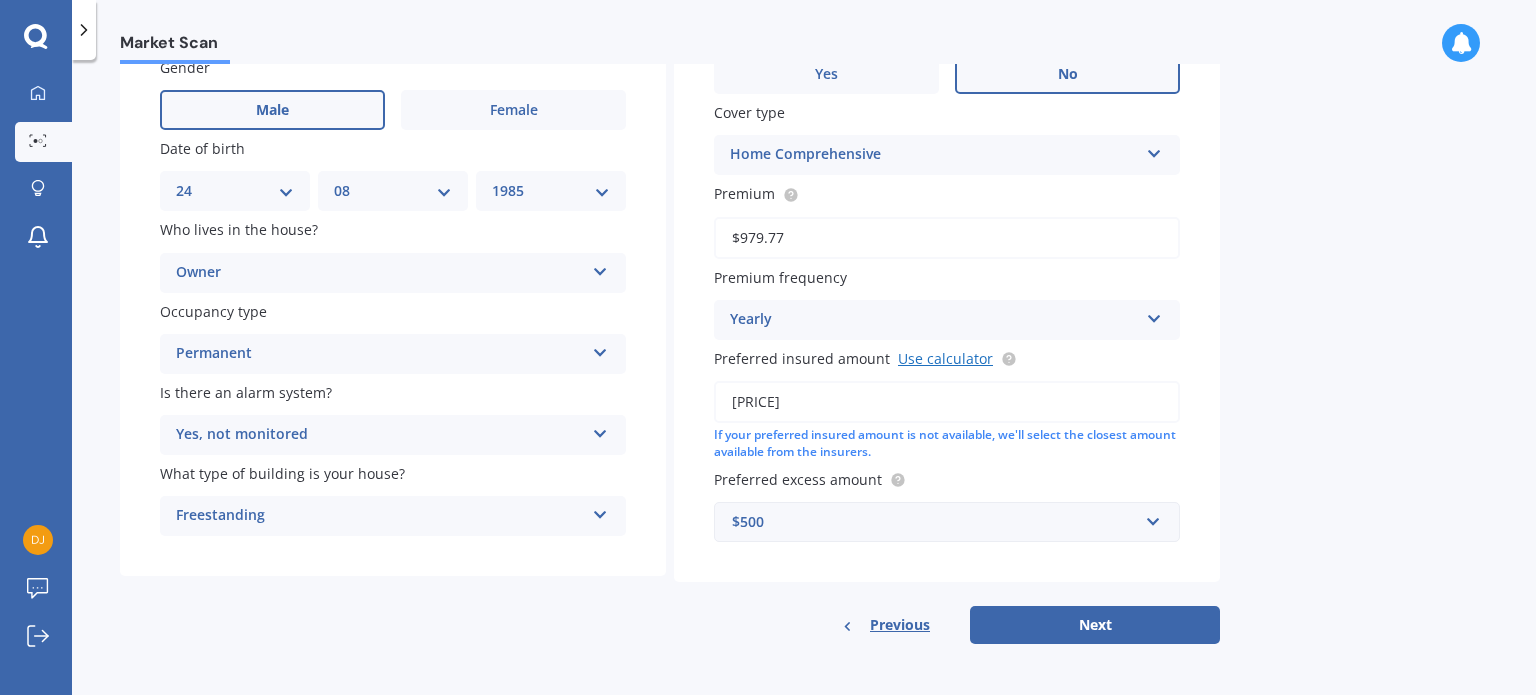 click on "Use calculator" at bounding box center (945, 358) 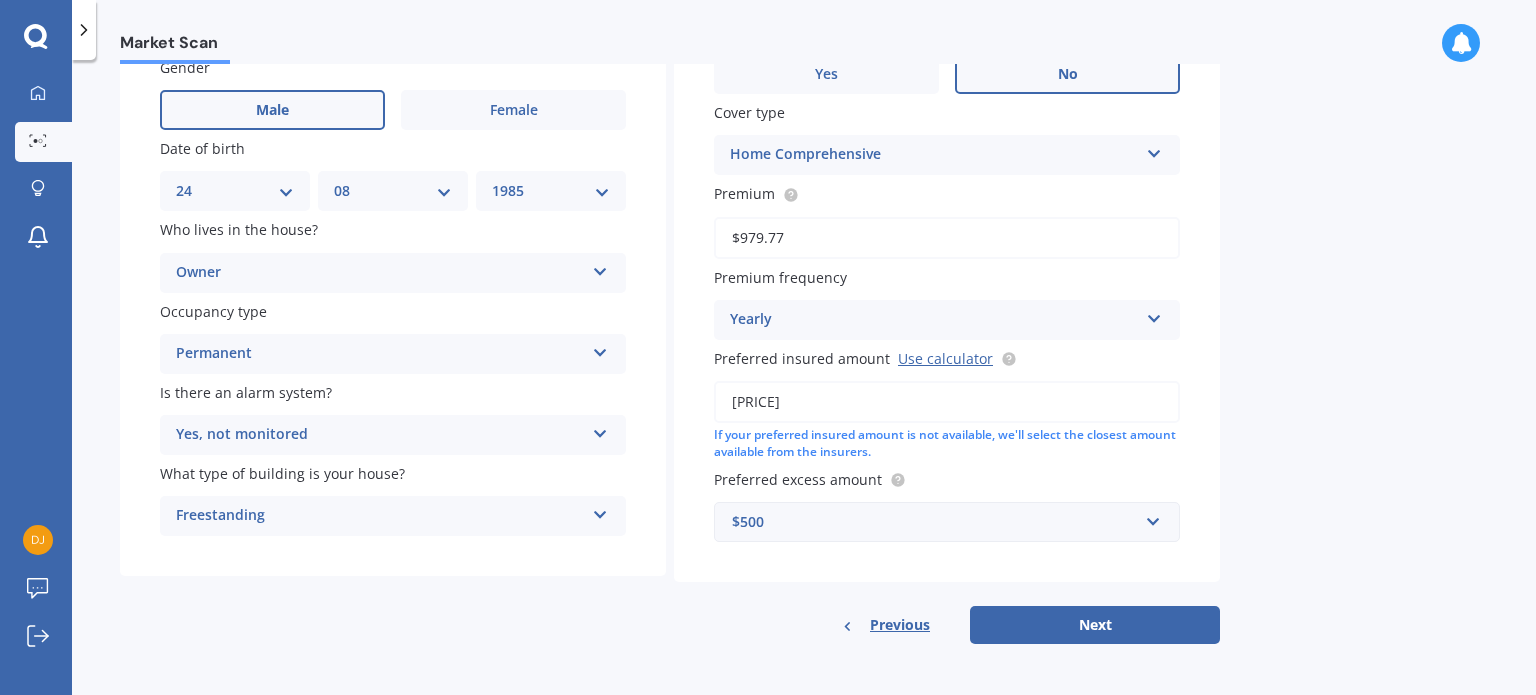 click on "$500" at bounding box center [935, 522] 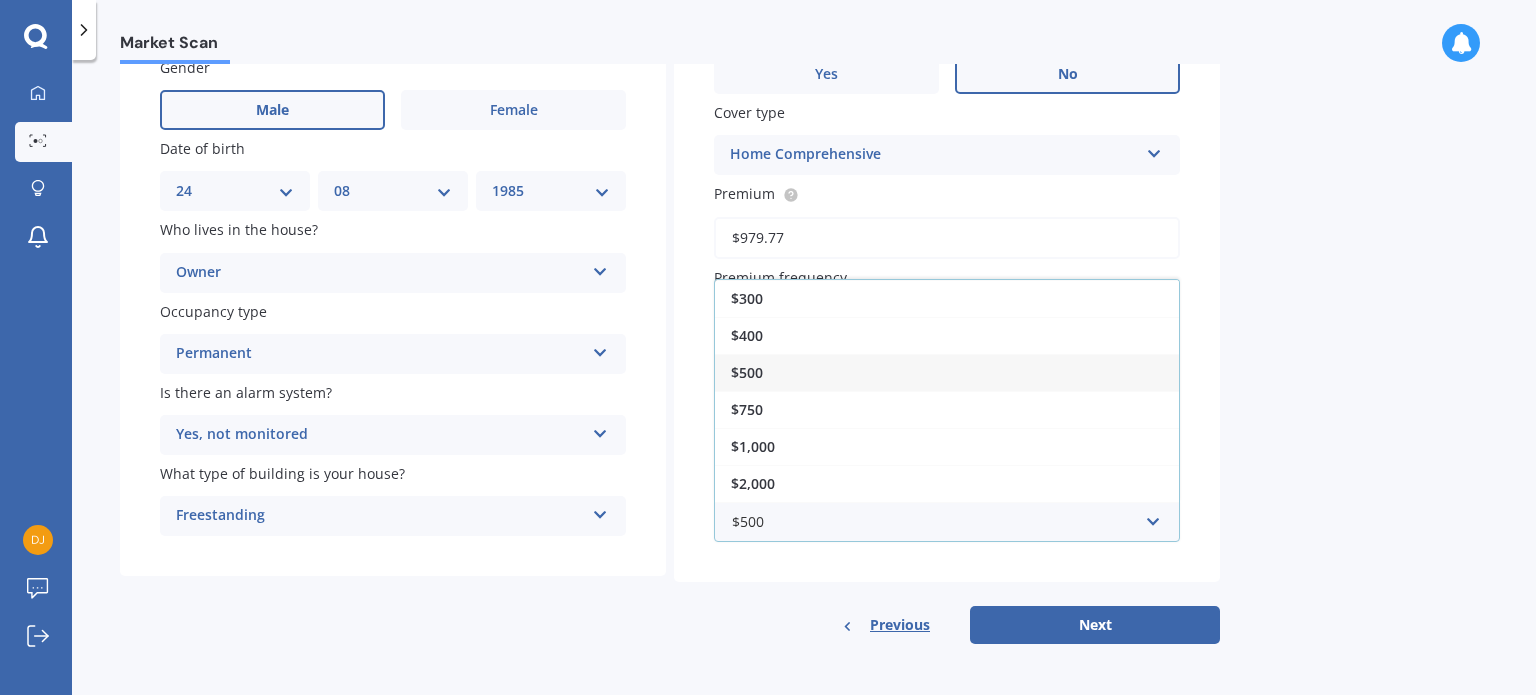 click on "$500 $300 $400 $500 $750 $1,000 $2,000 $2,500" at bounding box center [947, 522] 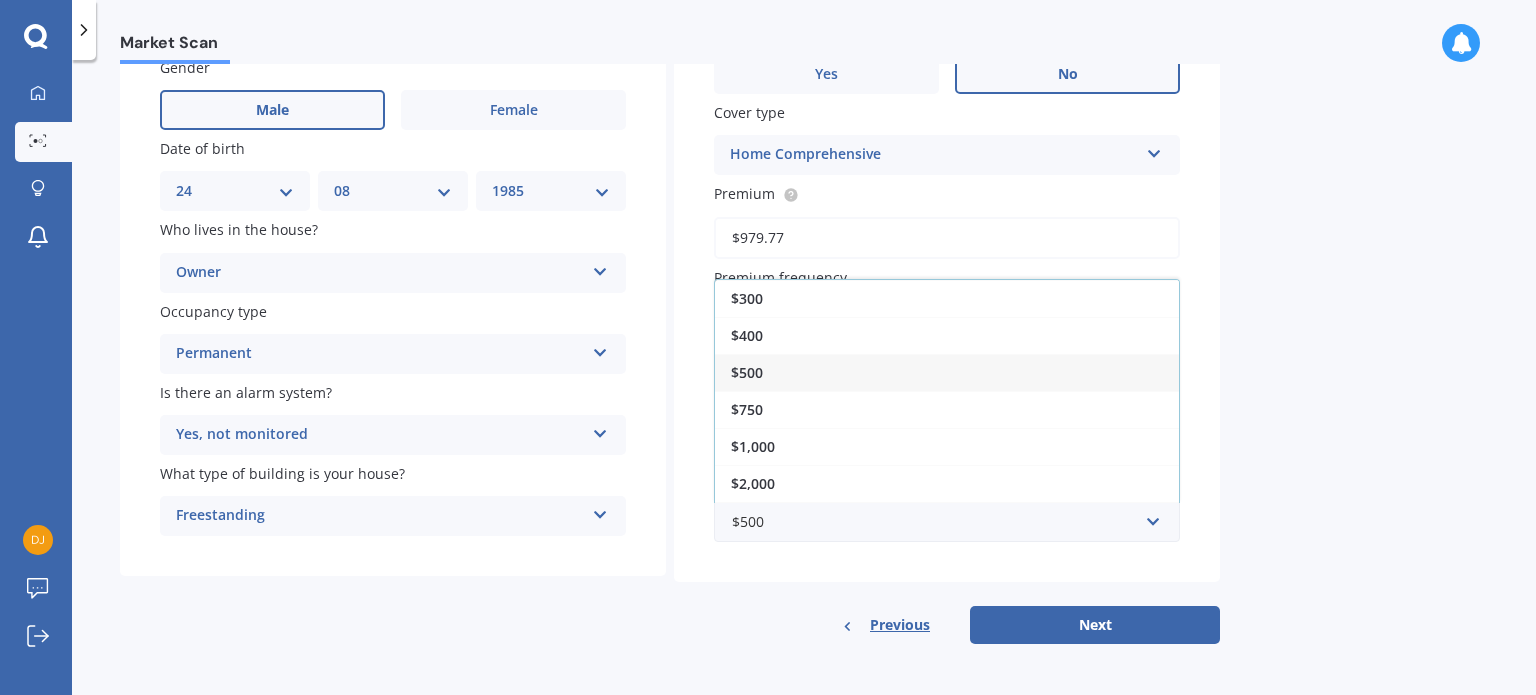click on "Market Scan House Market Scan 70 % Let's get to know you and see how we can help with finding you the best insurance Details Gender Male Female Date of birth DD 01 02 03 04 05 06 07 08 09 10 11 12 13 14 15 16 17 18 19 20 21 22 23 24 25 26 27 28 29 30 31 MM 01 02 03 04 05 06 07 08 09 10 11 12 YYYY 2009 2008 2007 2006 2005 2004 2003 2002 2001 2000 1999 1998 1997 1996 1995 1994 1993 1992 1991 1990 1989 1988 1987 1986 1985 1984 1983 1982 1981 1980 1979 1978 1977 1976 1975 1974 1973 1972 1971 1970 1969 1968 1967 1966 1965 1964 1963 1962 1961 1960 1959 1958 1957 1956 1955 1954 1953 1952 1951 1950 1949 1948 1947 1946 1945 1944 1943 1942 1941 1940 1939 1938 1937 1936 1935 1934 1933 1932 1931 1930 1929 1928 1927 1926 1925 1924 1923 1922 1921 1920 1919 1918 1917 1916 1915 1914 1913 1912 1911 1910 Who lives in the house? Owner Owner Owner + Boarder Occupancy type Permanent Permanent Holiday (without tenancy) Is there an alarm system? Yes, not monitored Yes, monitored Yes, not monitored No Freestanding Freestanding Yes" at bounding box center (804, 381) 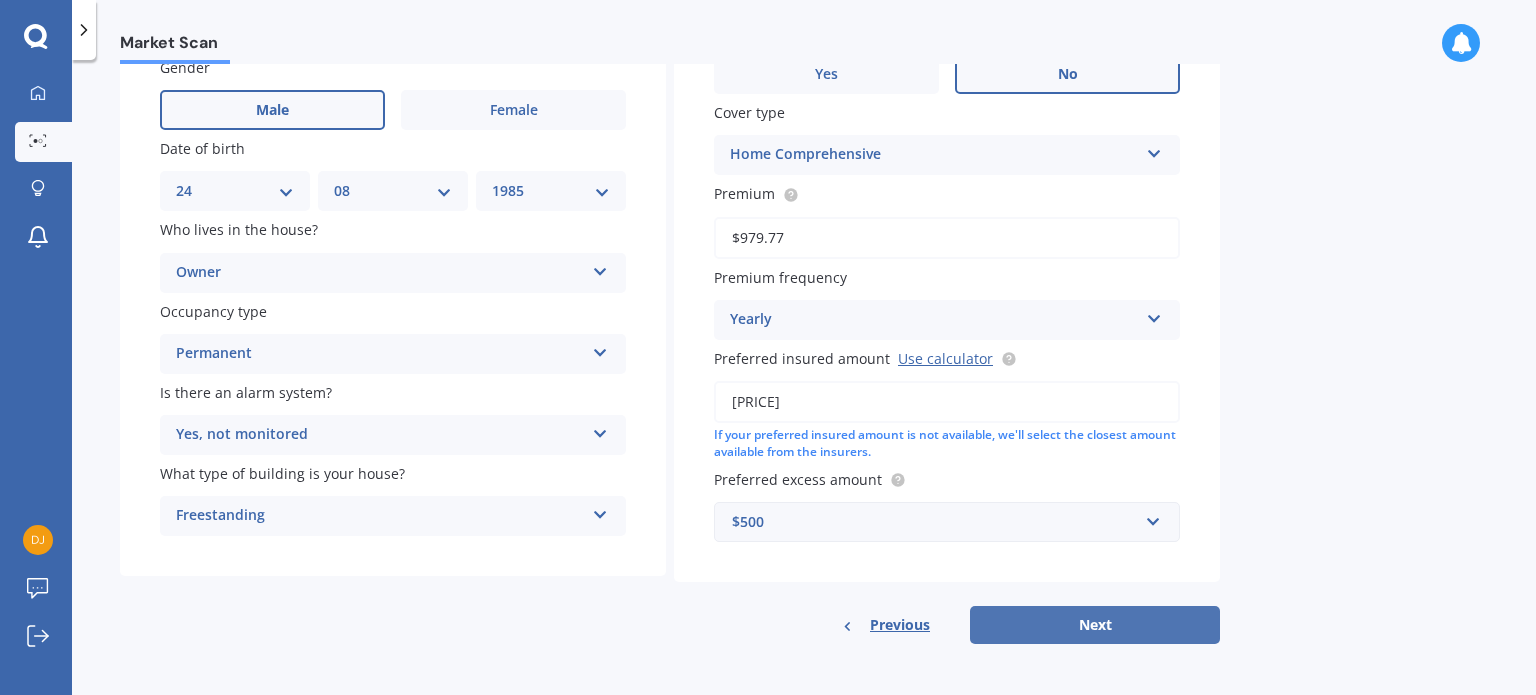 click on "Next" at bounding box center (1095, 625) 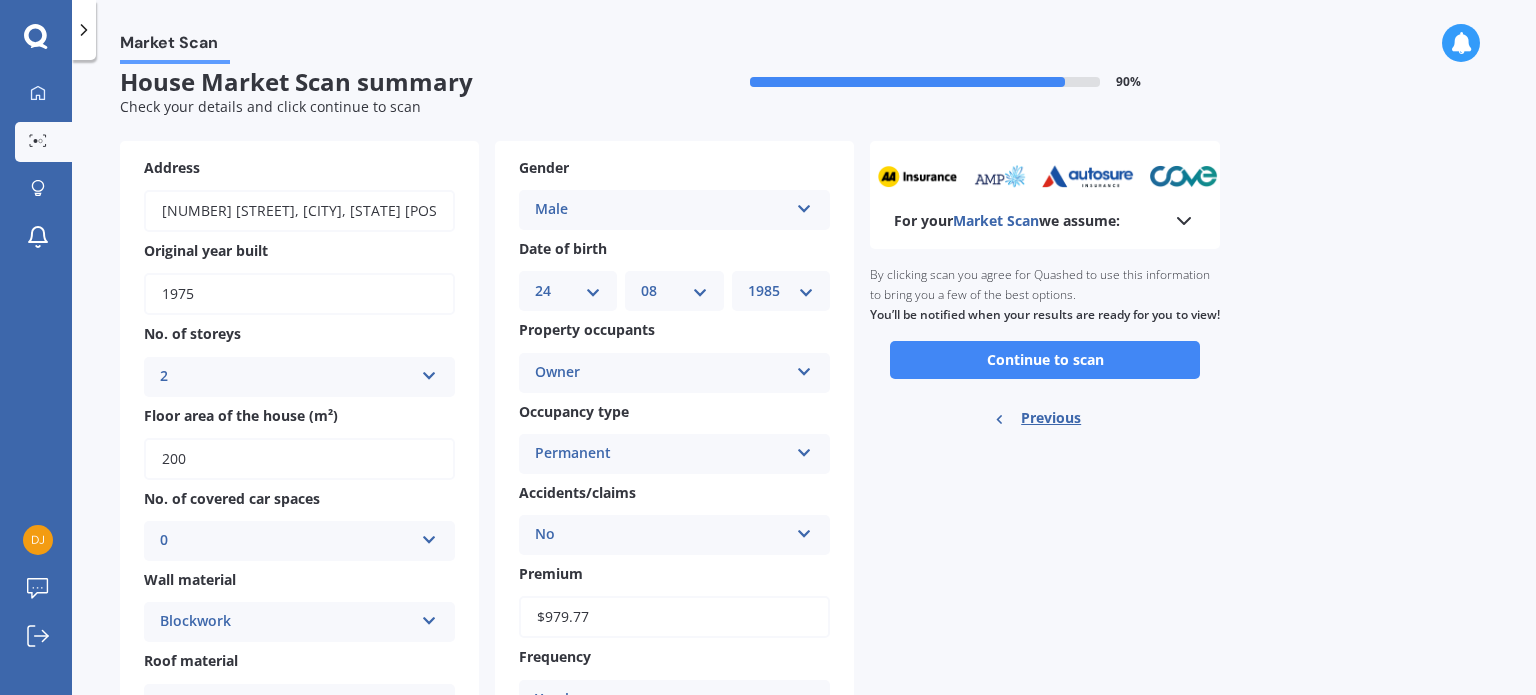 scroll, scrollTop: 12, scrollLeft: 0, axis: vertical 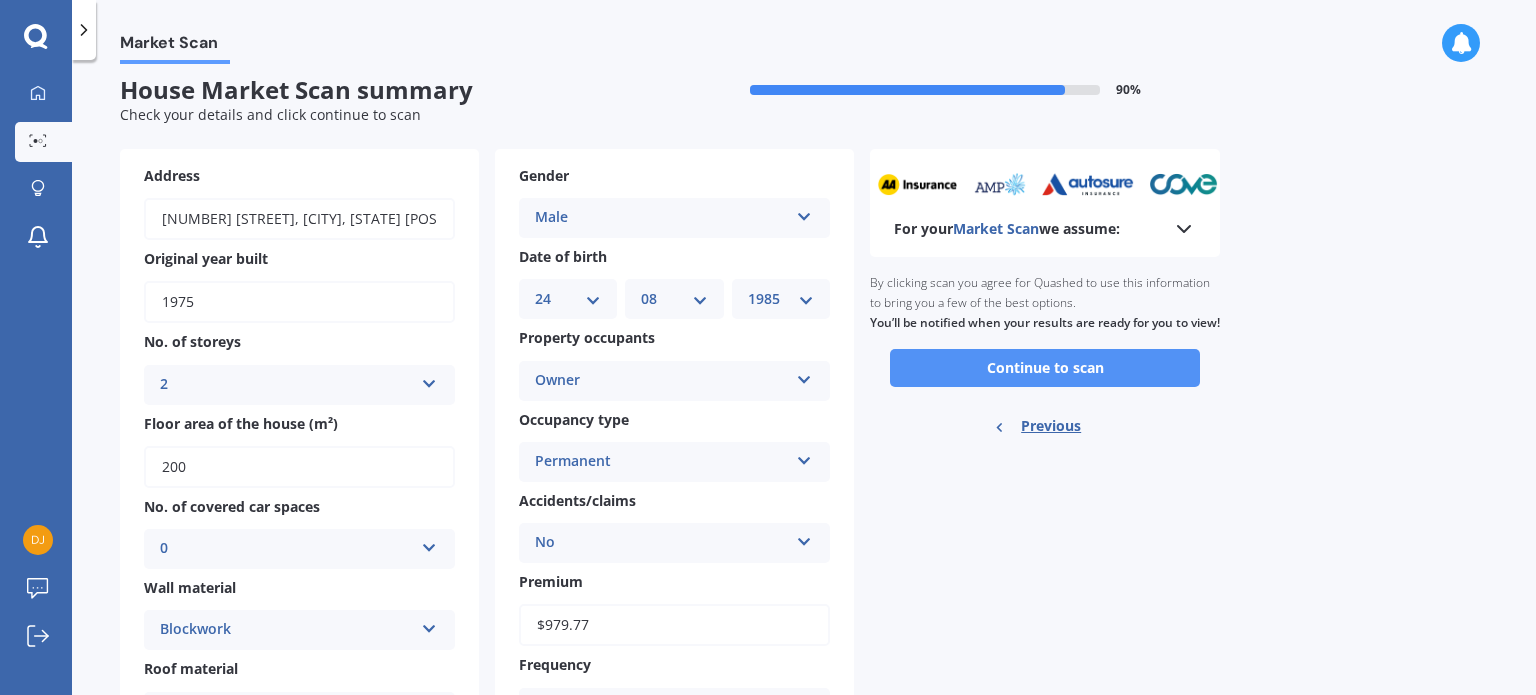 click on "Continue to scan" at bounding box center [1045, 368] 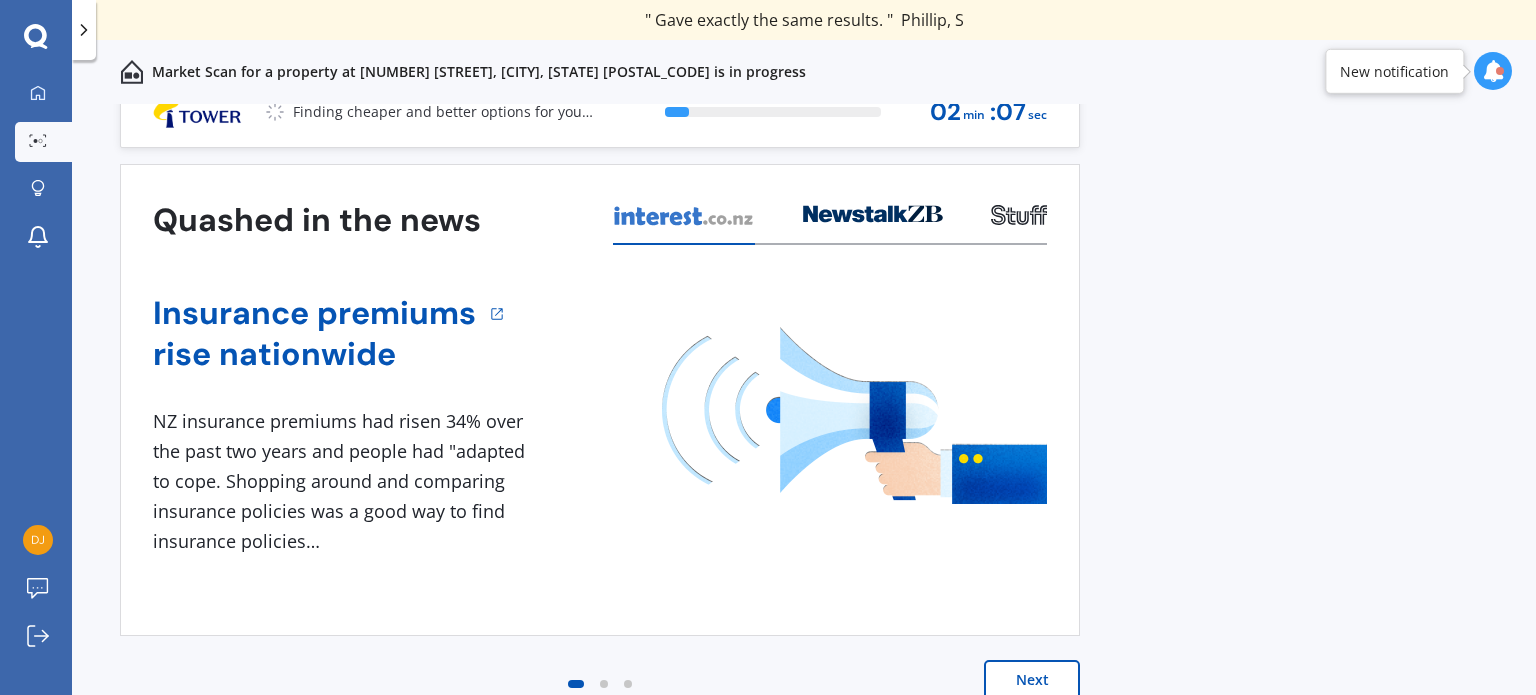 scroll, scrollTop: 0, scrollLeft: 0, axis: both 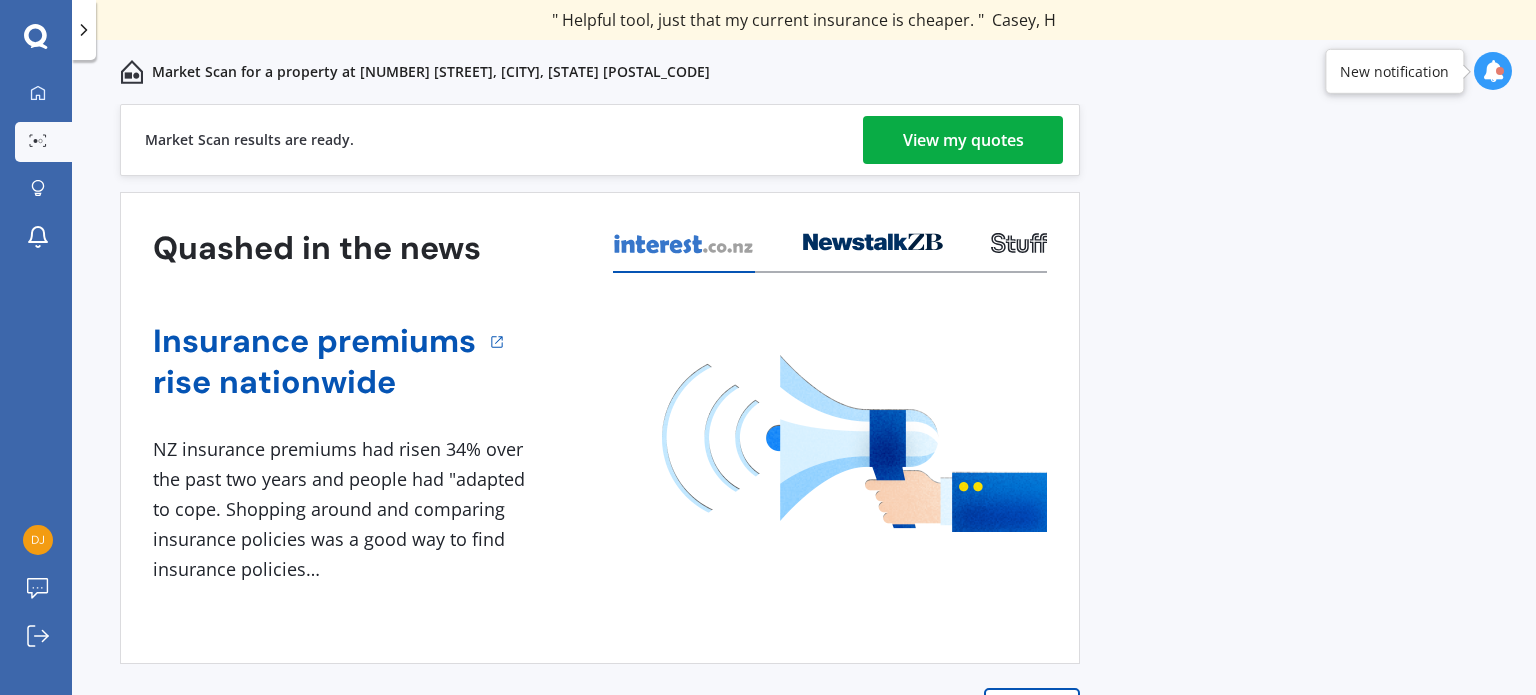 click on "View my quotes" at bounding box center [963, 140] 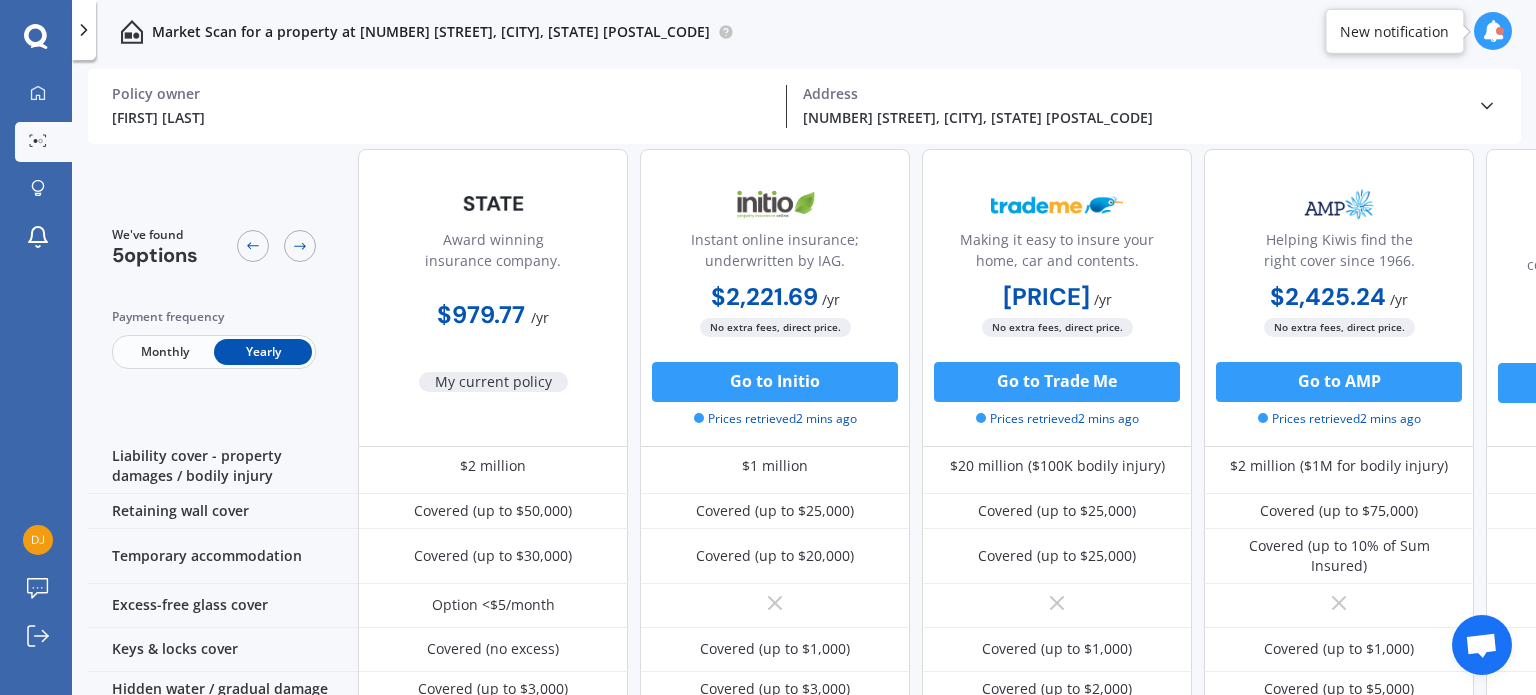 scroll, scrollTop: 0, scrollLeft: 0, axis: both 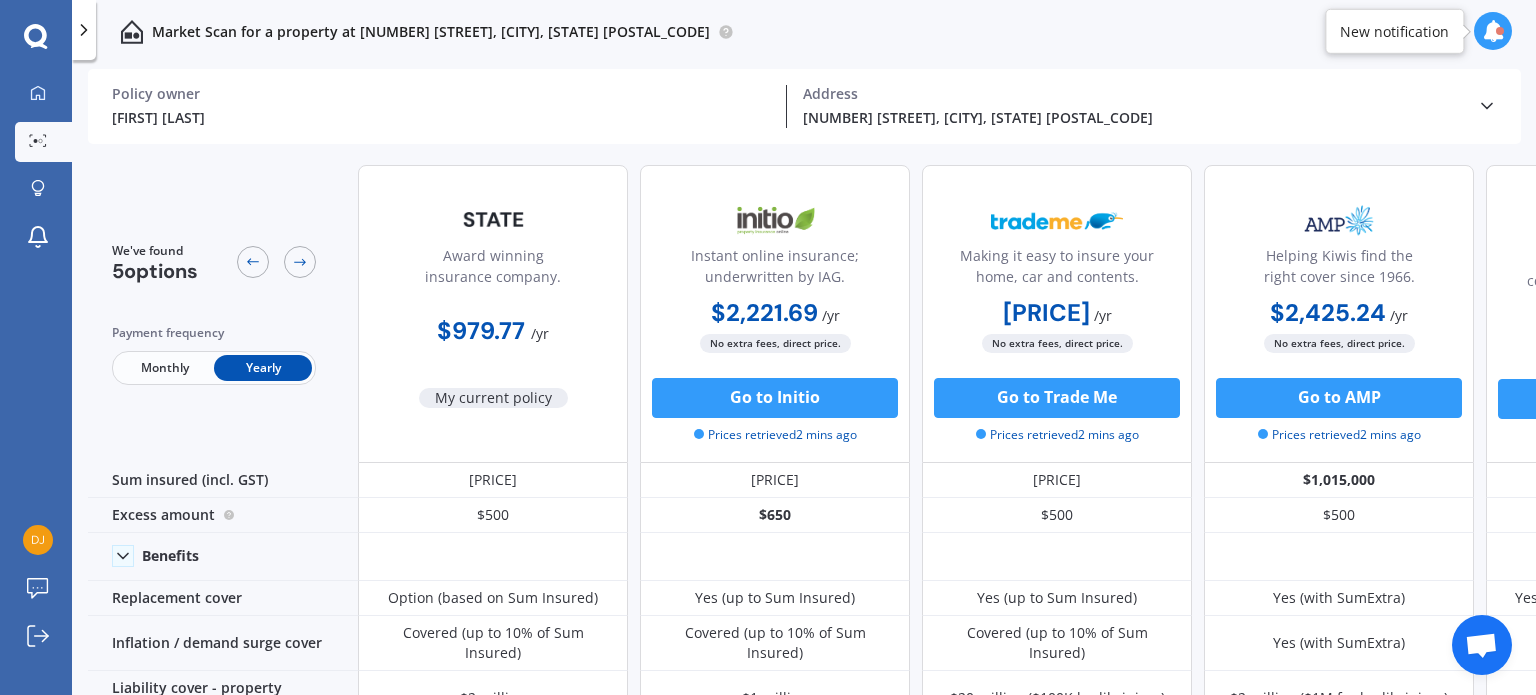 click on "Monthly" at bounding box center [165, 368] 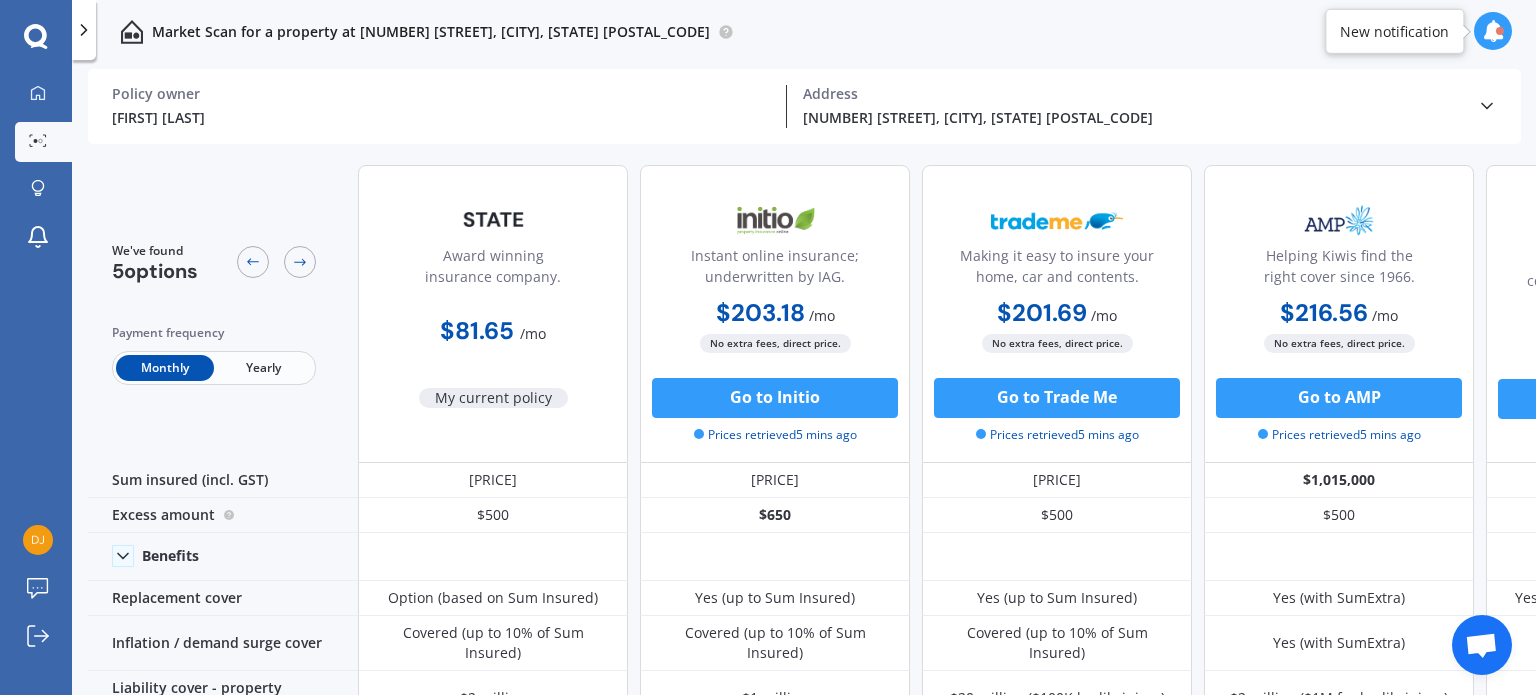click on "Yearly" at bounding box center (263, 368) 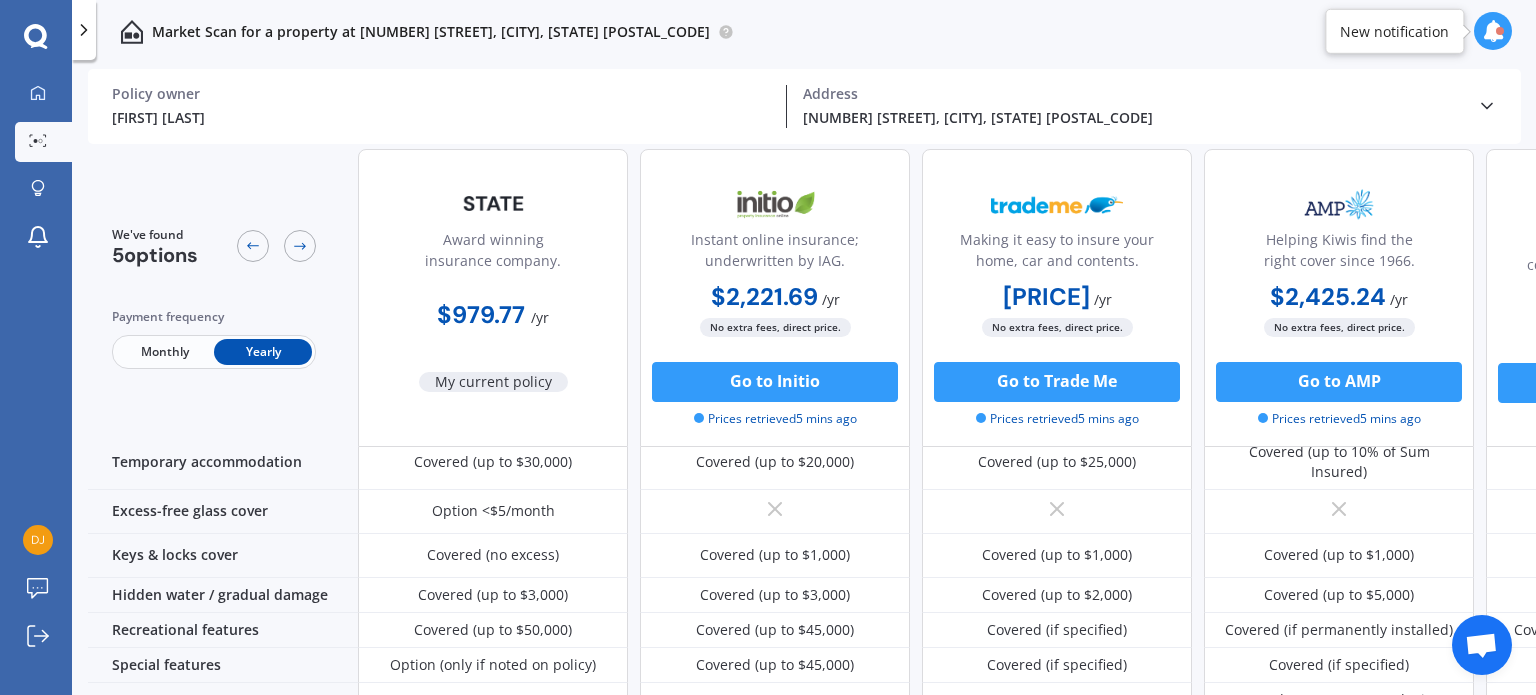 scroll, scrollTop: 0, scrollLeft: 0, axis: both 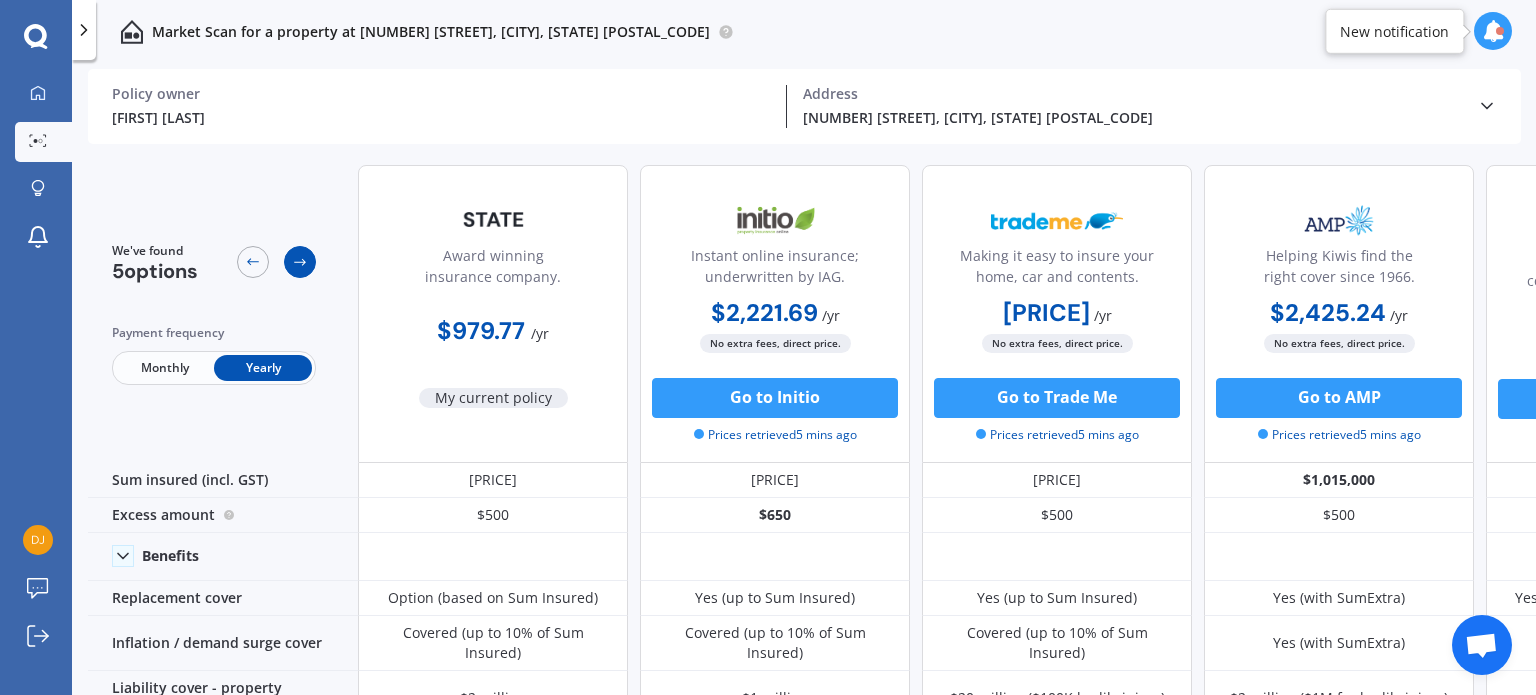 click 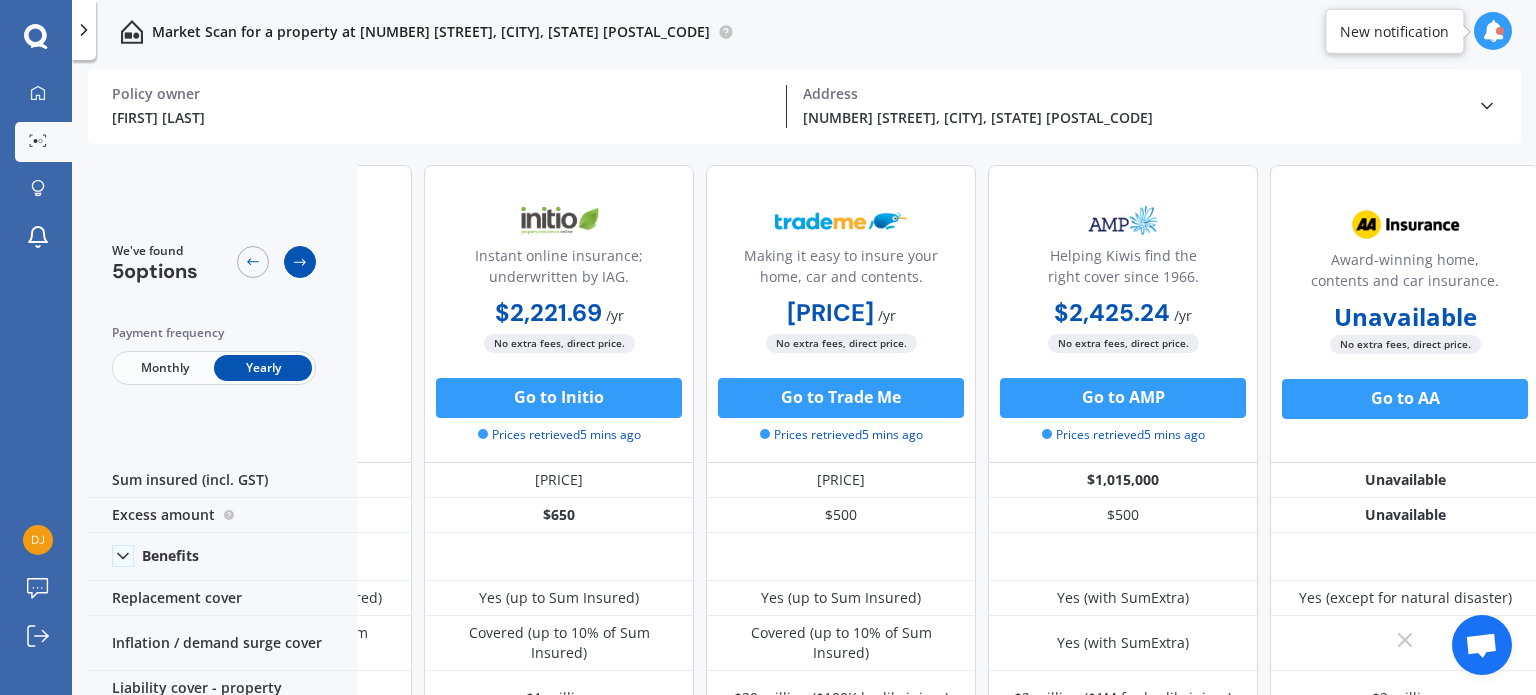 scroll, scrollTop: 0, scrollLeft: 229, axis: horizontal 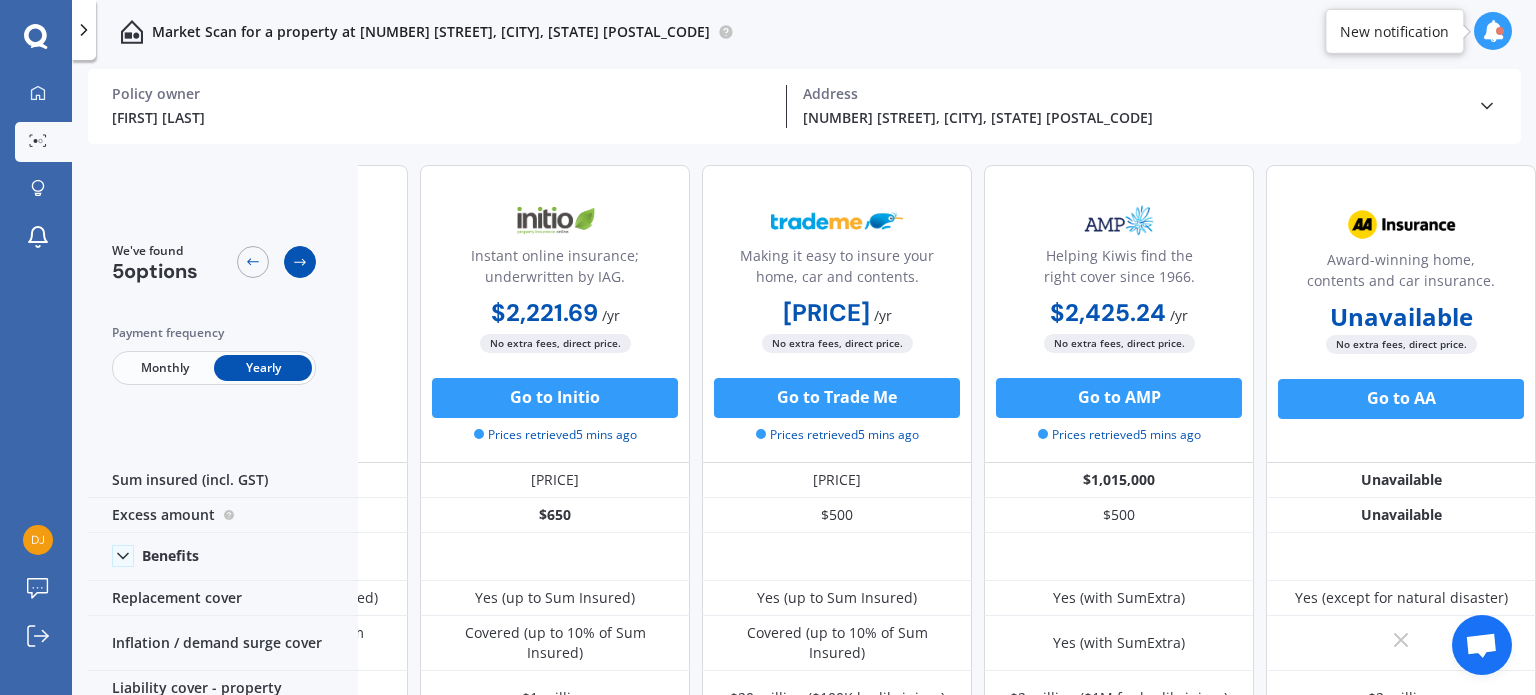 click 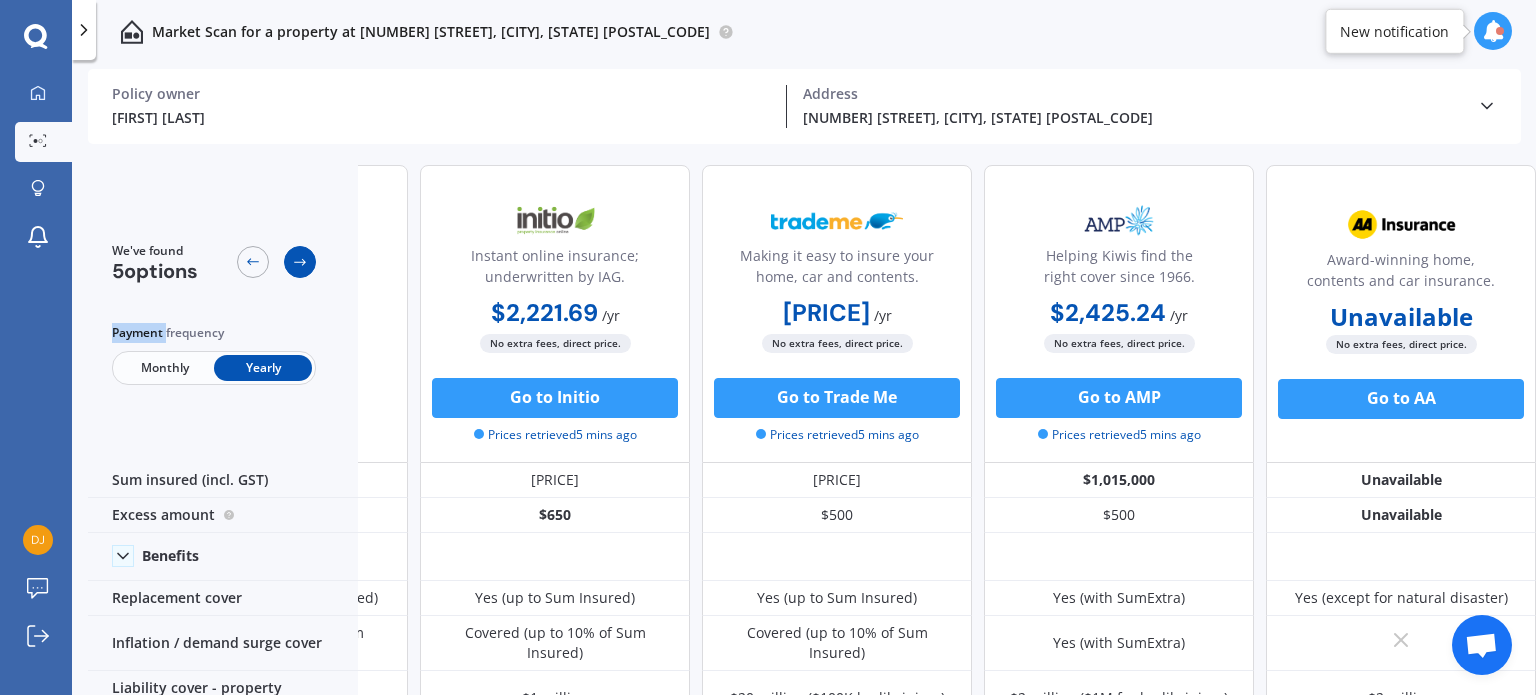 click 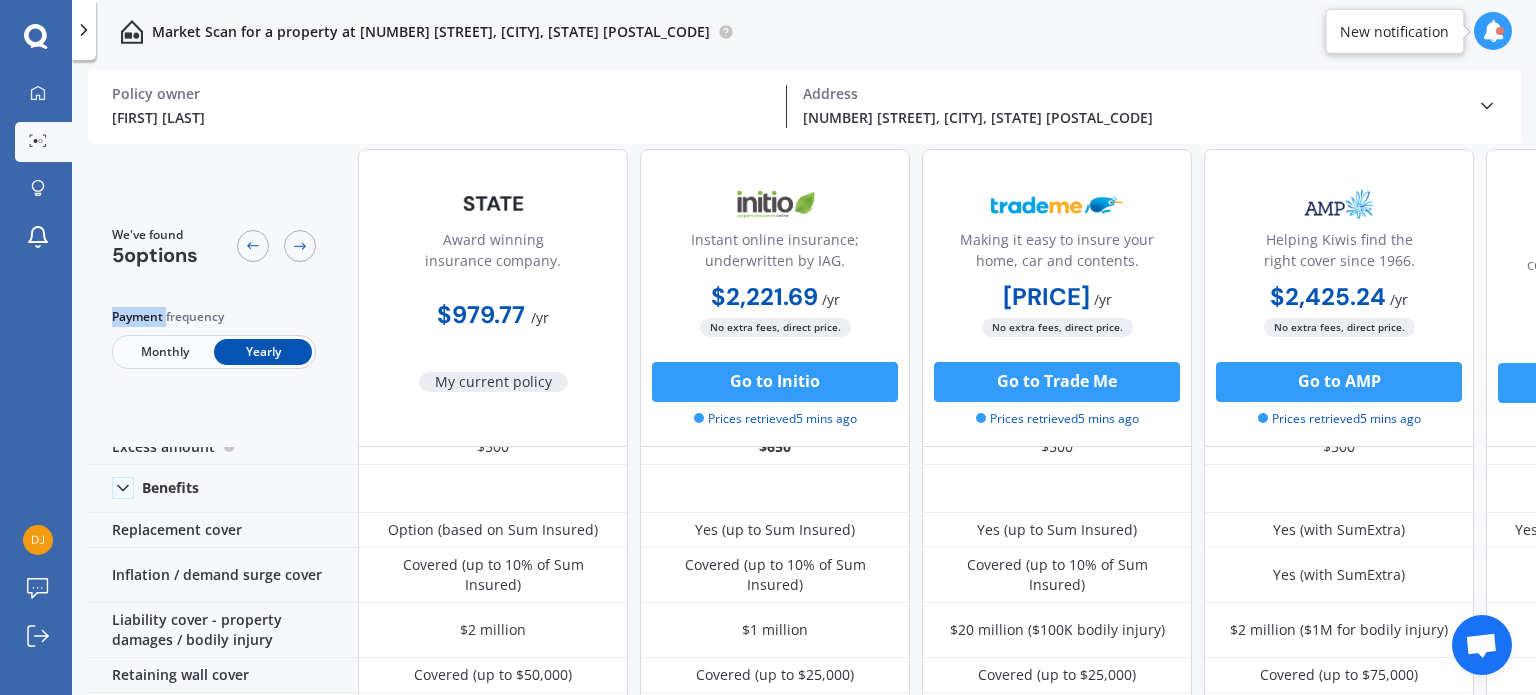 scroll, scrollTop: 0, scrollLeft: 0, axis: both 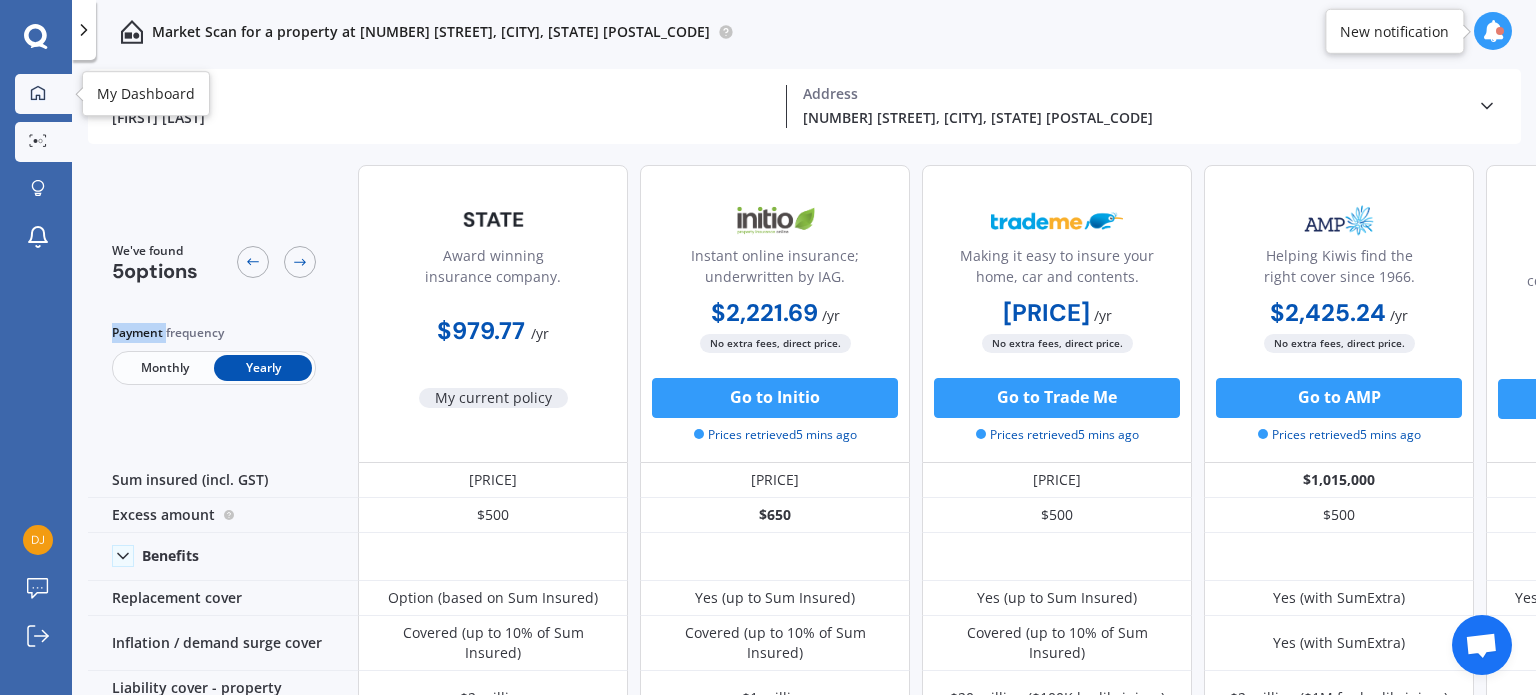 click 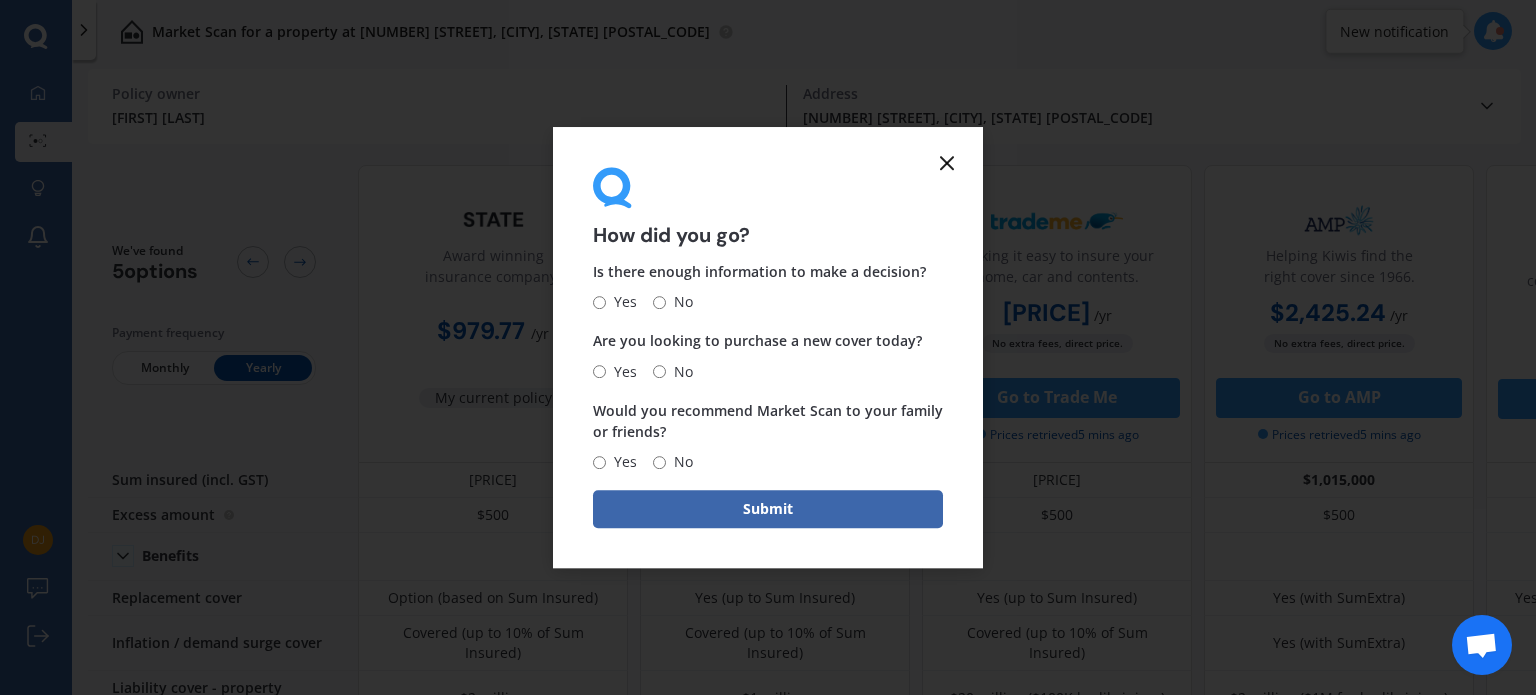 click 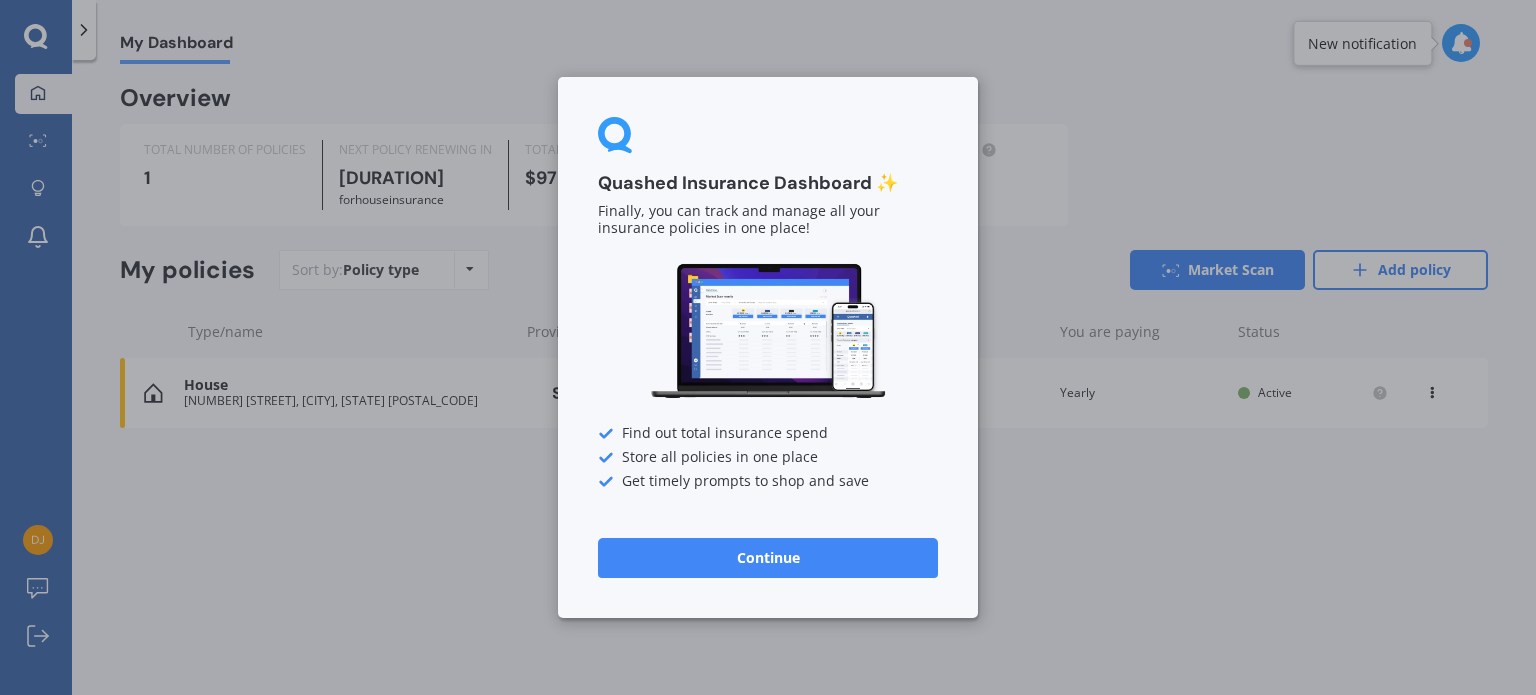 click on "Quashed Insurance Dashboard ✨ Finally, you can track and manage all your insurance policies in one place!  Find out total insurance spend  Store all policies in one place  Get timely prompts to shop and save Continue" at bounding box center [768, 347] 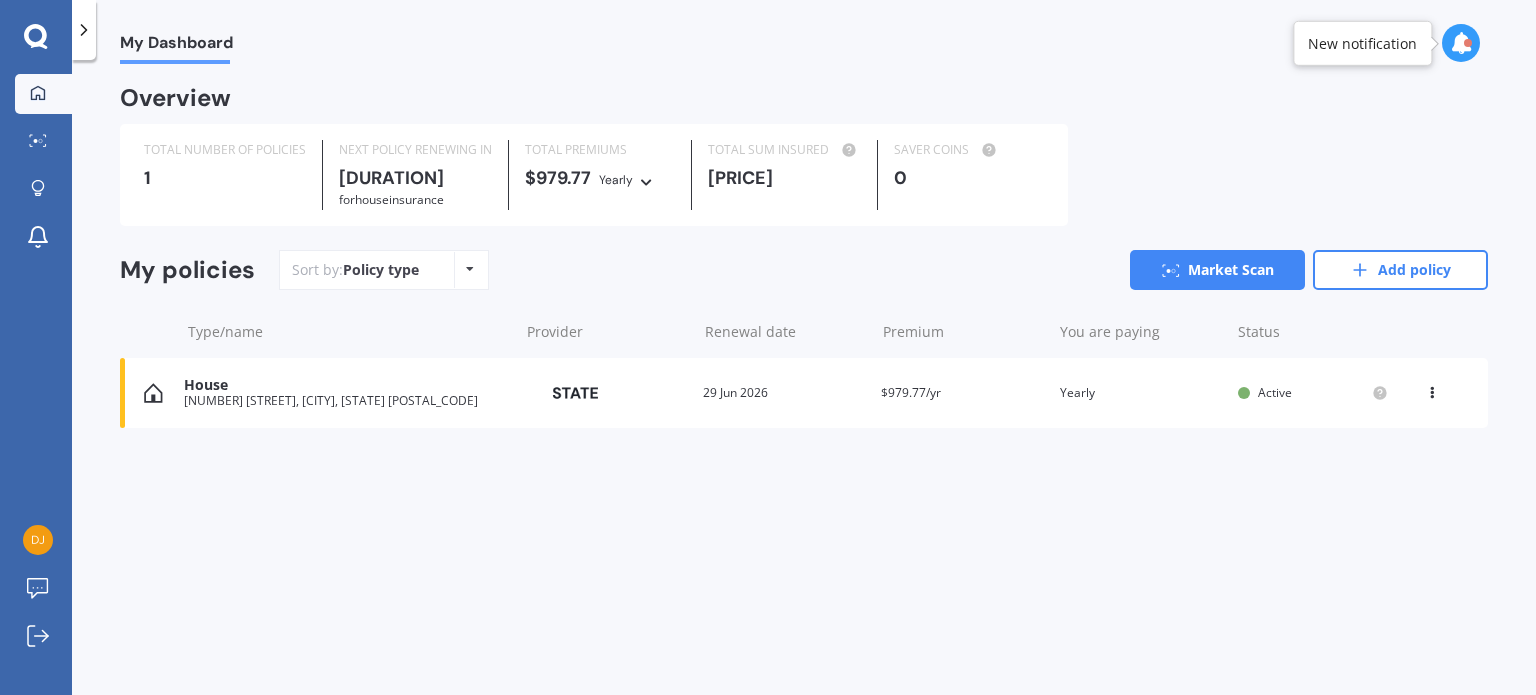 click at bounding box center (1432, 389) 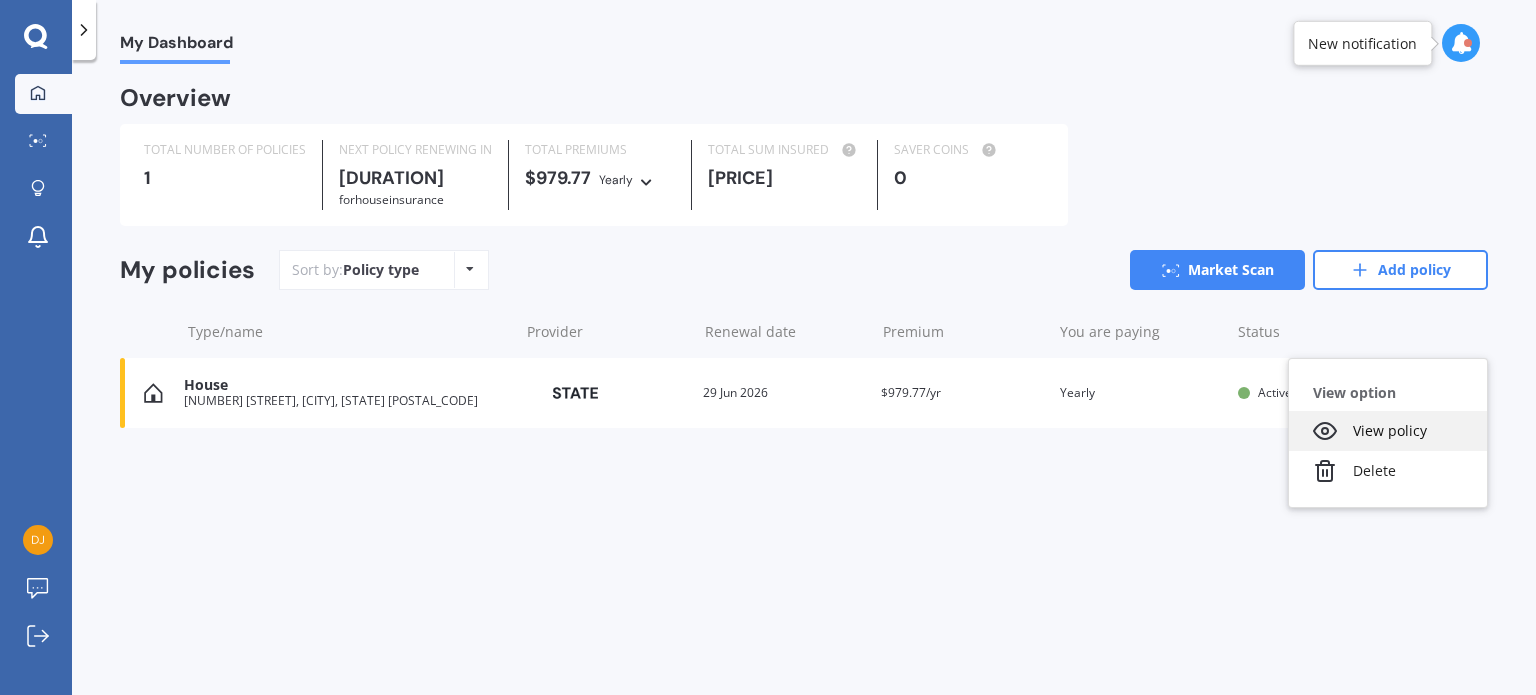click on "View policy" at bounding box center [1388, 431] 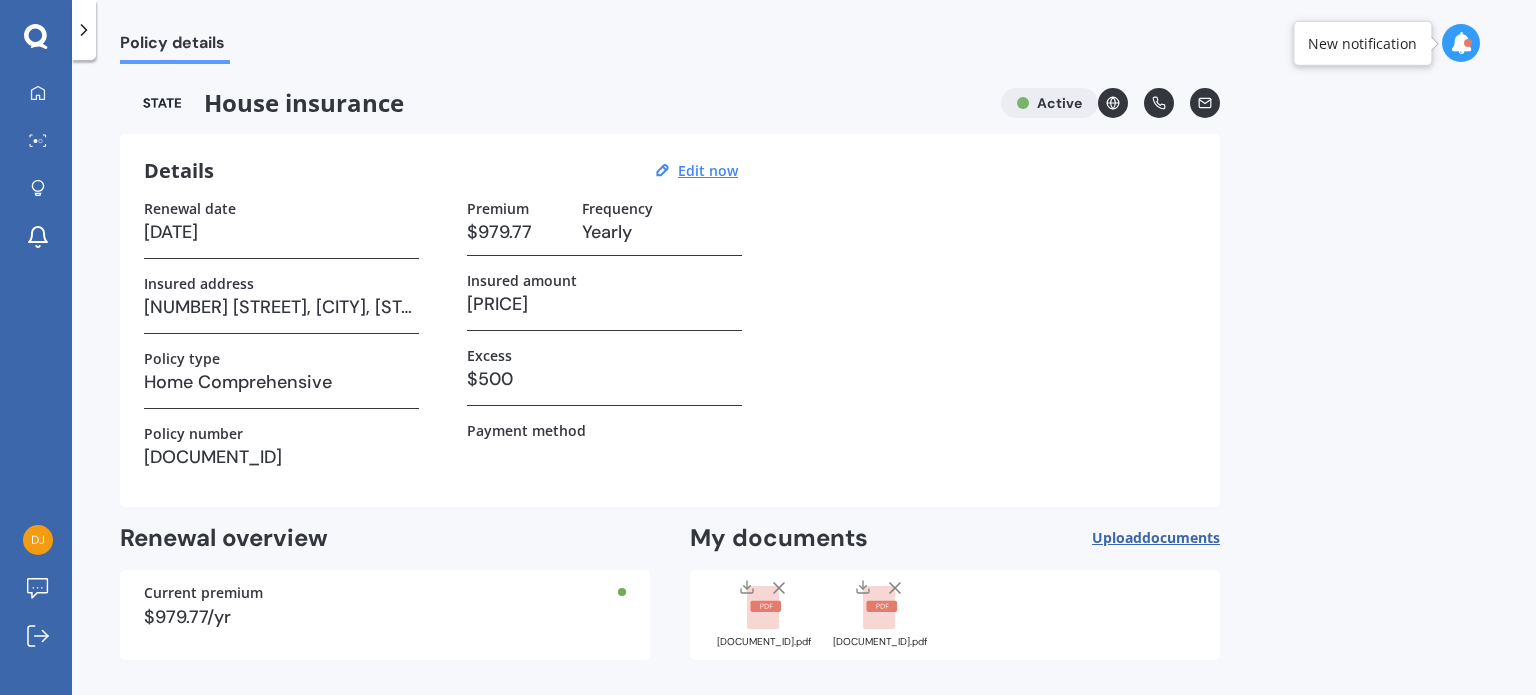 scroll, scrollTop: 72, scrollLeft: 0, axis: vertical 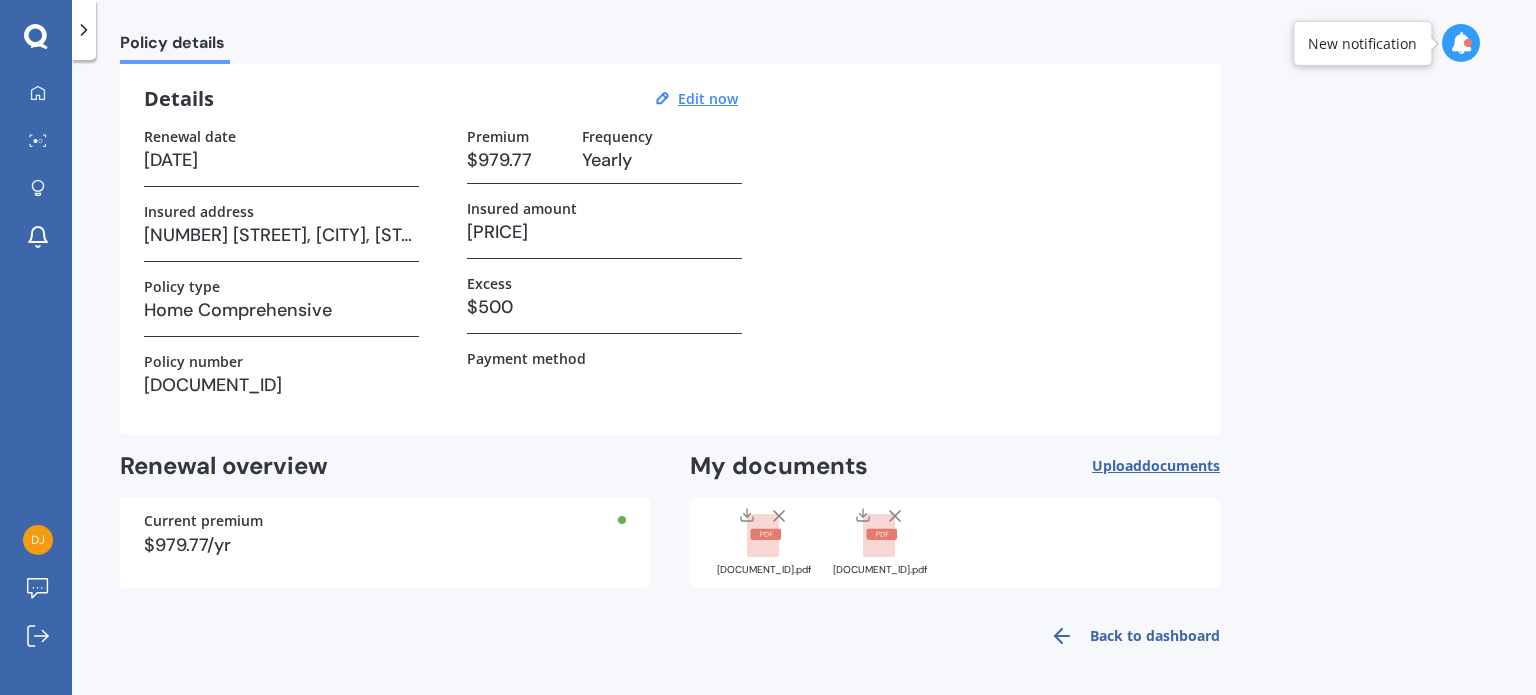 click 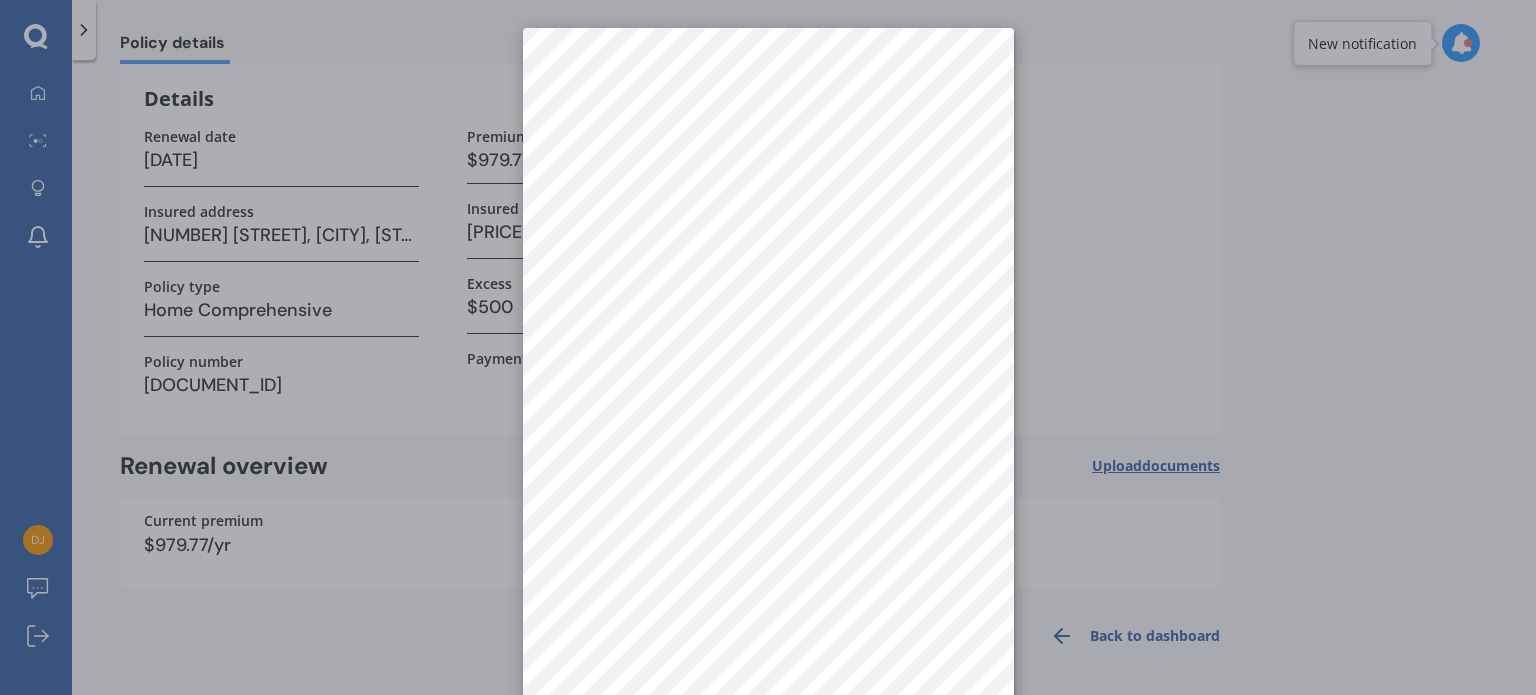 click at bounding box center (768, 347) 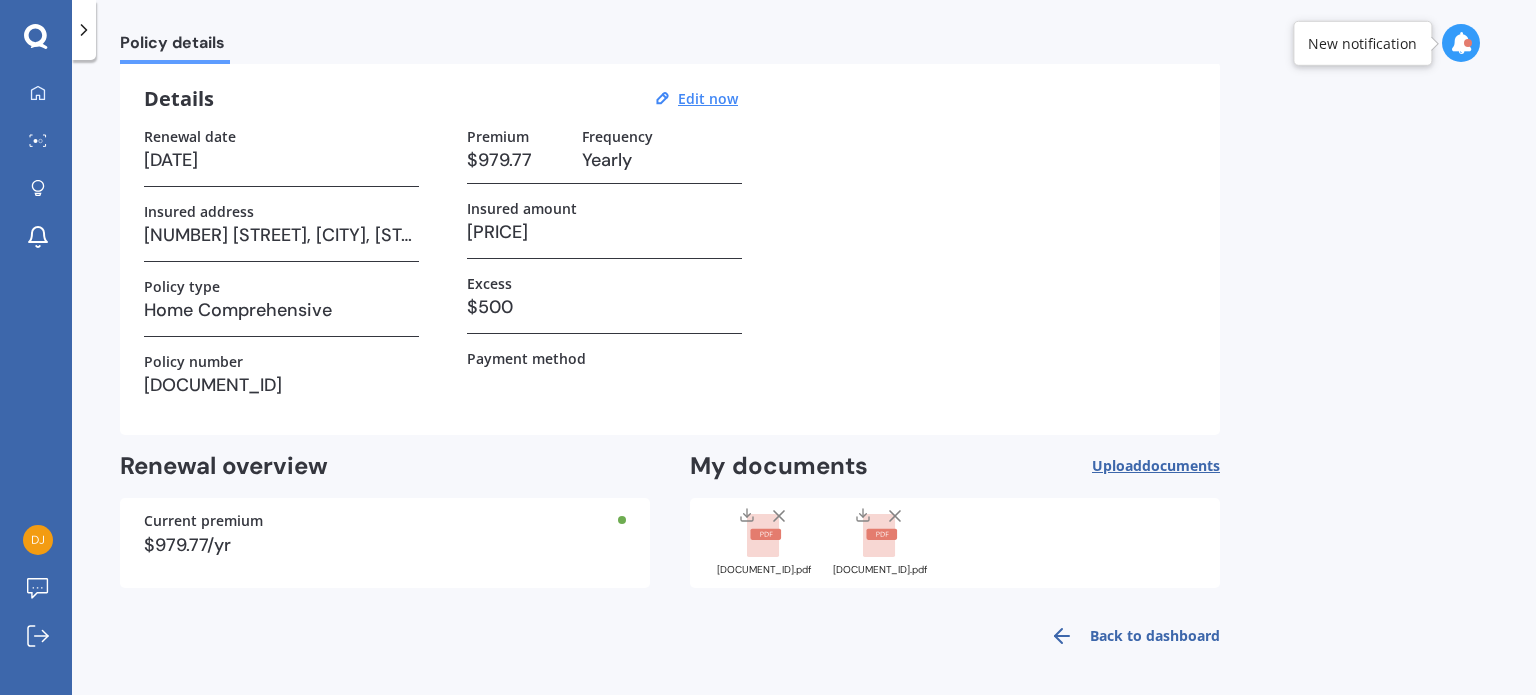 click 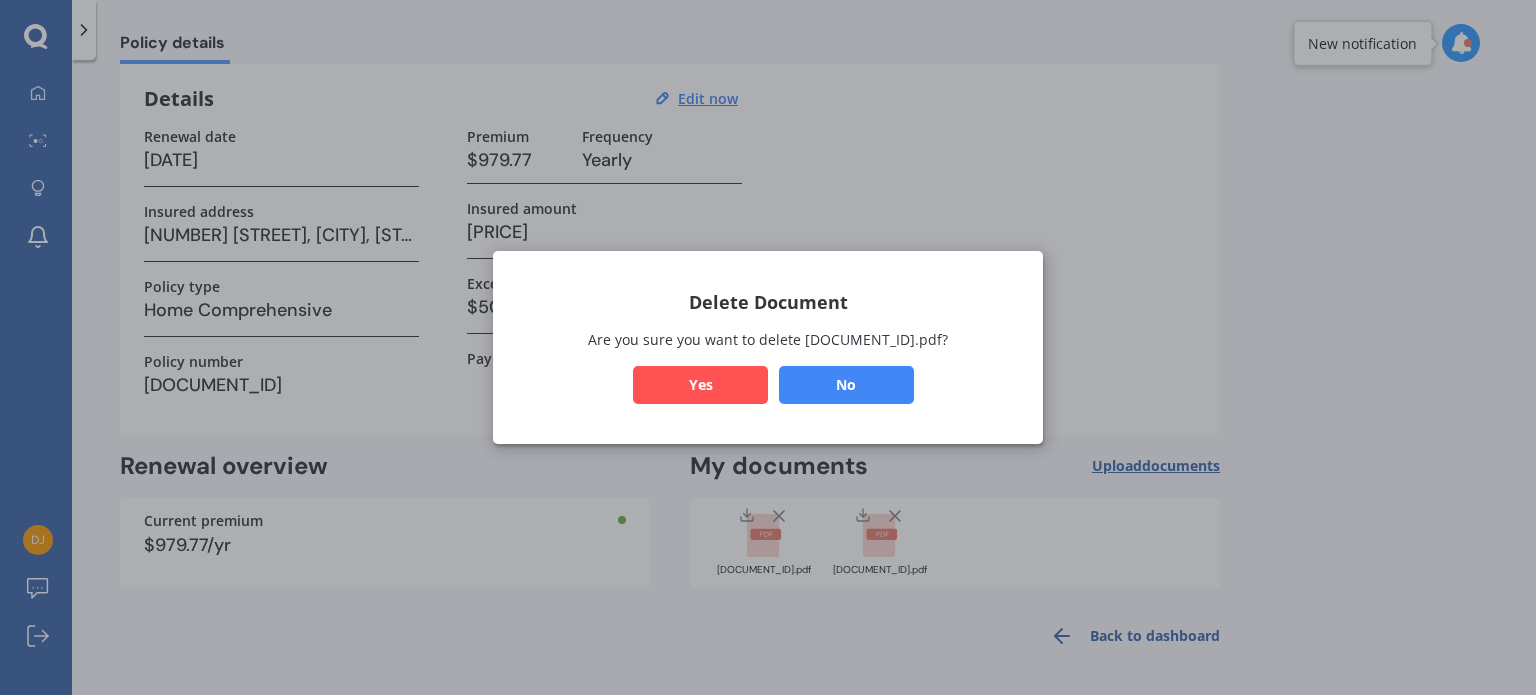 click on "Yes" at bounding box center [700, 385] 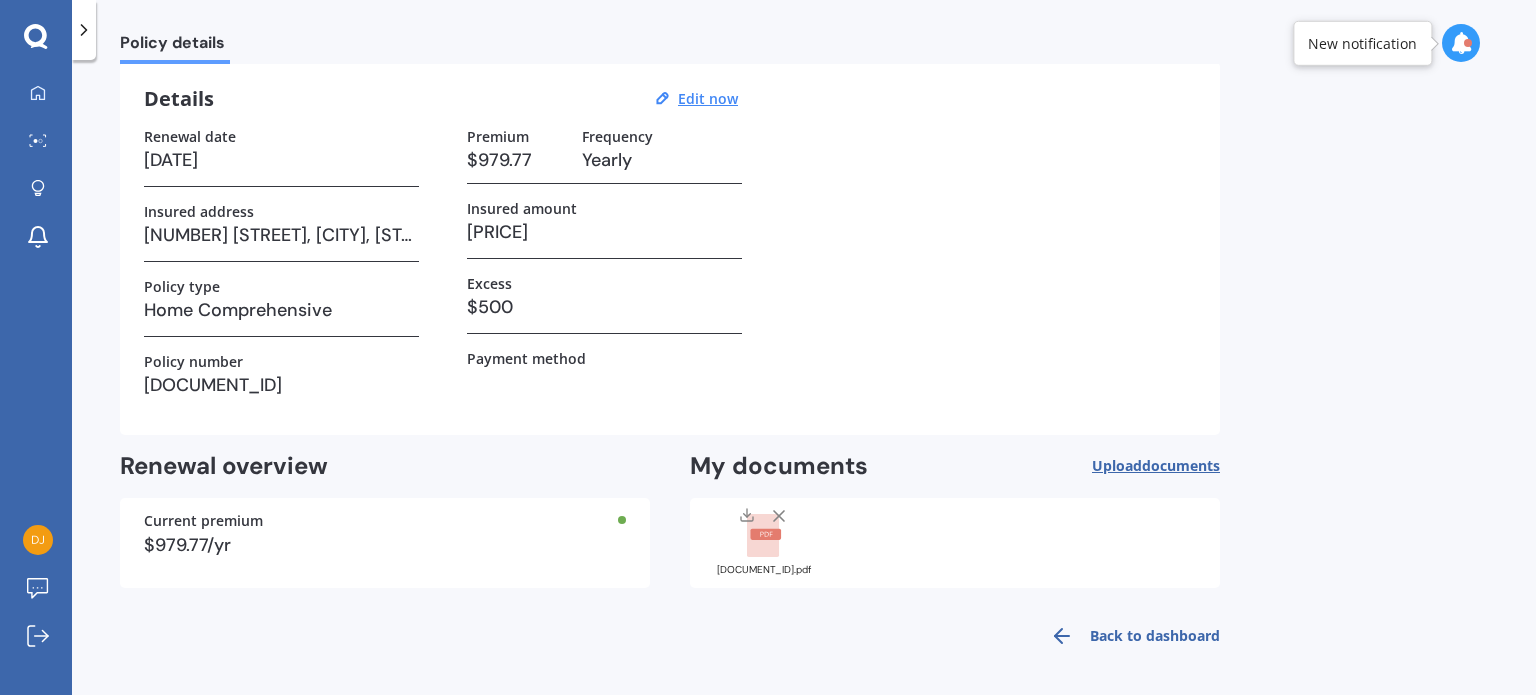 scroll, scrollTop: 0, scrollLeft: 0, axis: both 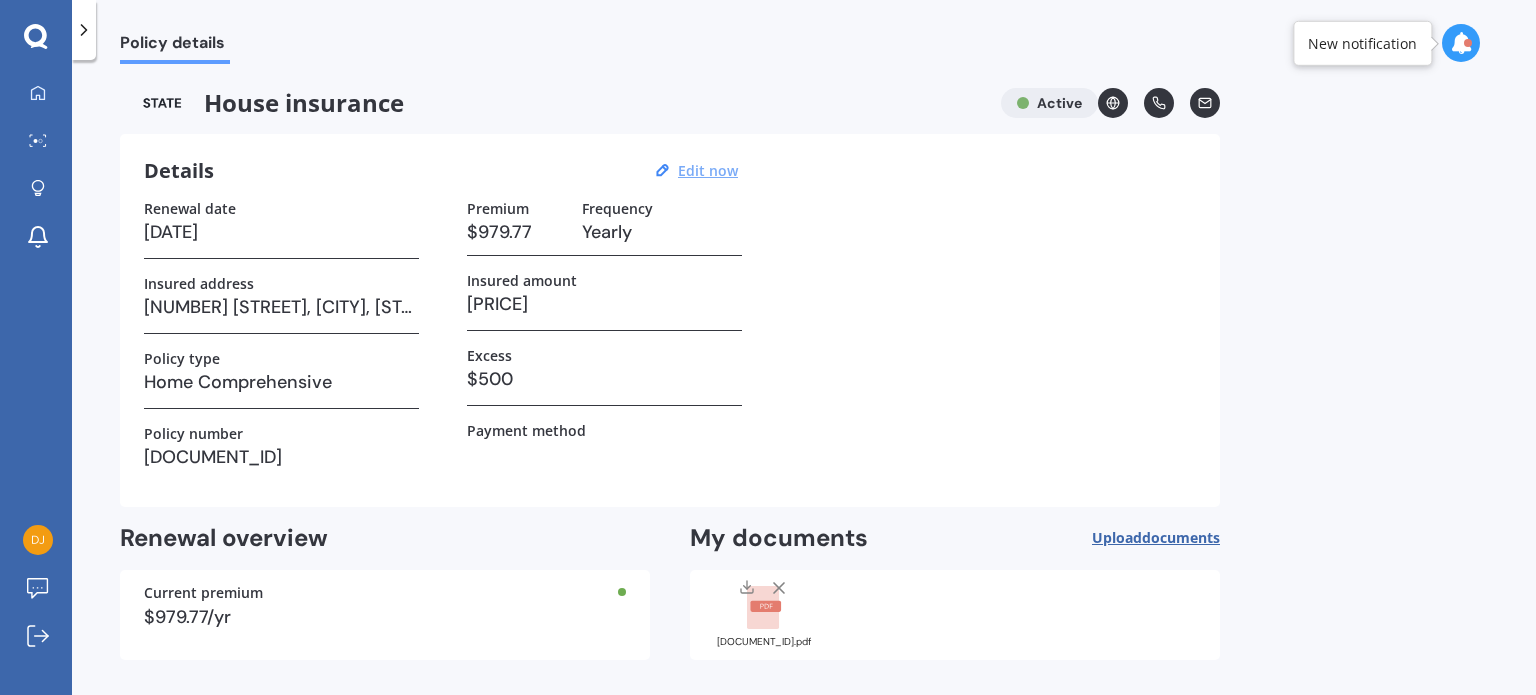 click on "Edit now" at bounding box center (708, 170) 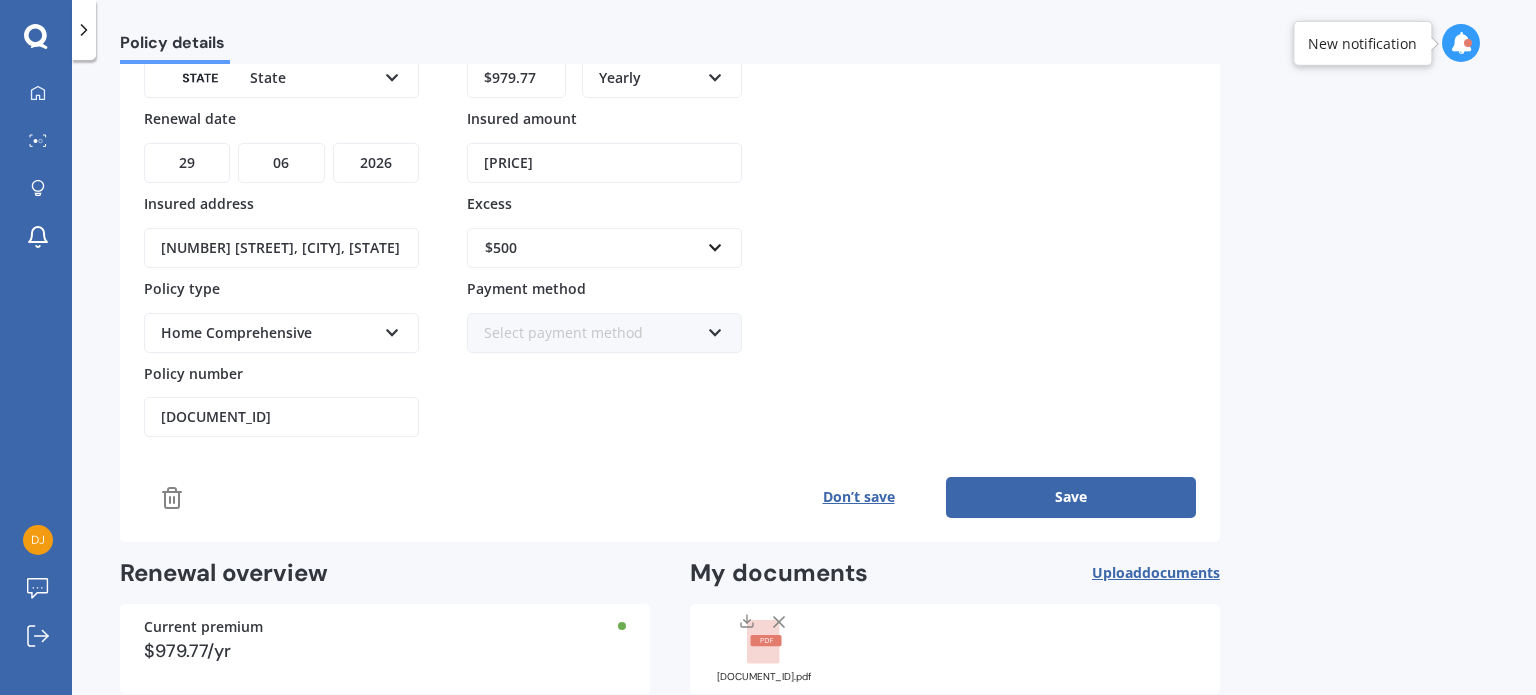 scroll, scrollTop: 231, scrollLeft: 0, axis: vertical 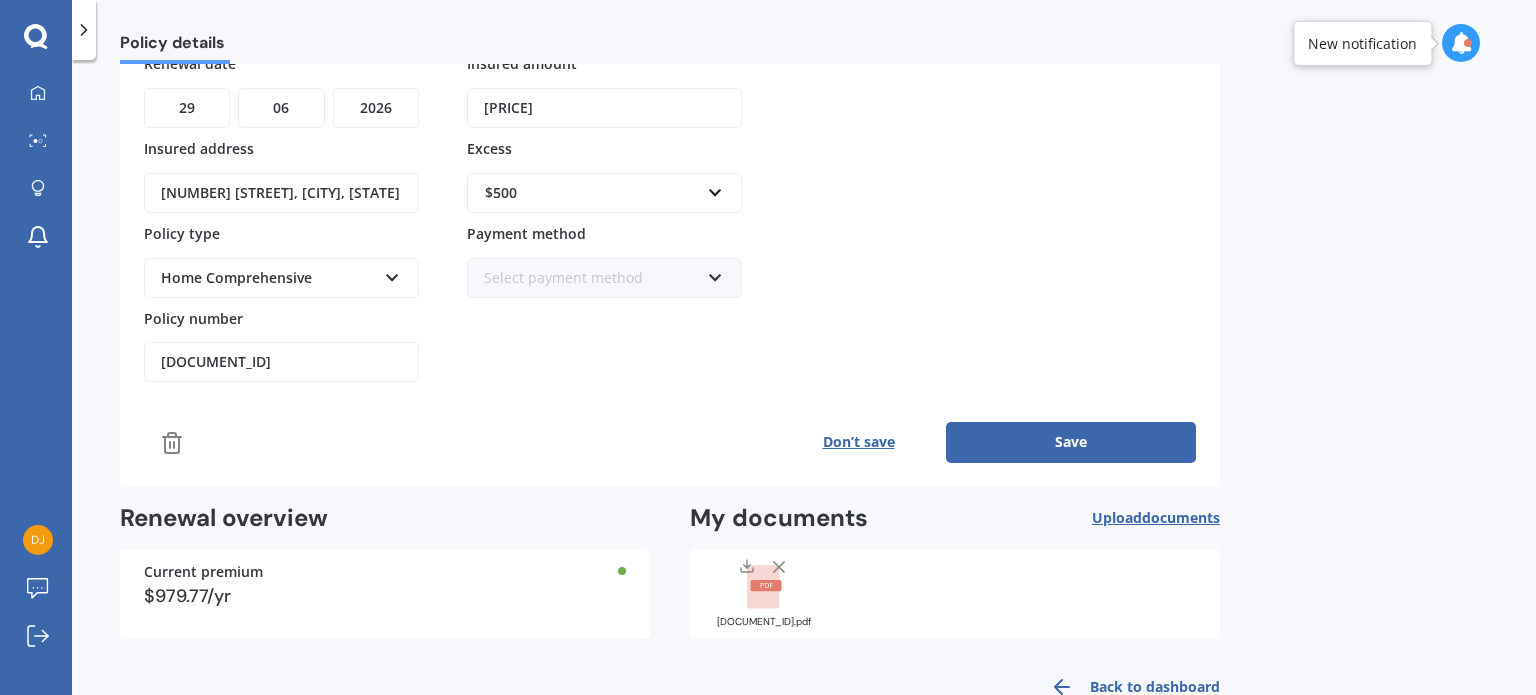 click on "Home Comprehensive" at bounding box center (268, 278) 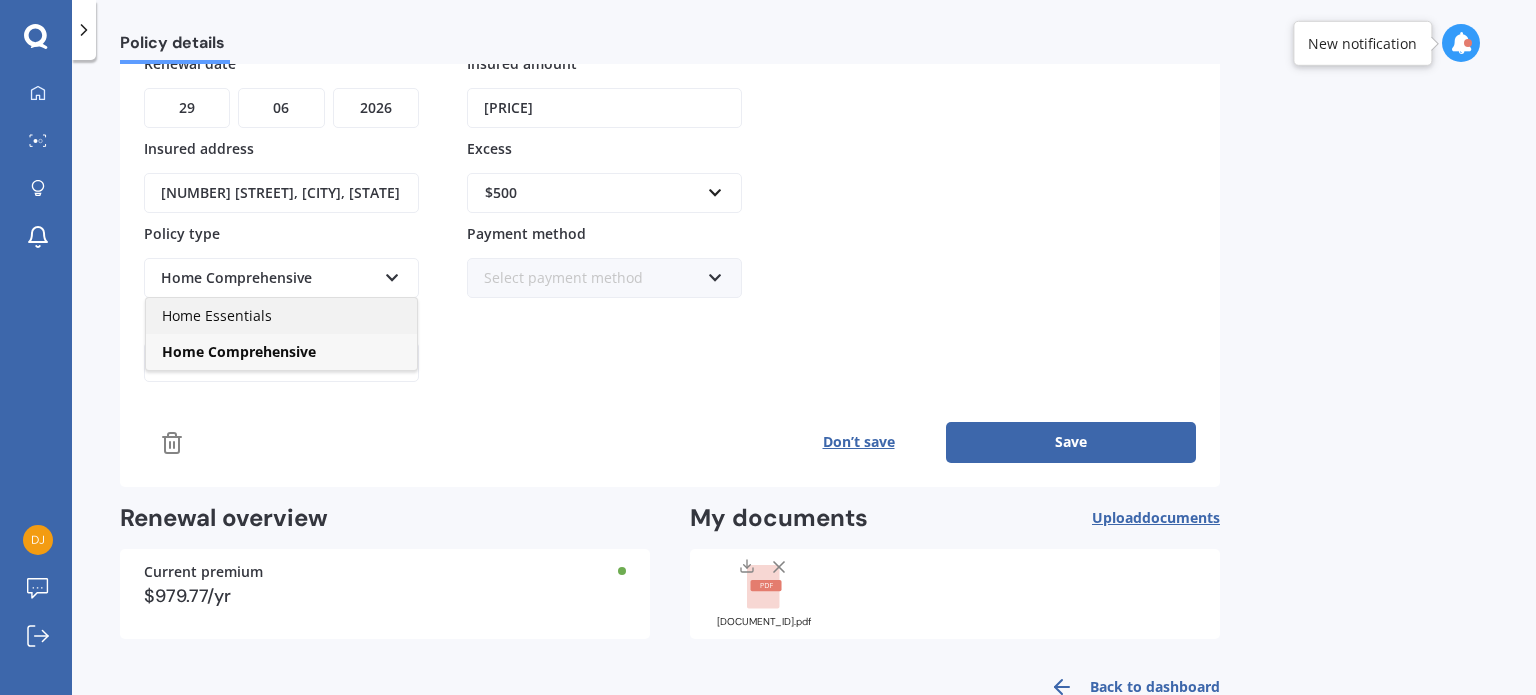 click on "Home Essentials" at bounding box center (281, 316) 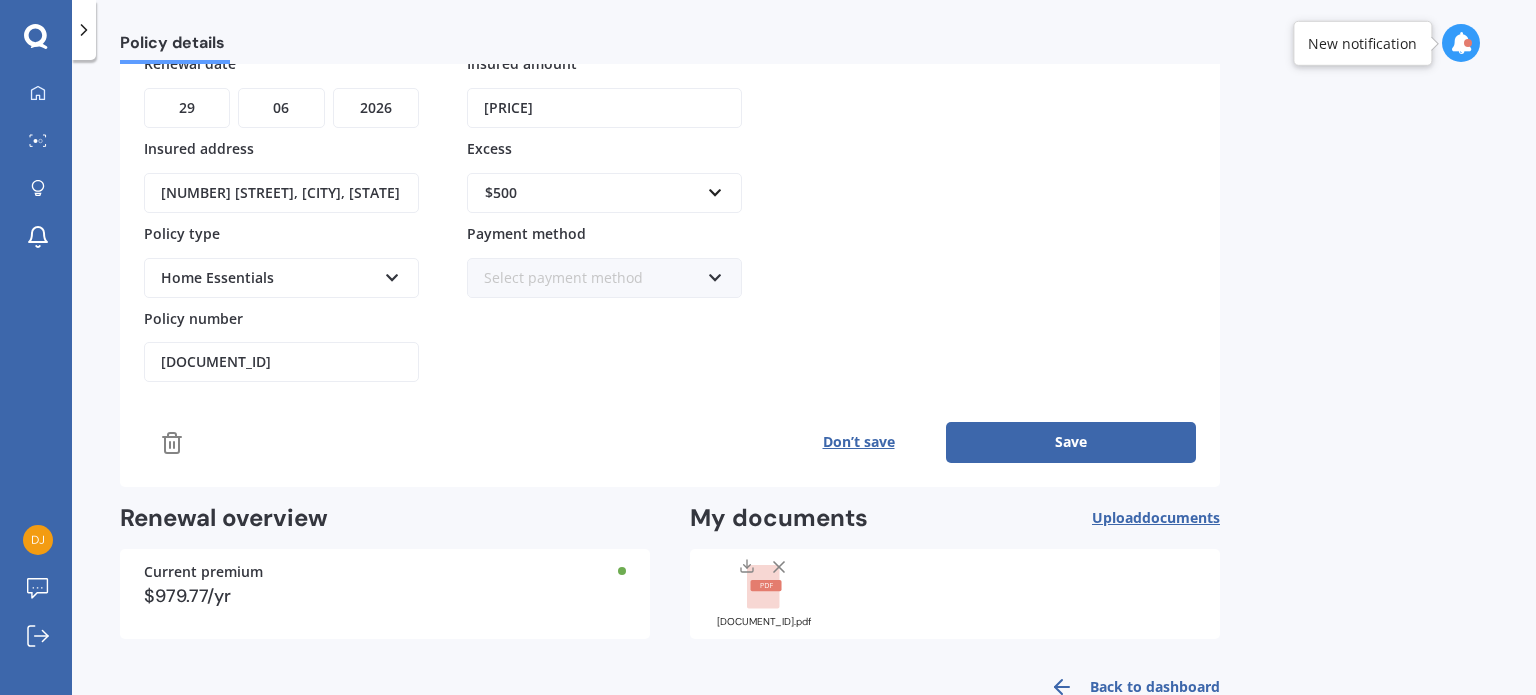 click on "Home Essentials" at bounding box center (268, 278) 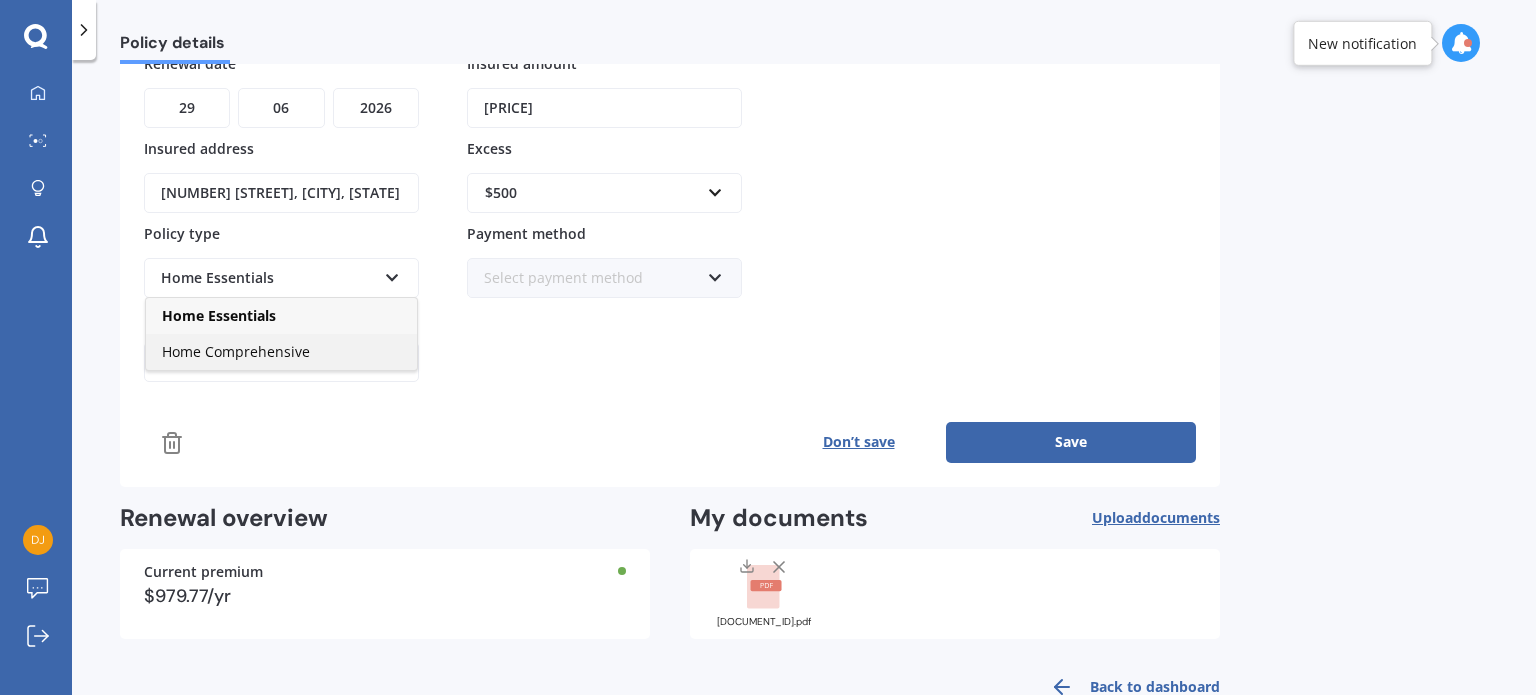 click on "Home Comprehensive" at bounding box center [281, 352] 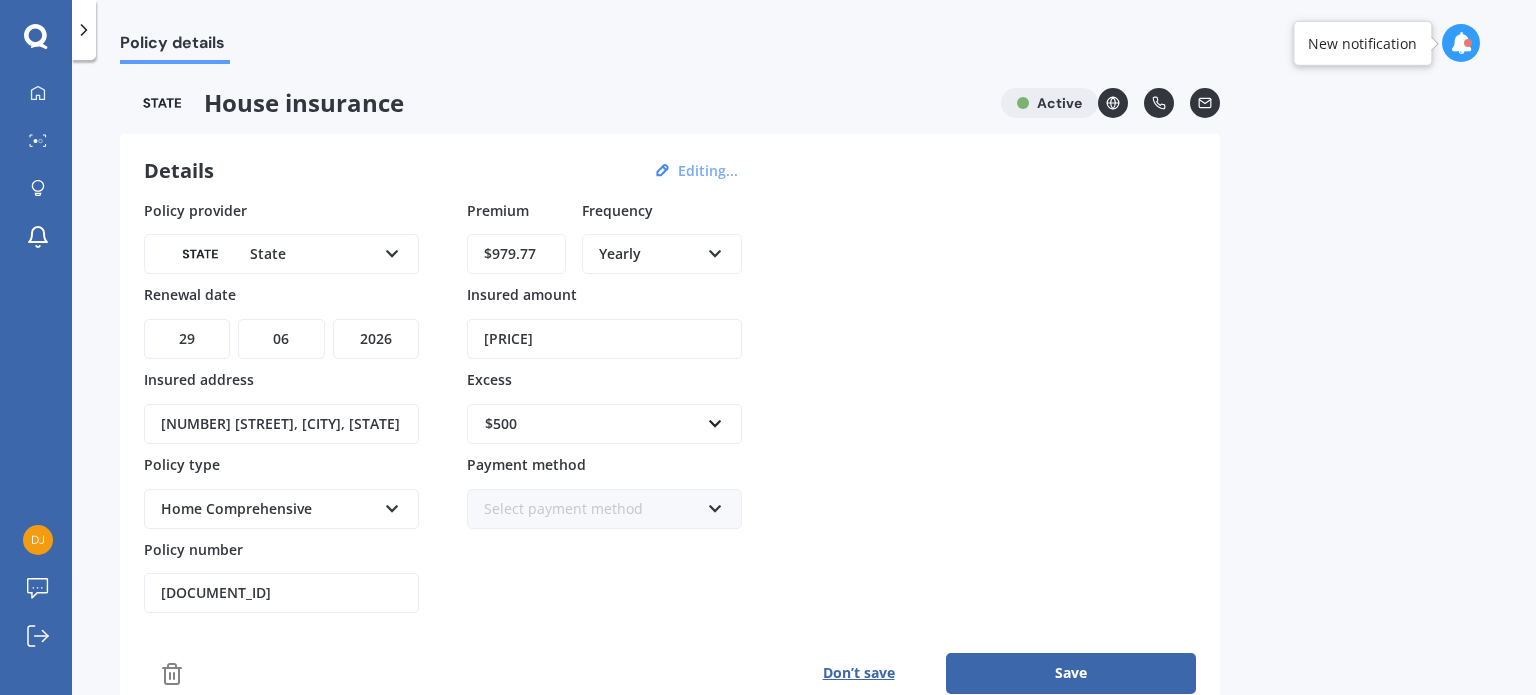 scroll, scrollTop: 279, scrollLeft: 0, axis: vertical 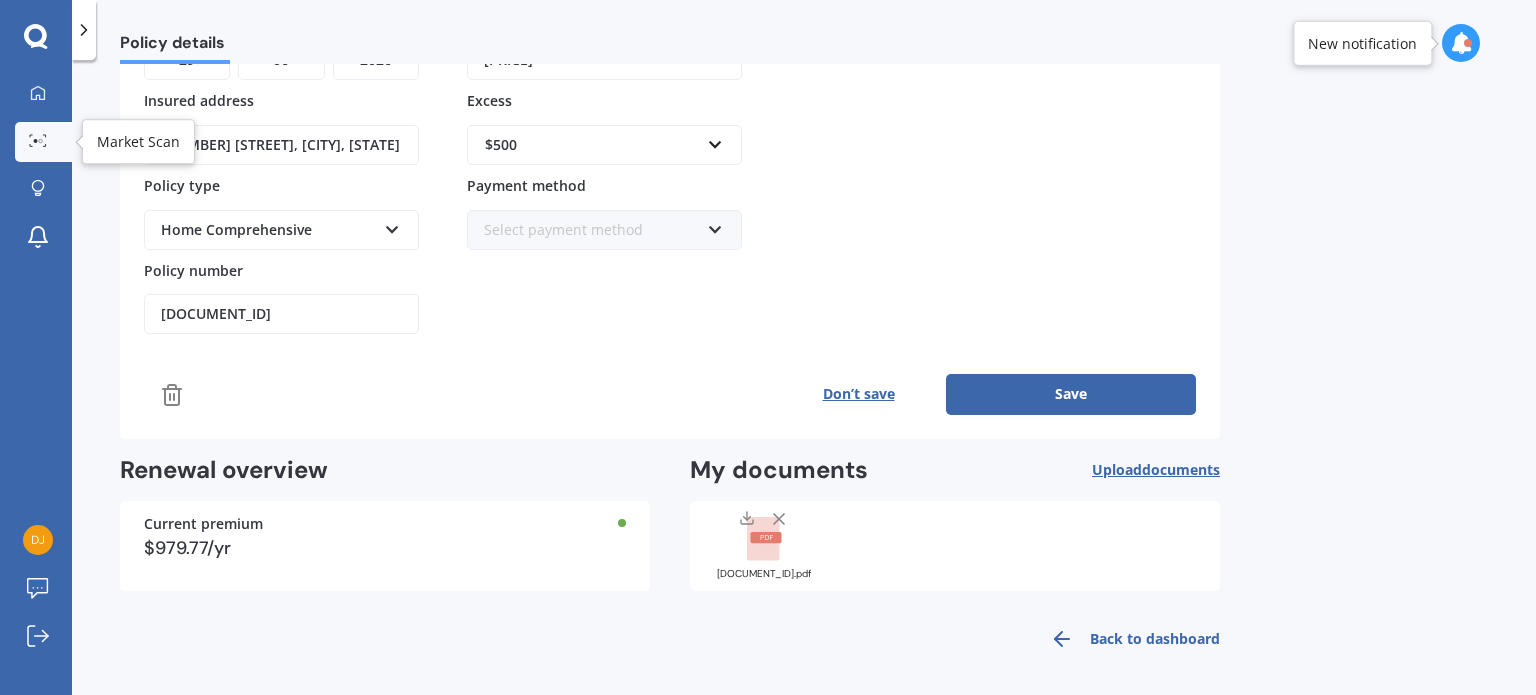 click 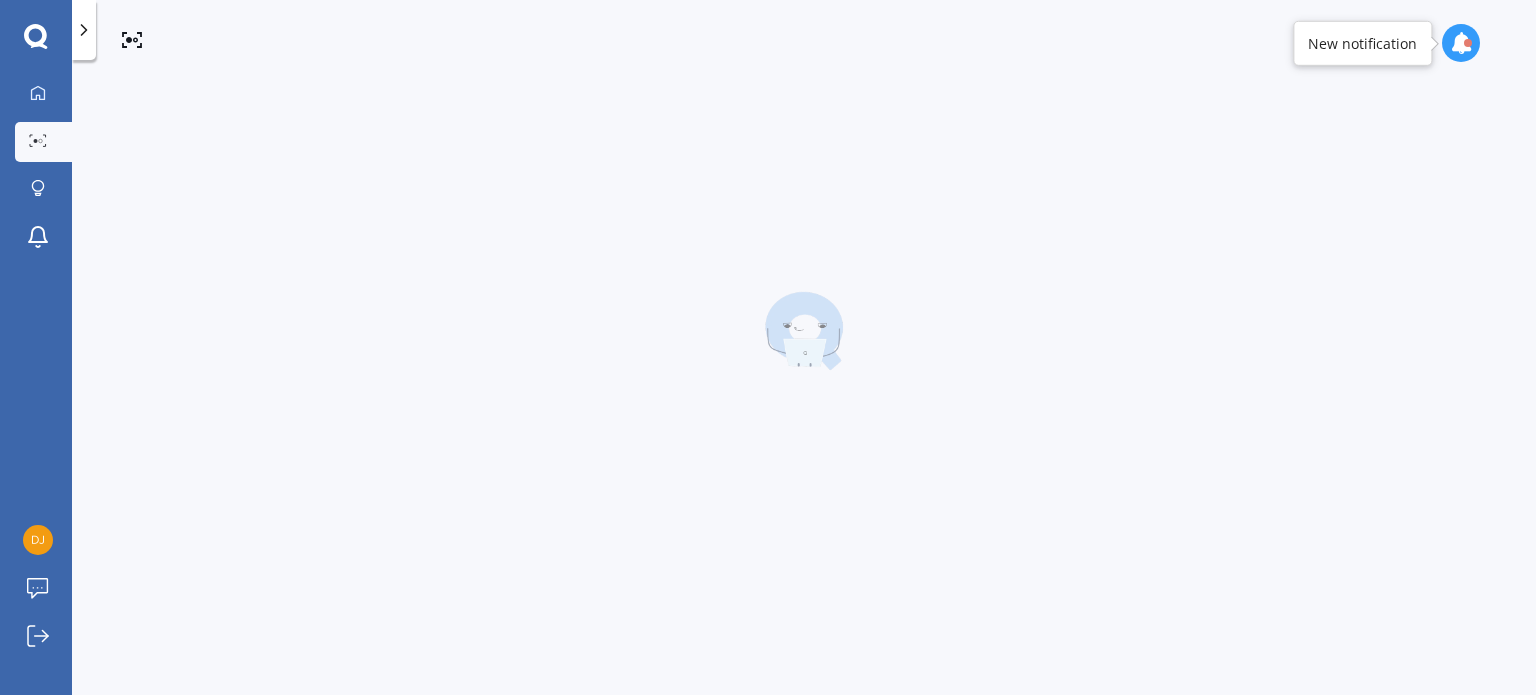 scroll, scrollTop: 0, scrollLeft: 0, axis: both 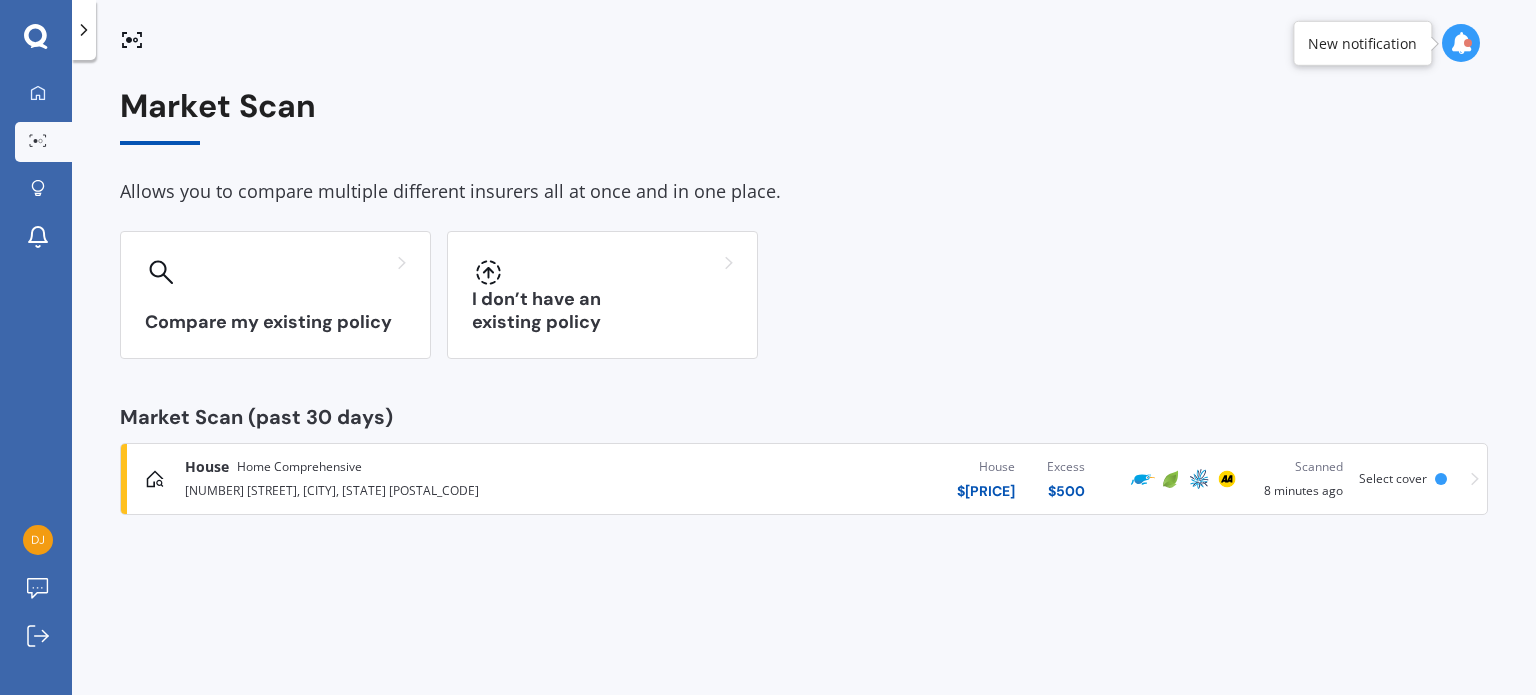 click on "Select cover" at bounding box center (1407, 479) 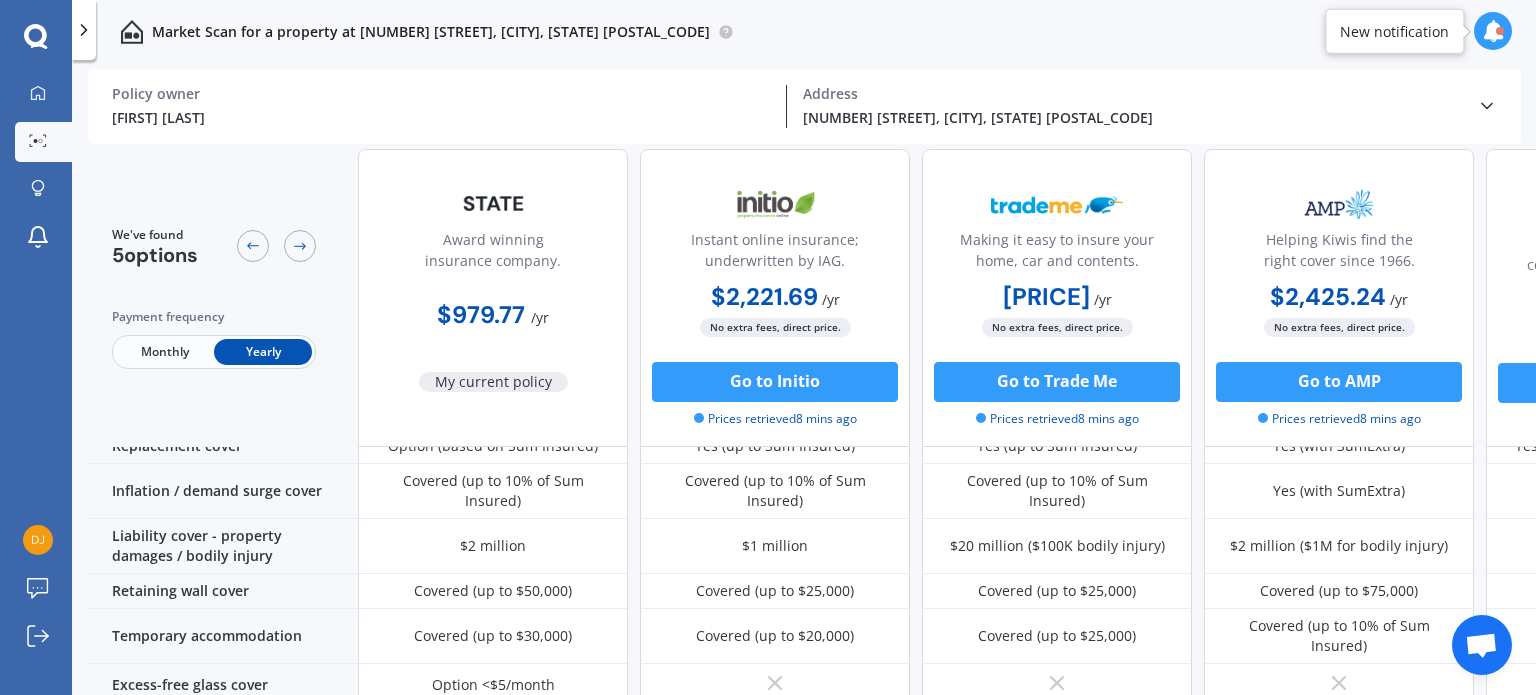 scroll, scrollTop: 0, scrollLeft: 0, axis: both 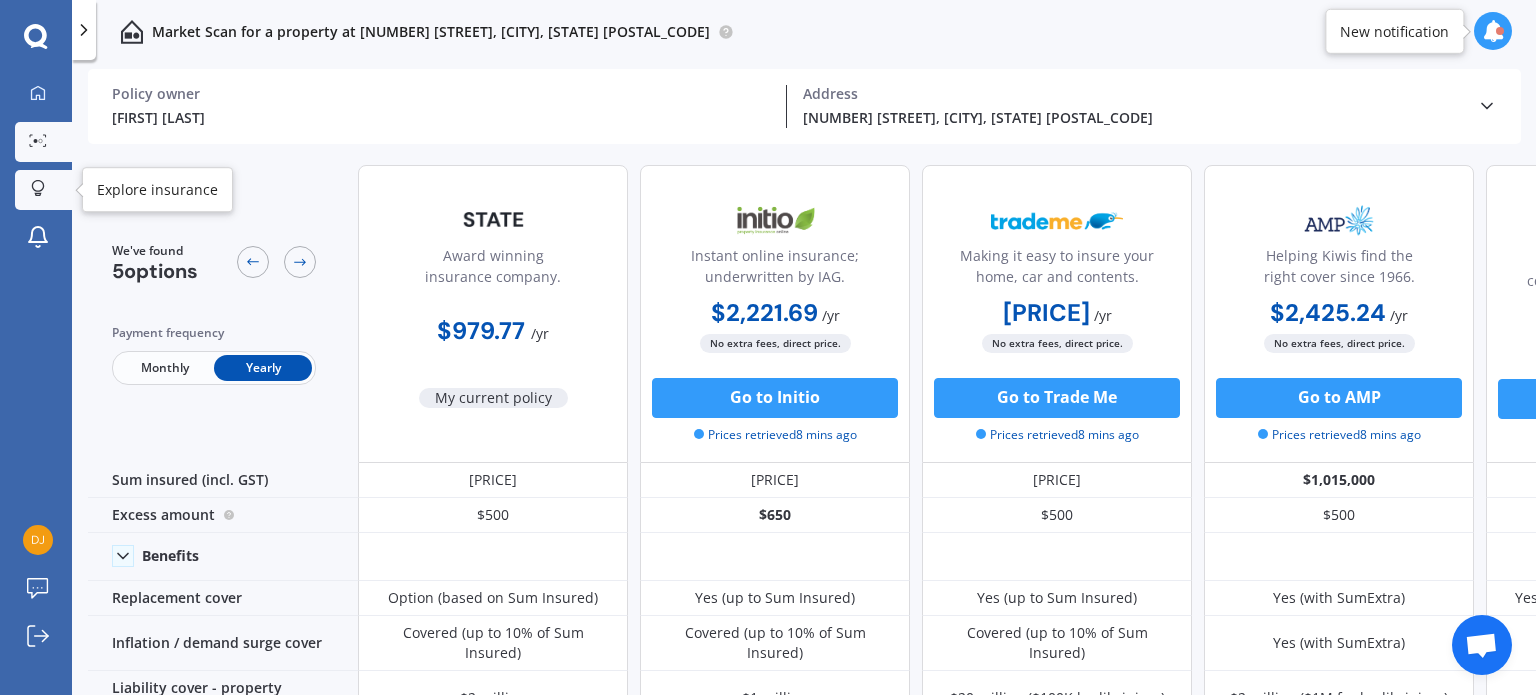 click at bounding box center [38, 189] 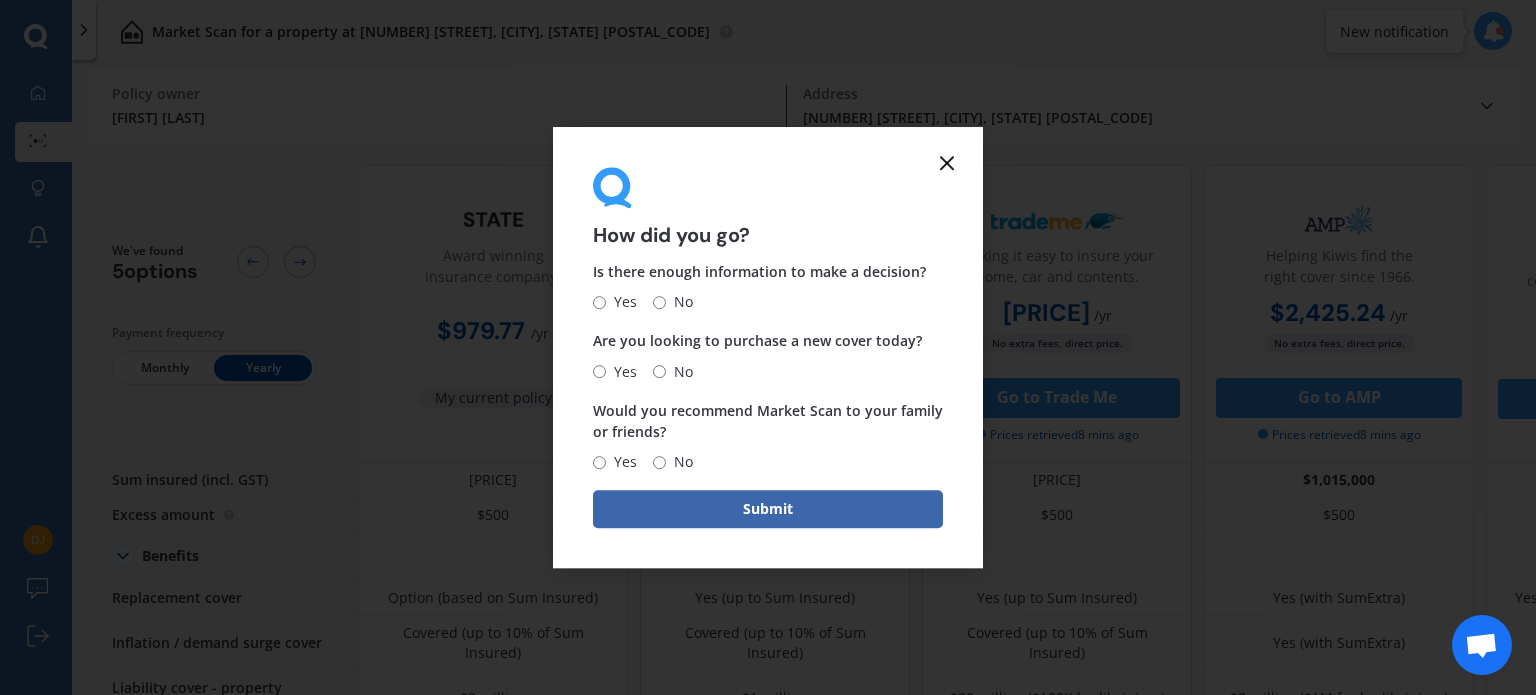 click 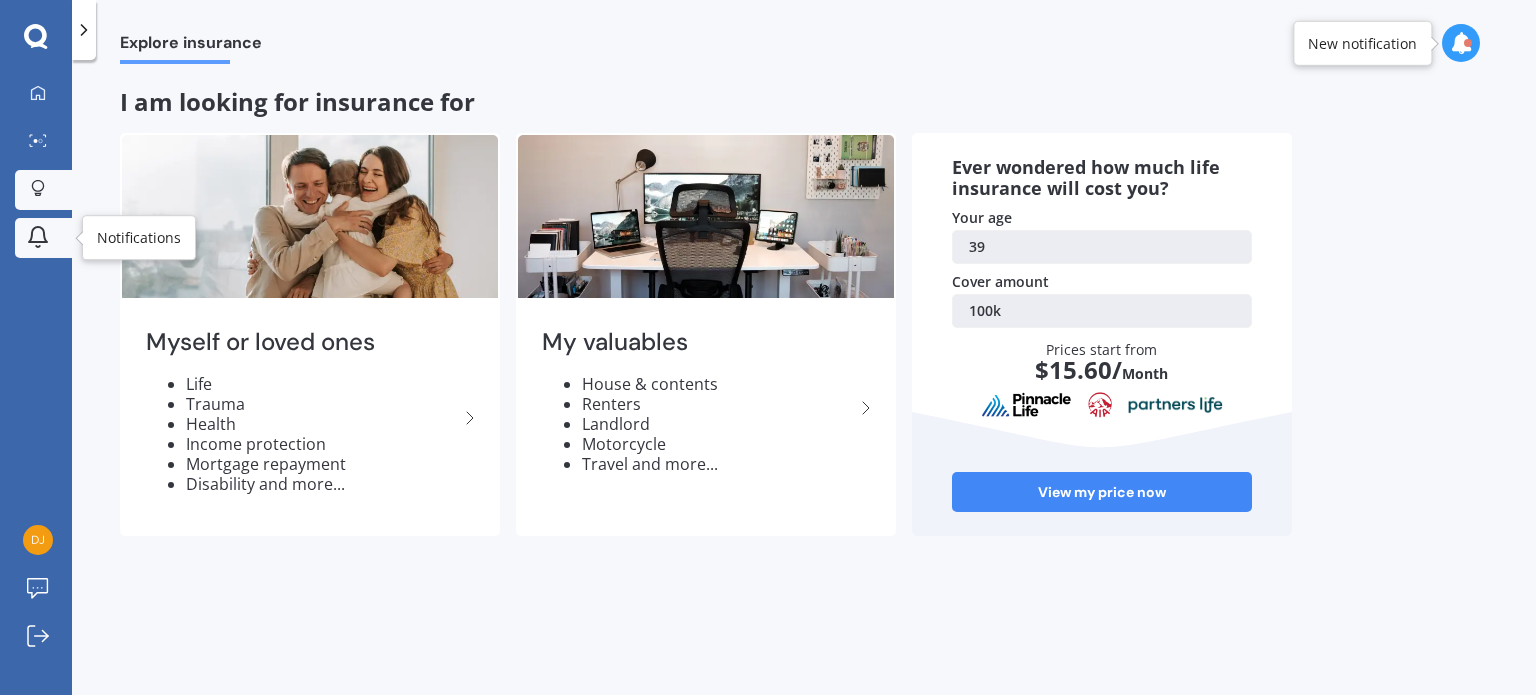 click 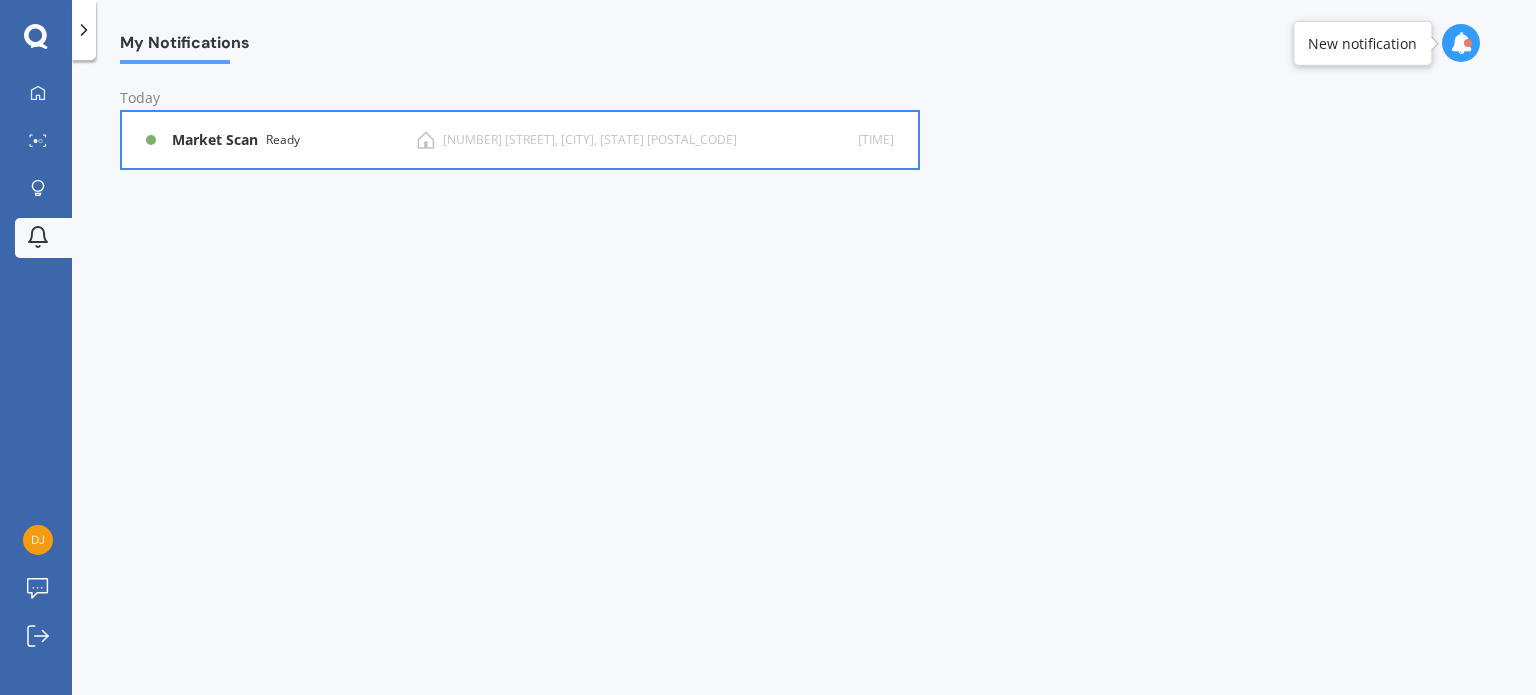 click on "Market Scan" at bounding box center (219, 140) 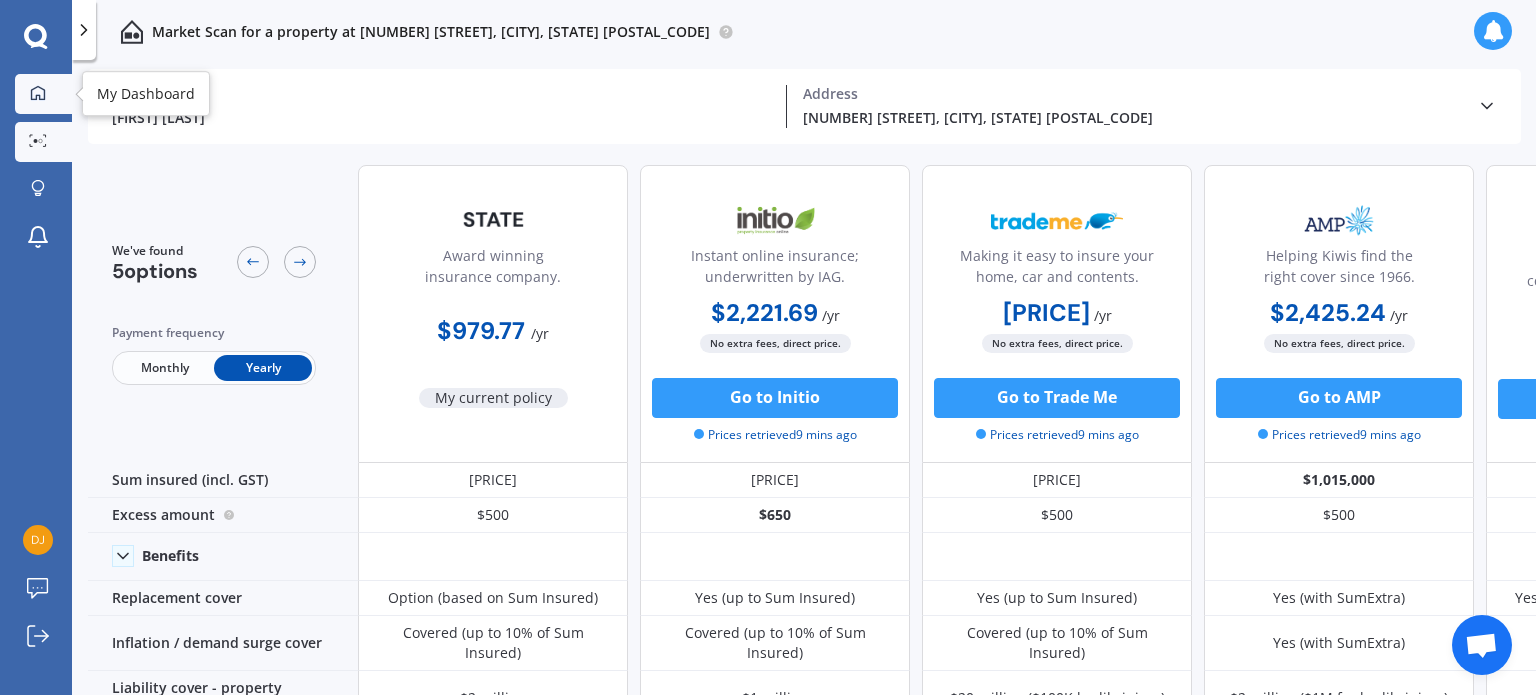 click on "My Dashboard" at bounding box center [43, 94] 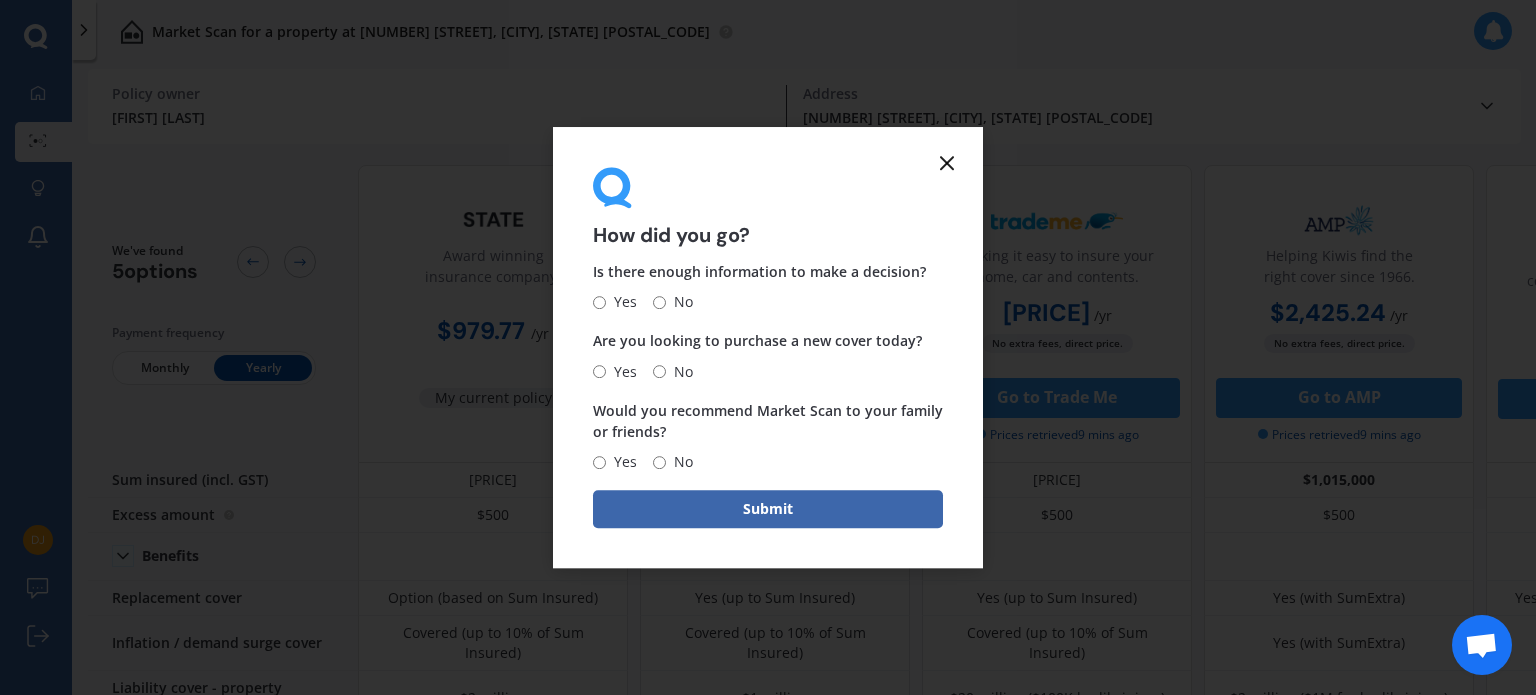 click 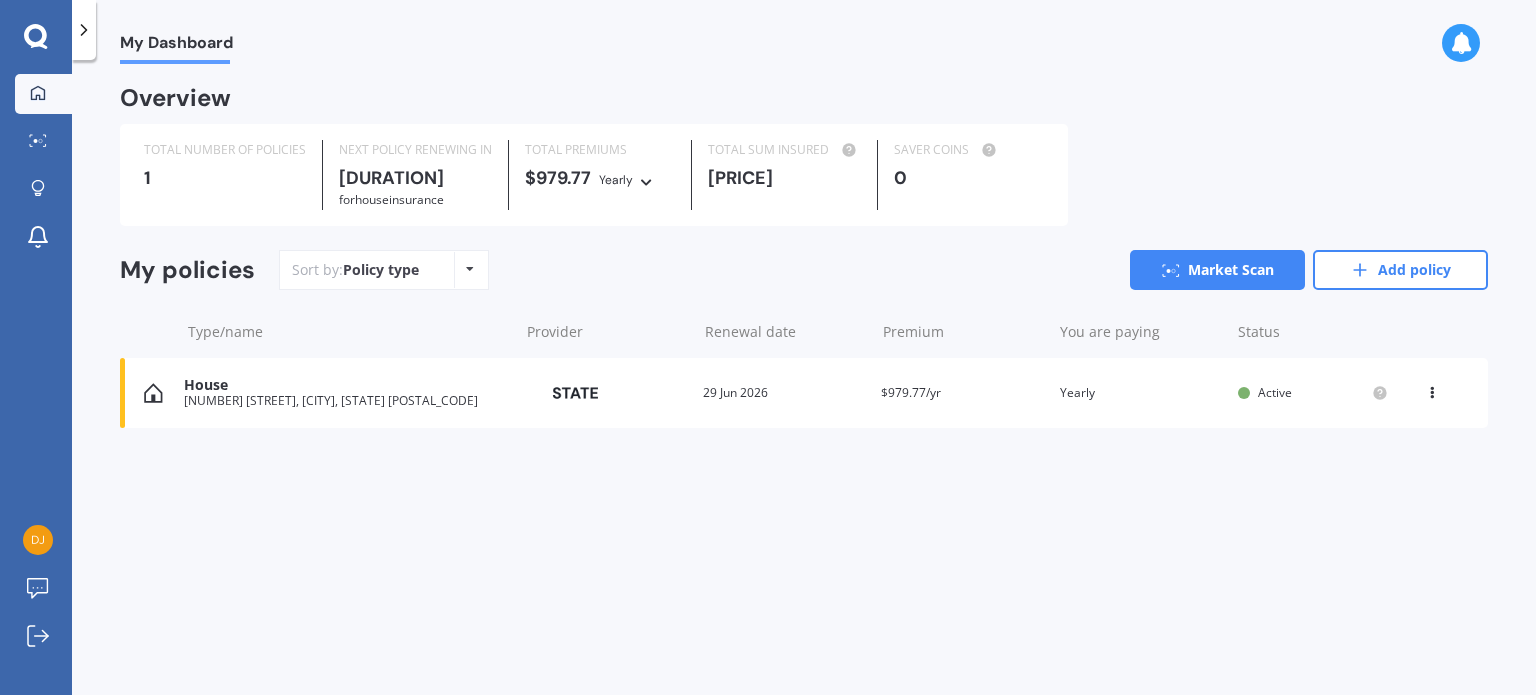 click on "House [NUMBER] [STREET], [CITY], [STATE] [POSTAL_CODE] Provider Renewal date [DATE] Premium [PRICE]/yr You are paying Yearly Status Active View option View policy Delete" at bounding box center [804, 393] 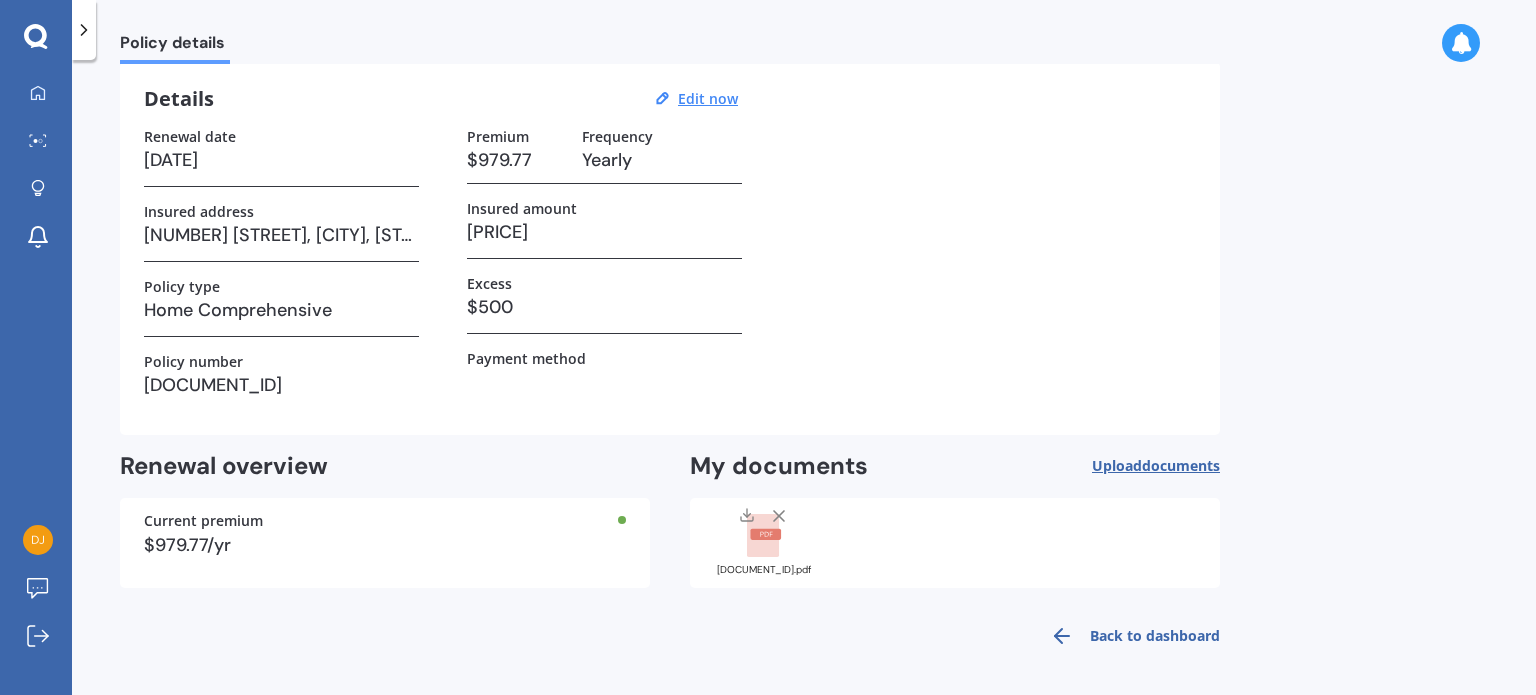 scroll, scrollTop: 0, scrollLeft: 0, axis: both 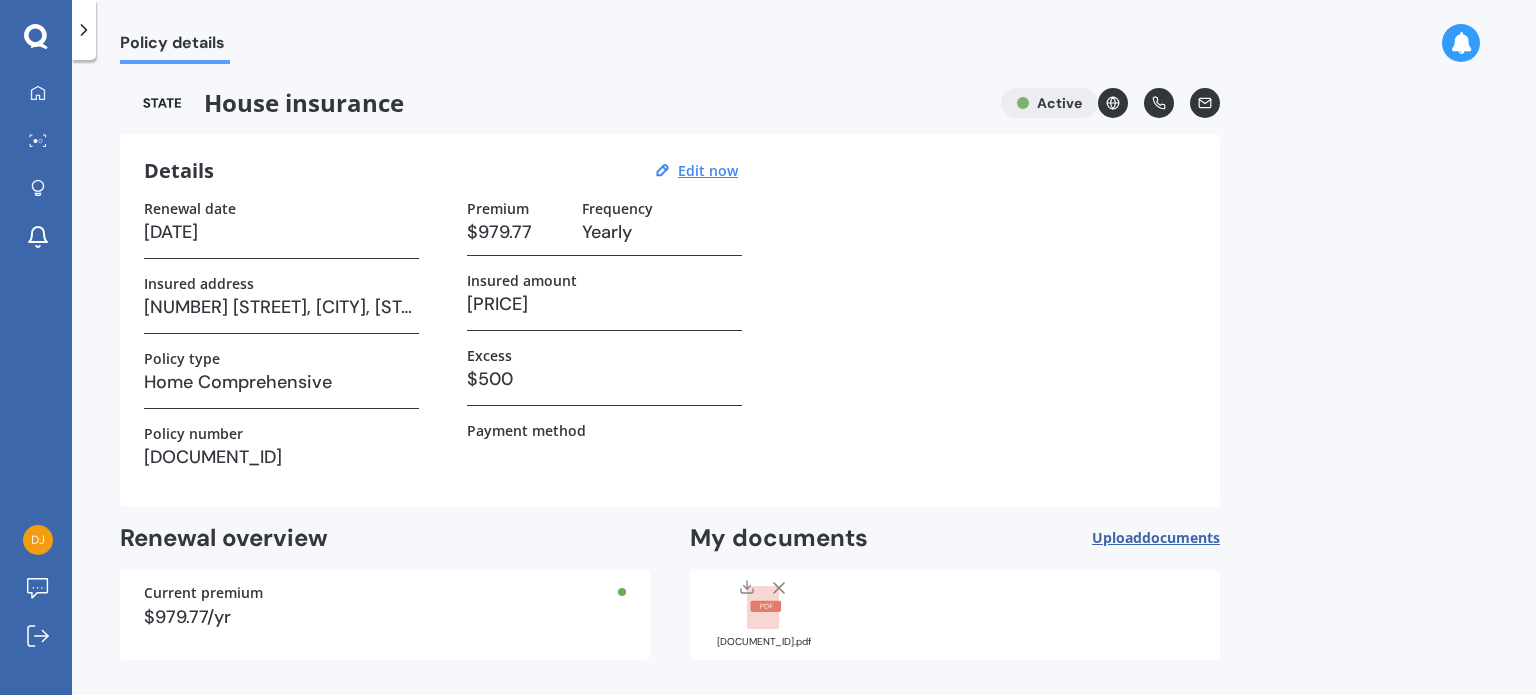 click on "$979.77/yr" at bounding box center [385, 617] 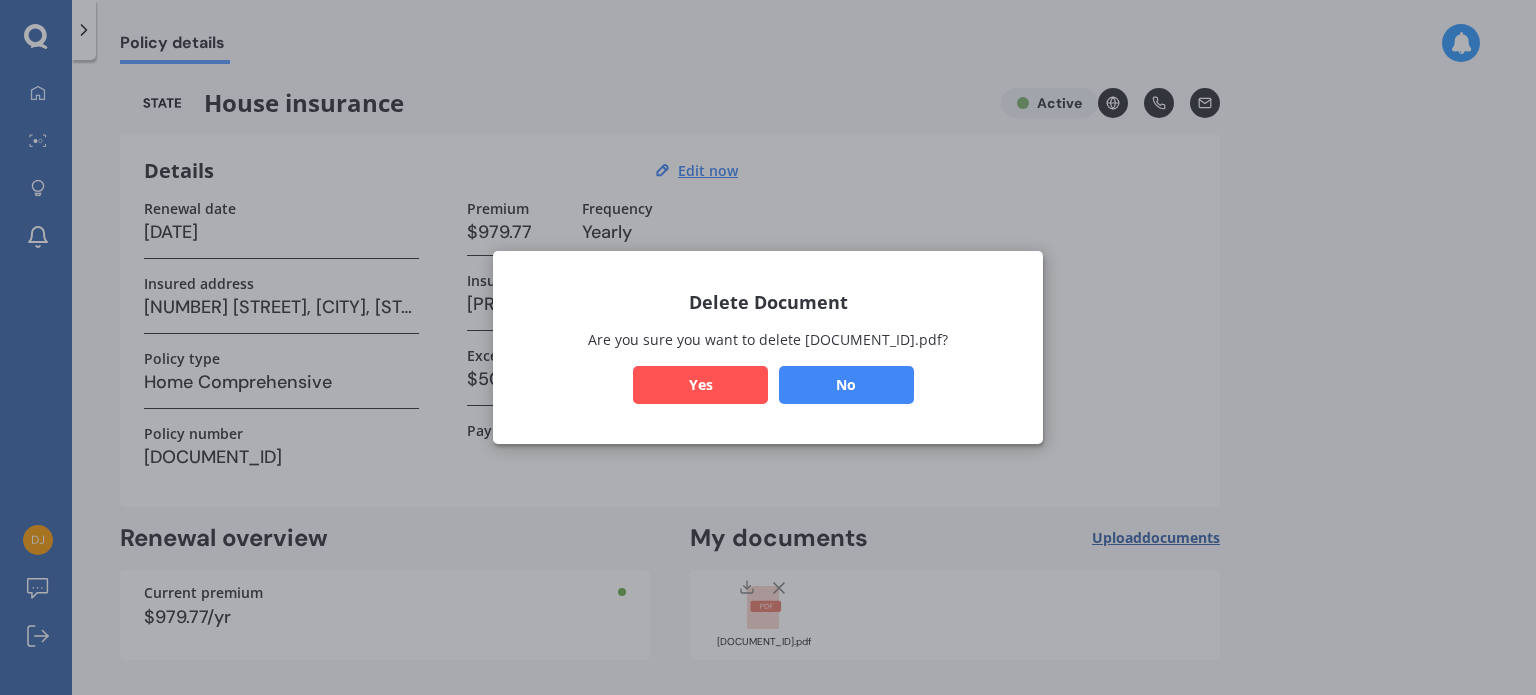 click on "Yes" at bounding box center (700, 385) 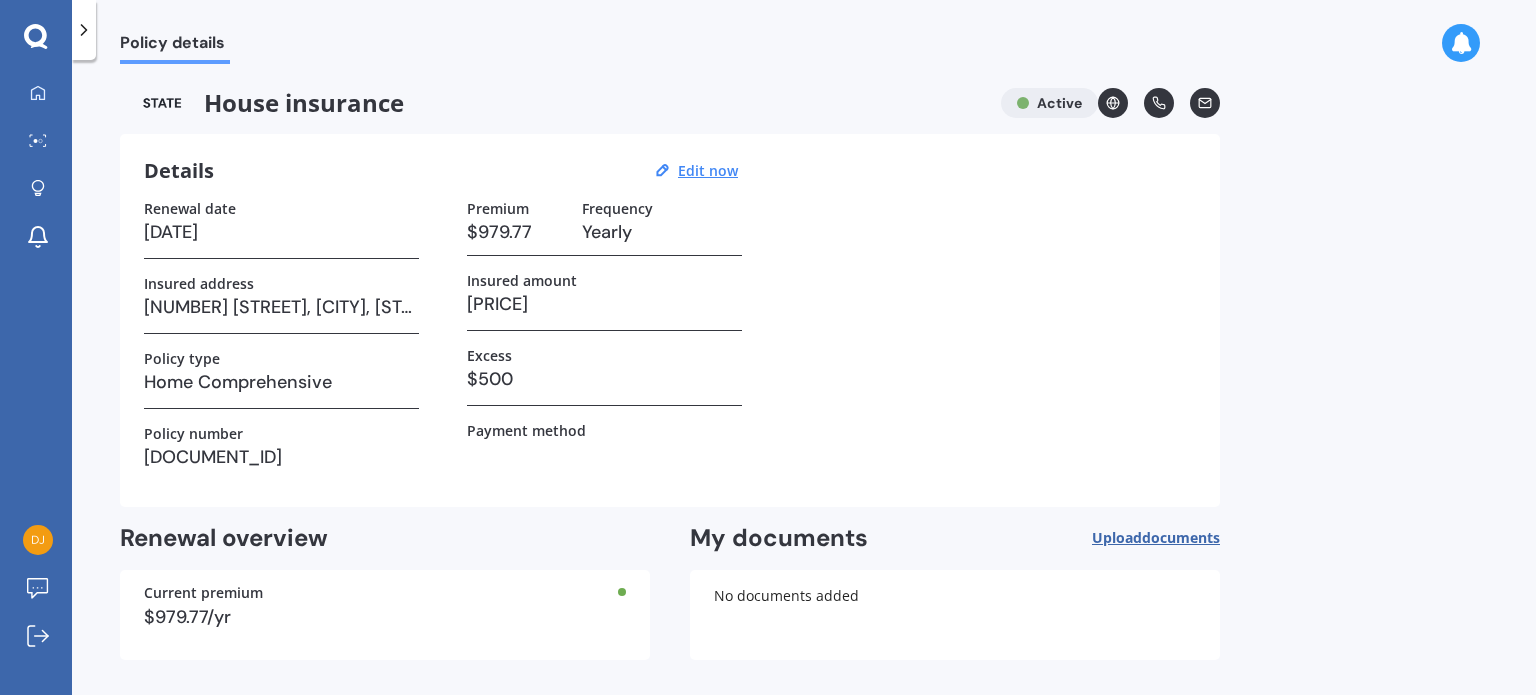 click 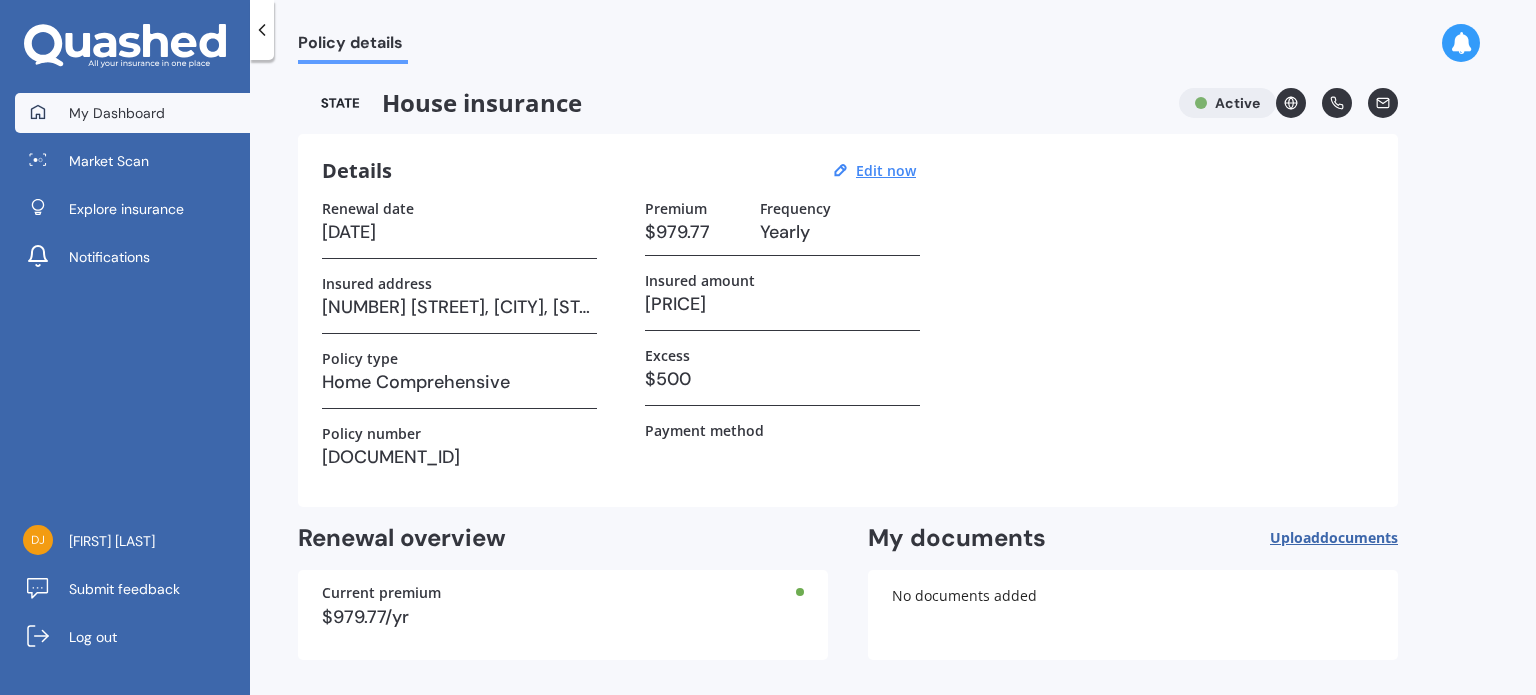 click on "My Dashboard" at bounding box center (117, 113) 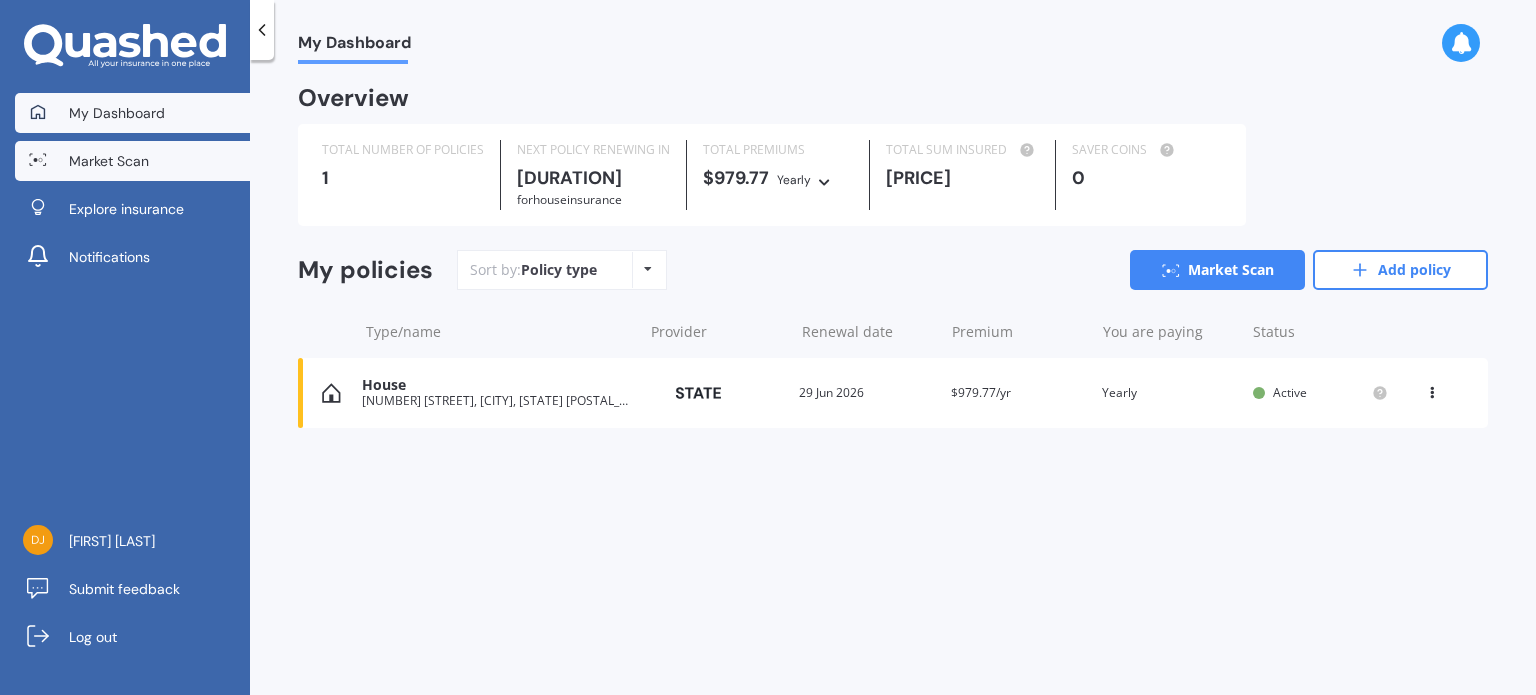 click on "Market Scan" at bounding box center (109, 161) 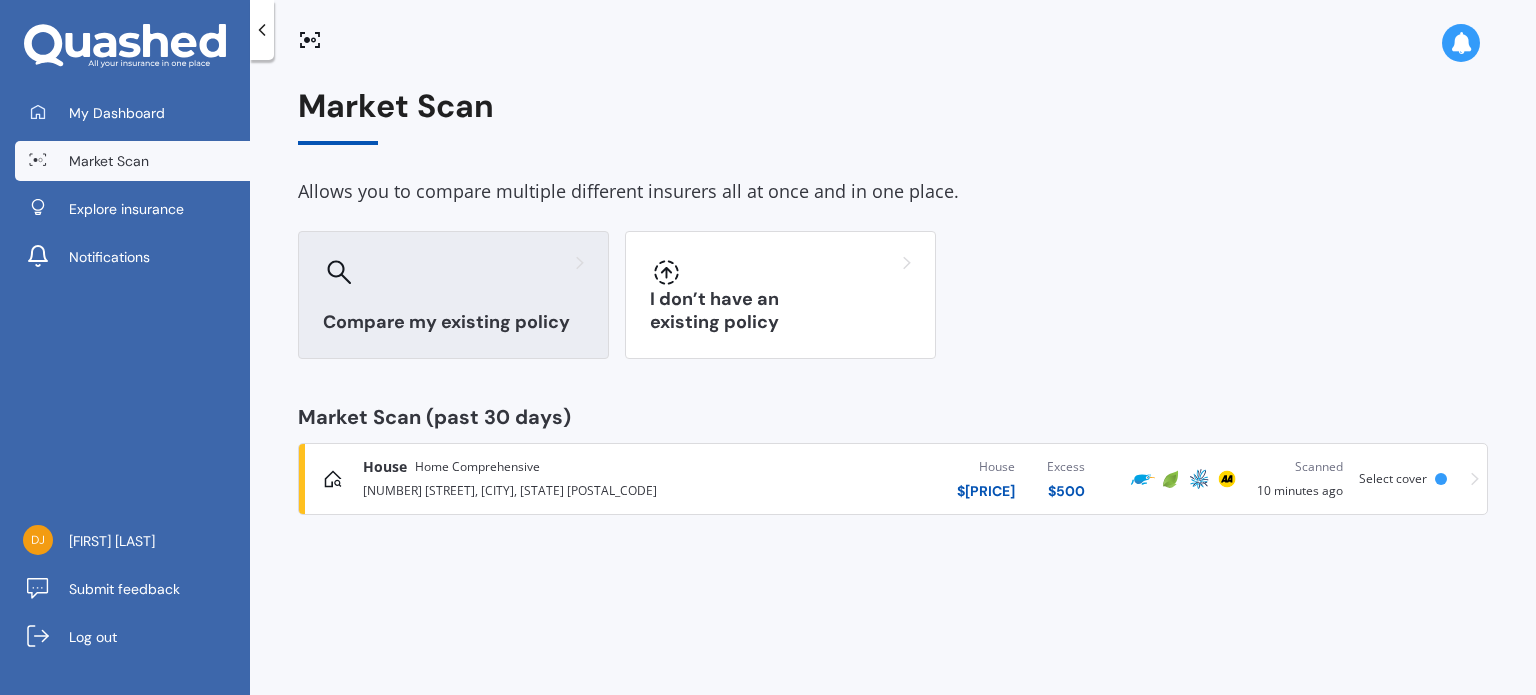 click on "Compare my existing policy" at bounding box center [453, 295] 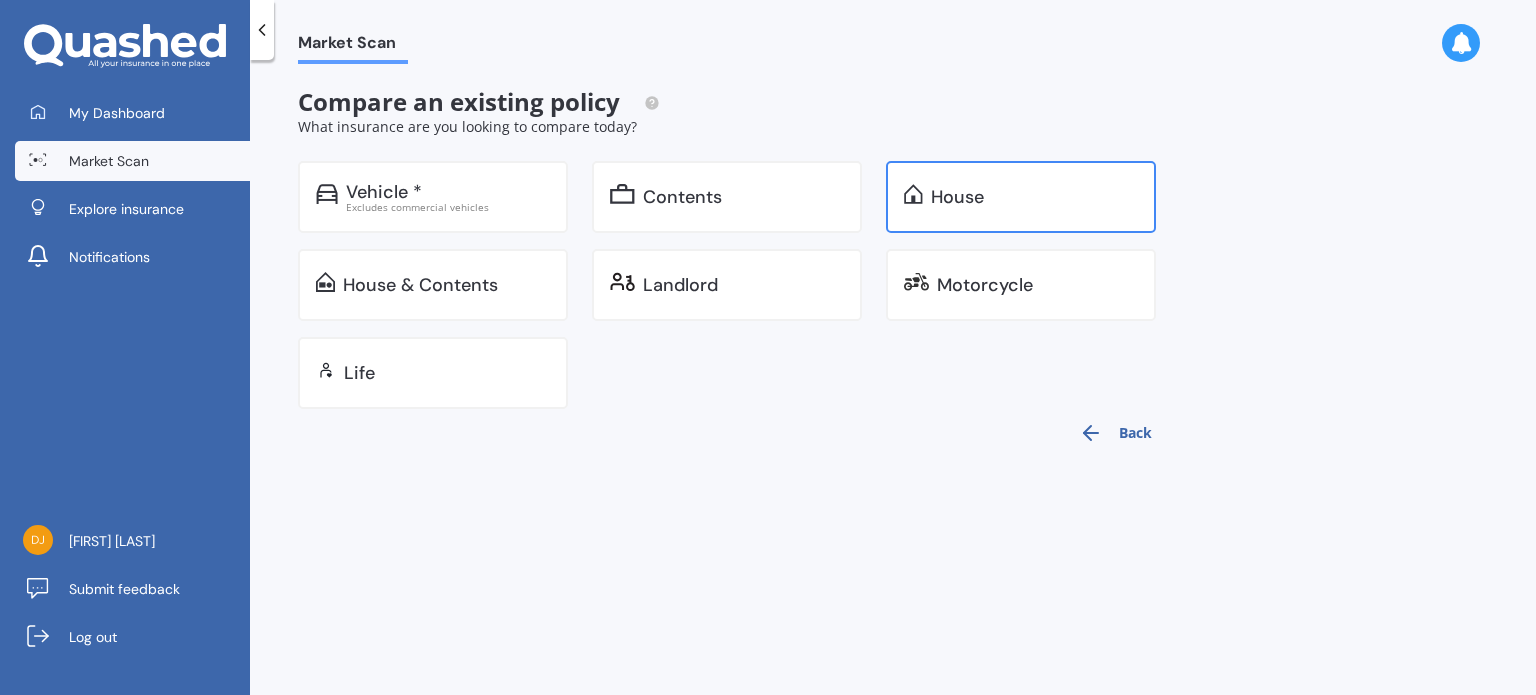 click on "House" at bounding box center (1021, 197) 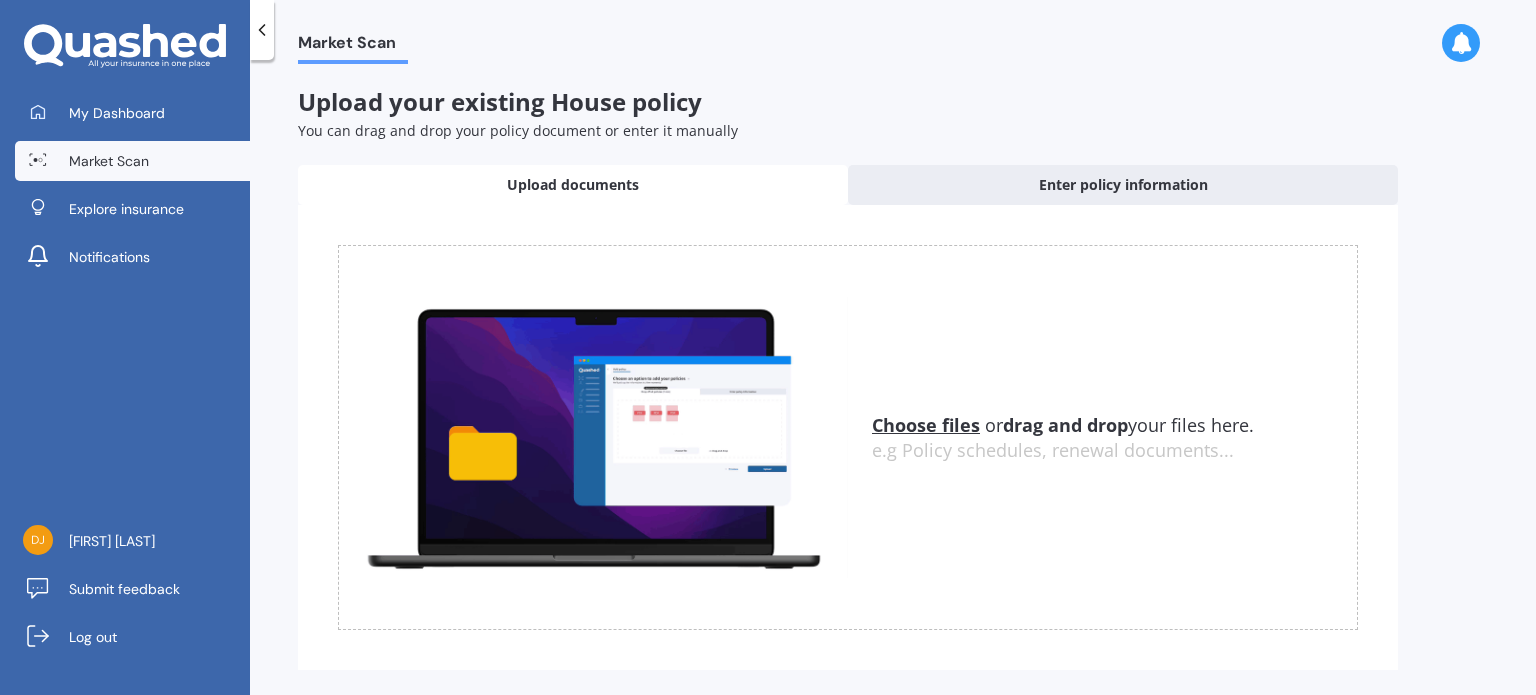 click on "Upload documents" at bounding box center [573, 185] 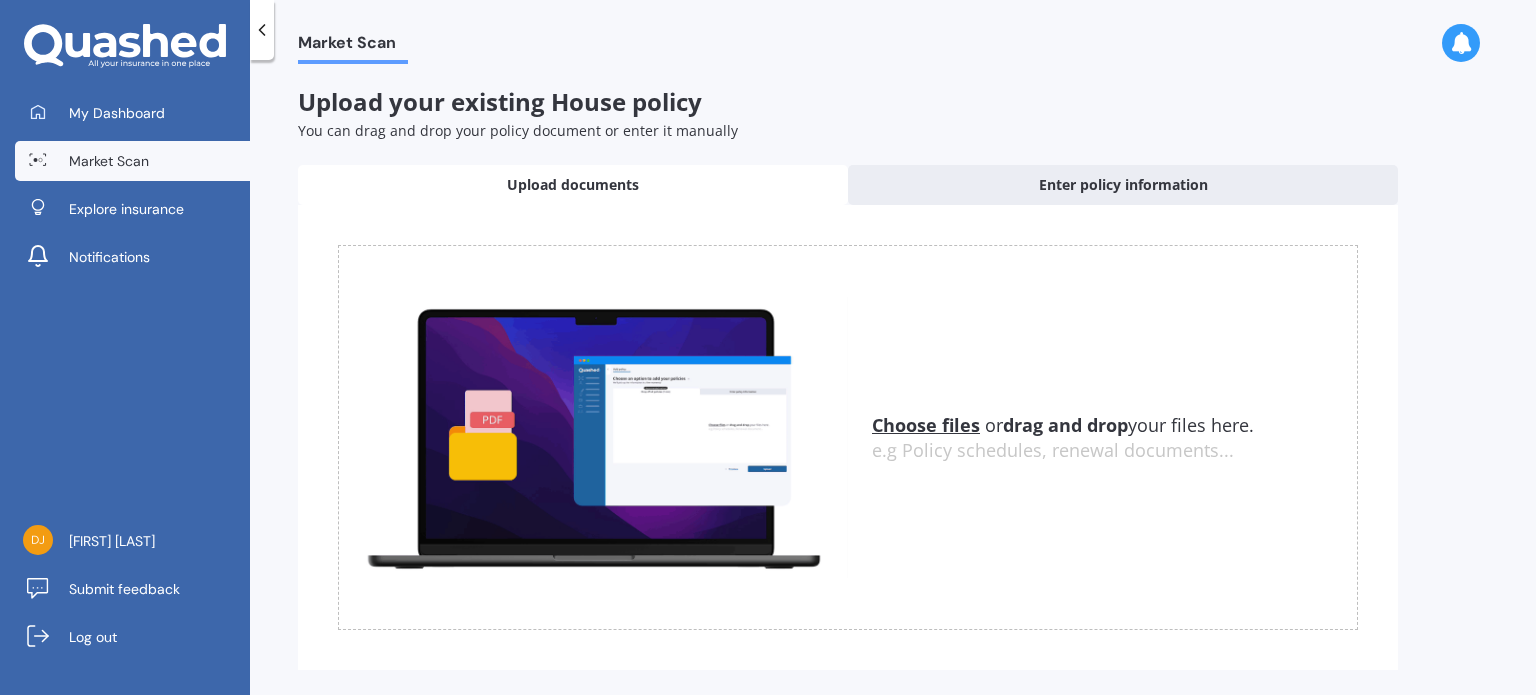 click on "Choose files" at bounding box center [926, 425] 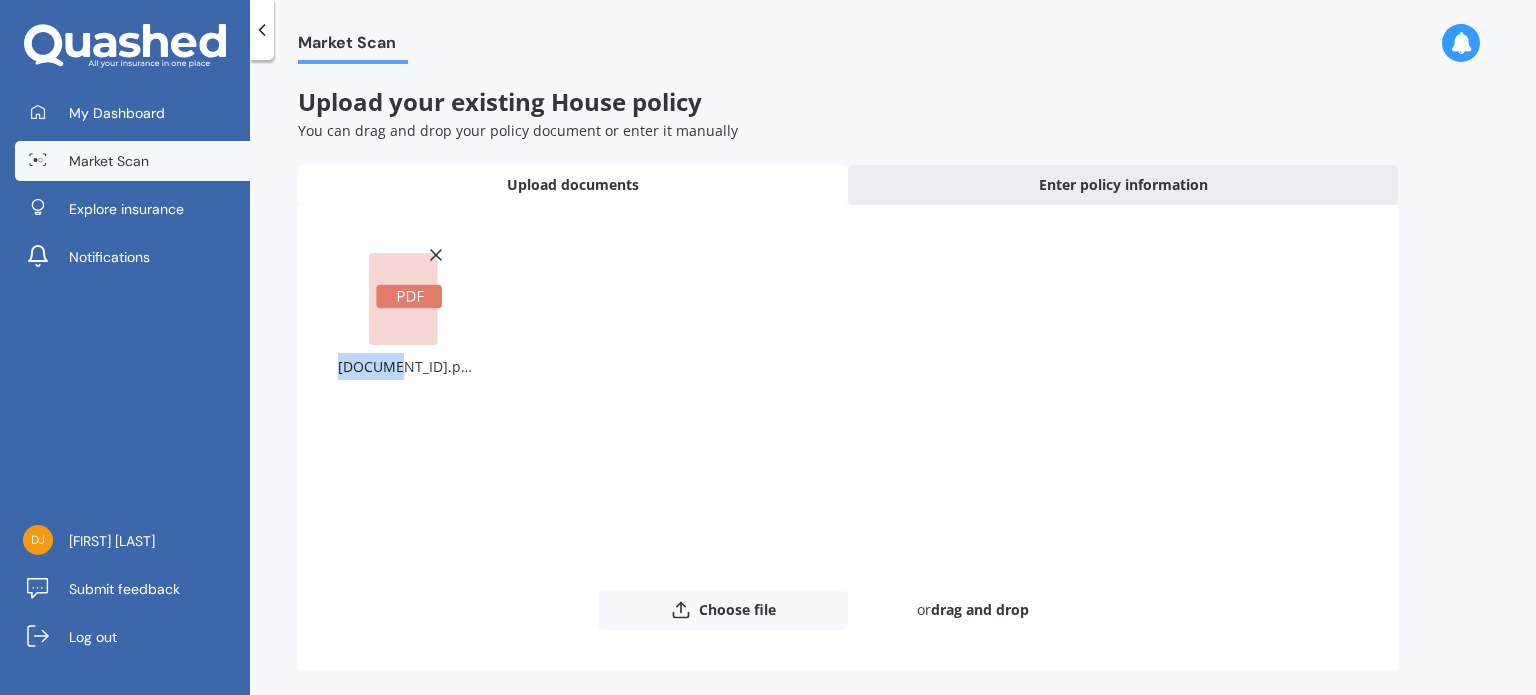 drag, startPoint x: 414, startPoint y: 317, endPoint x: 412, endPoint y: 371, distance: 54.037025 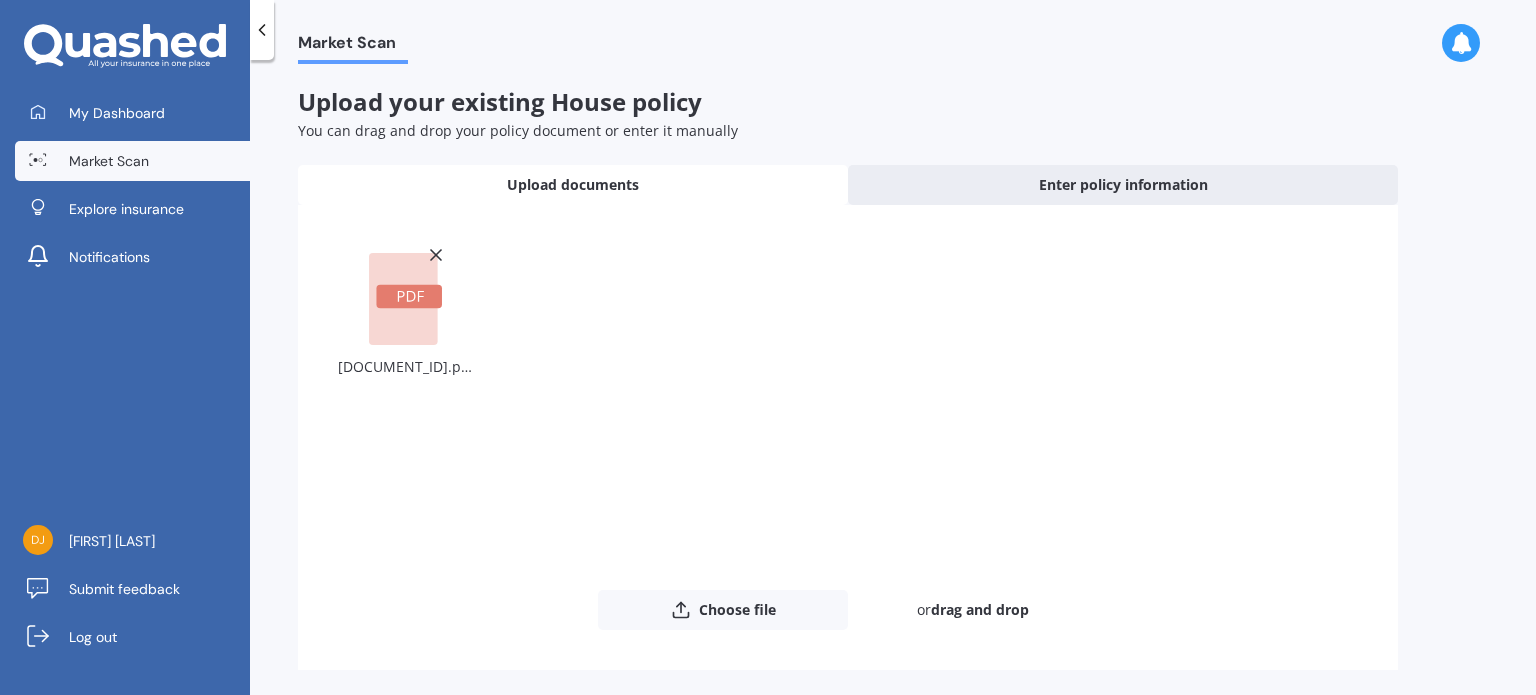 click 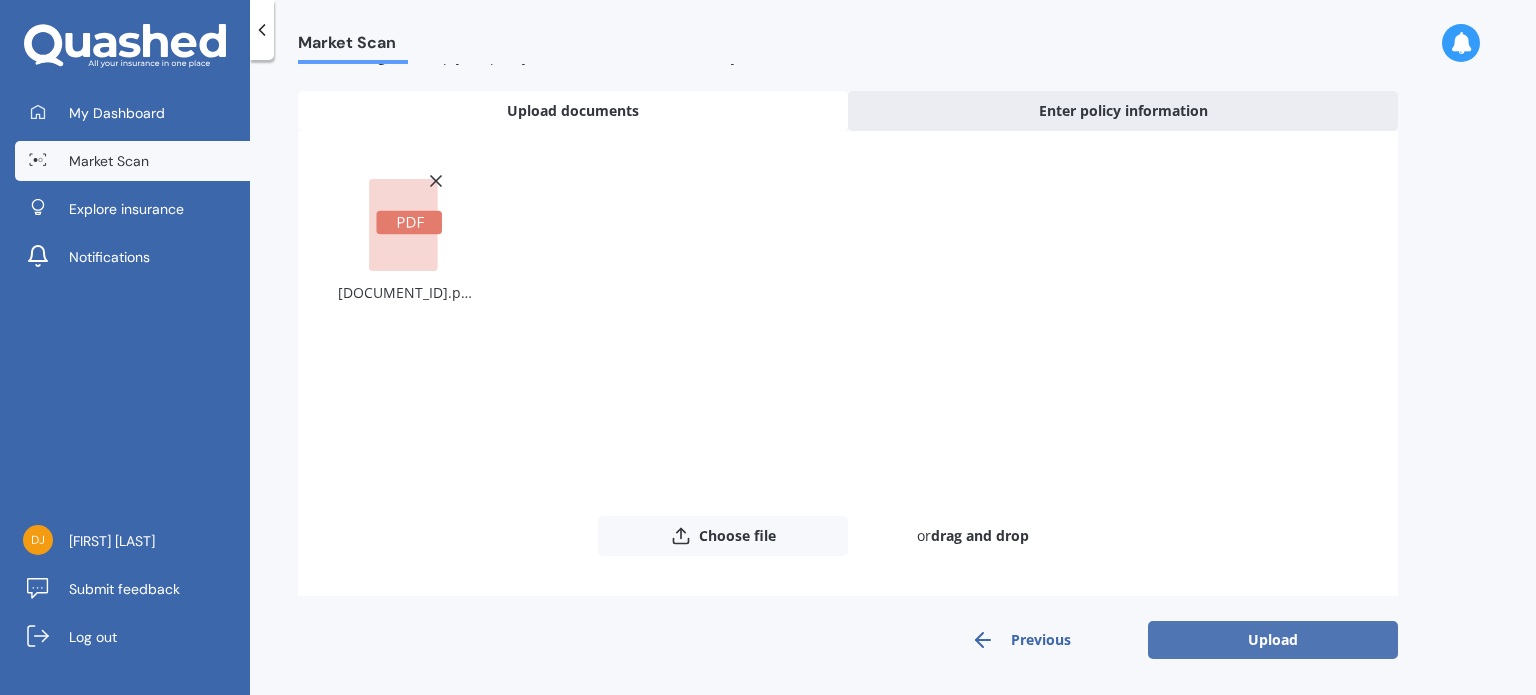 click on "Upload" at bounding box center [1273, 640] 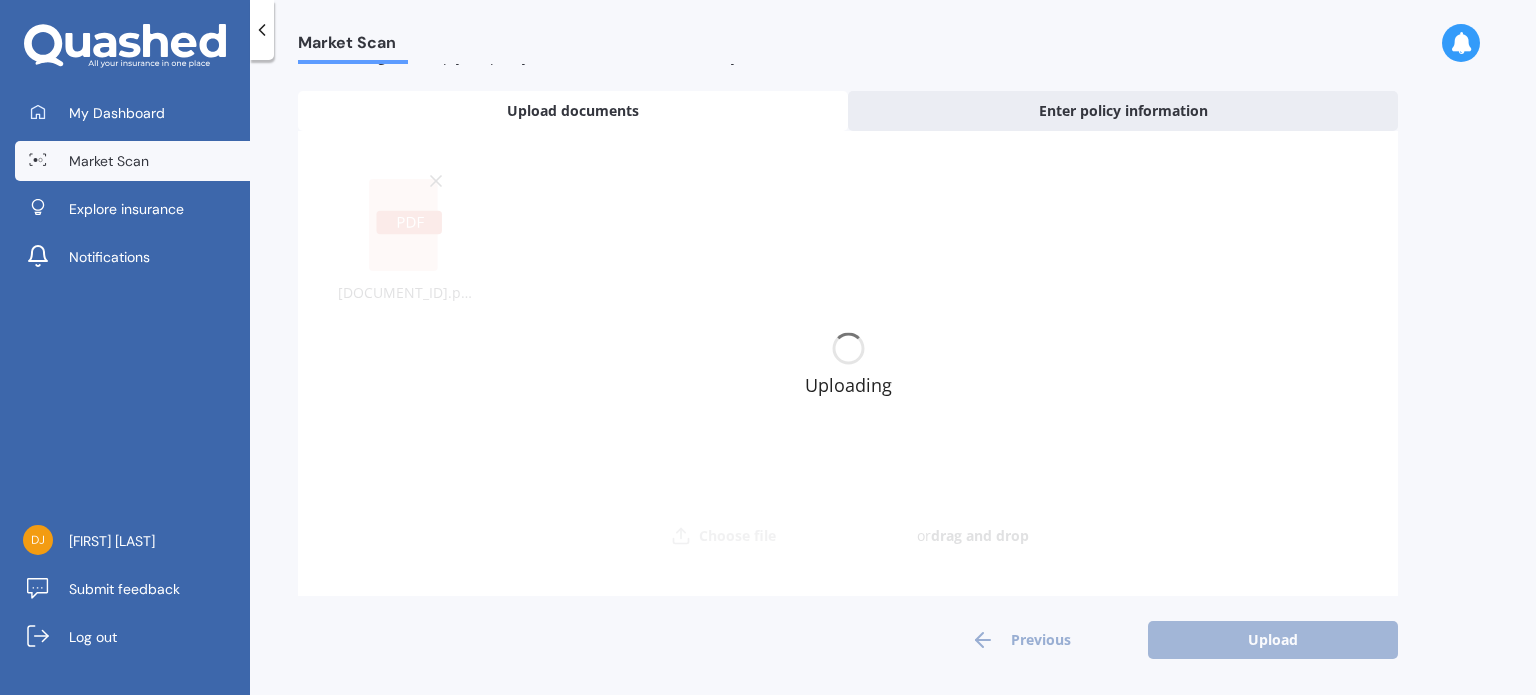scroll, scrollTop: 0, scrollLeft: 0, axis: both 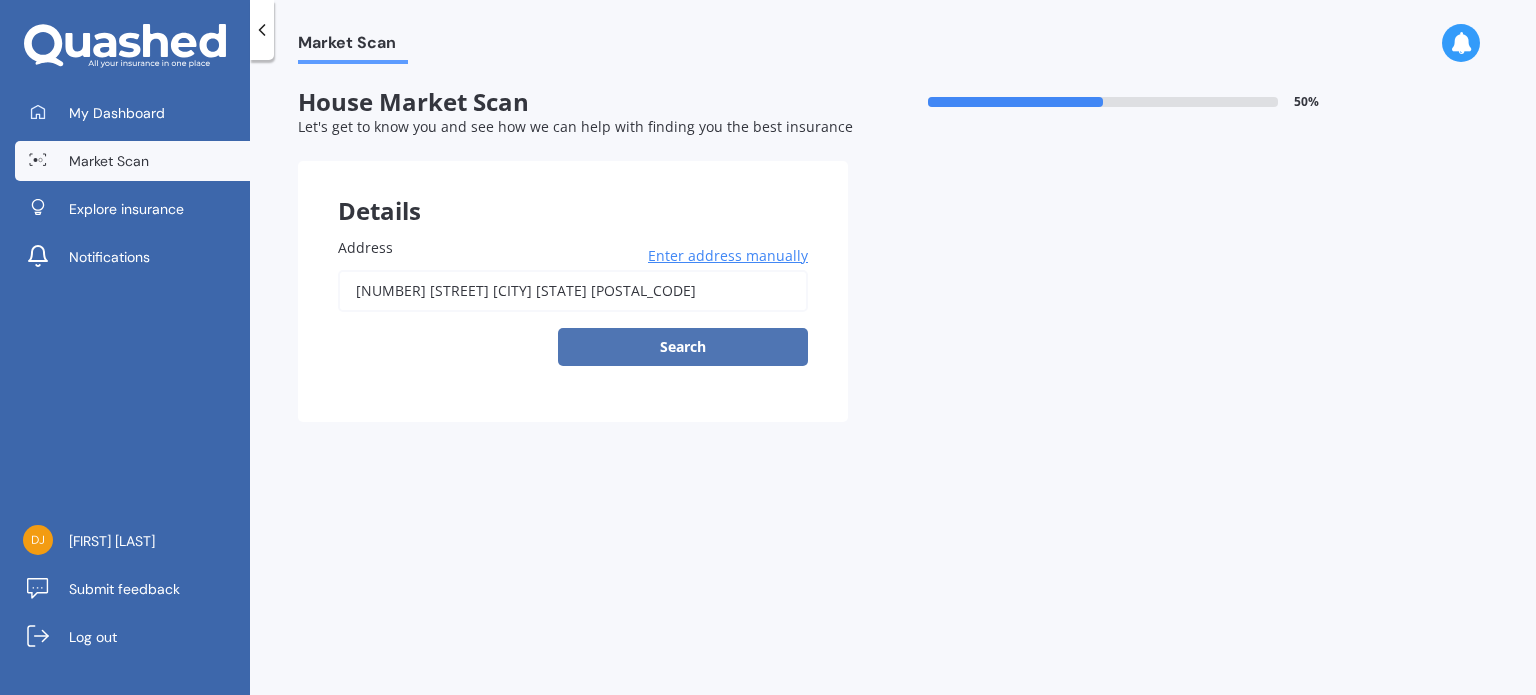 click on "Search" at bounding box center [683, 347] 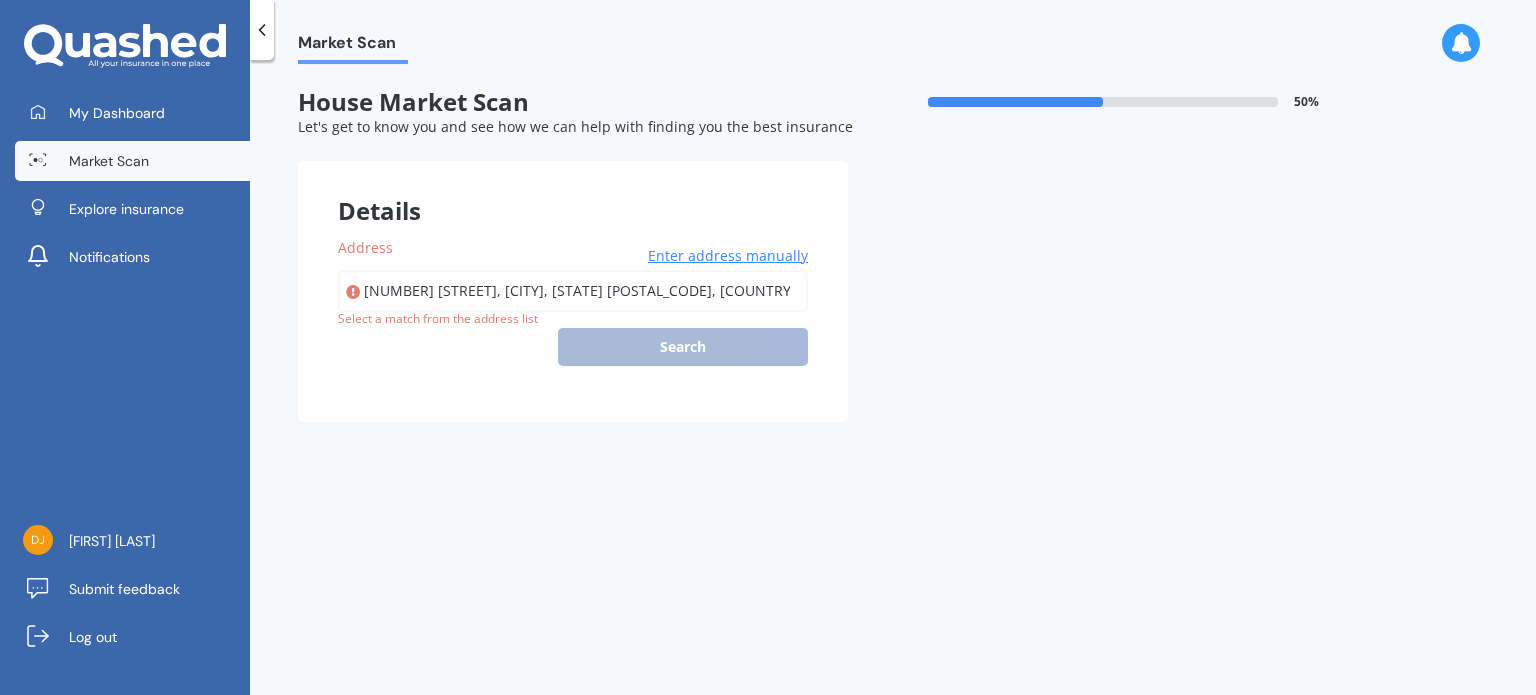 type on "[NUMBER] [STREET], [CITY], [STATE] [POSTAL_CODE]" 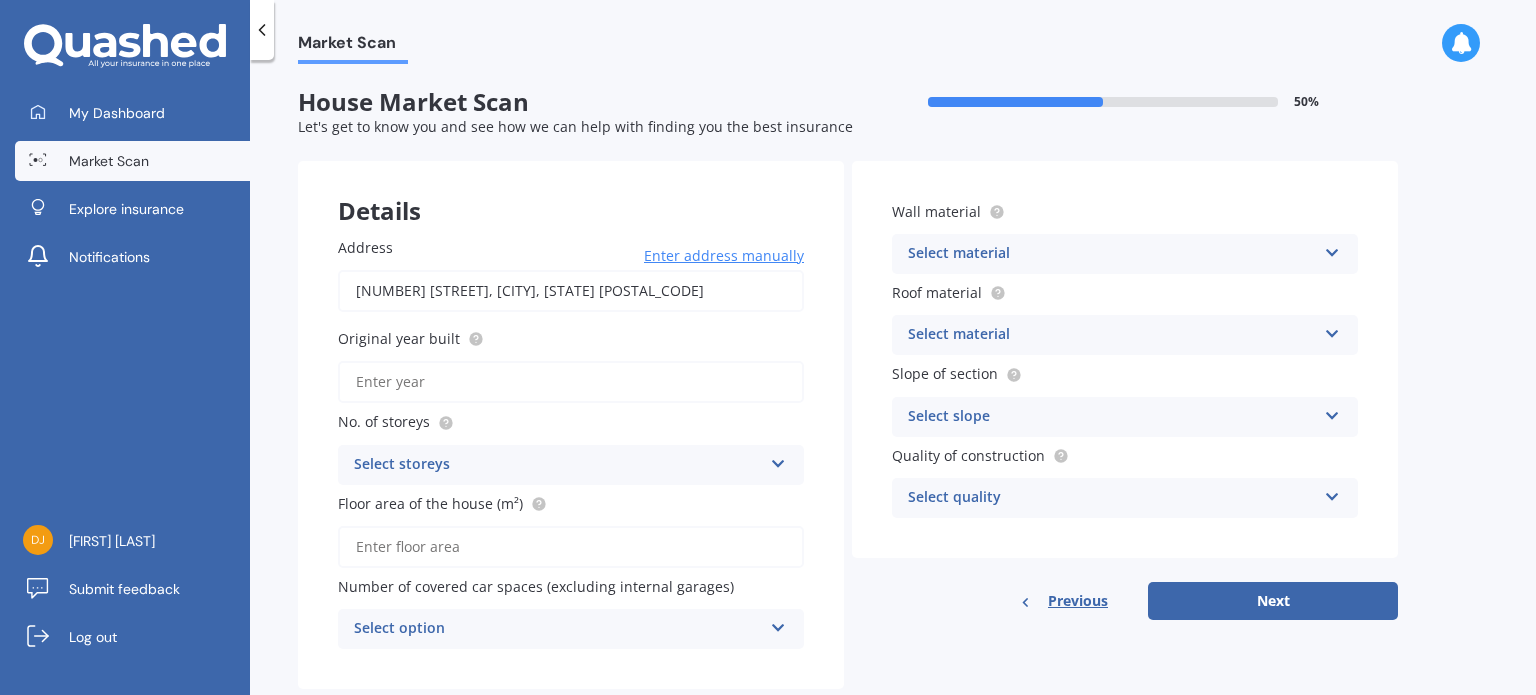 click on "Original year built" at bounding box center [571, 382] 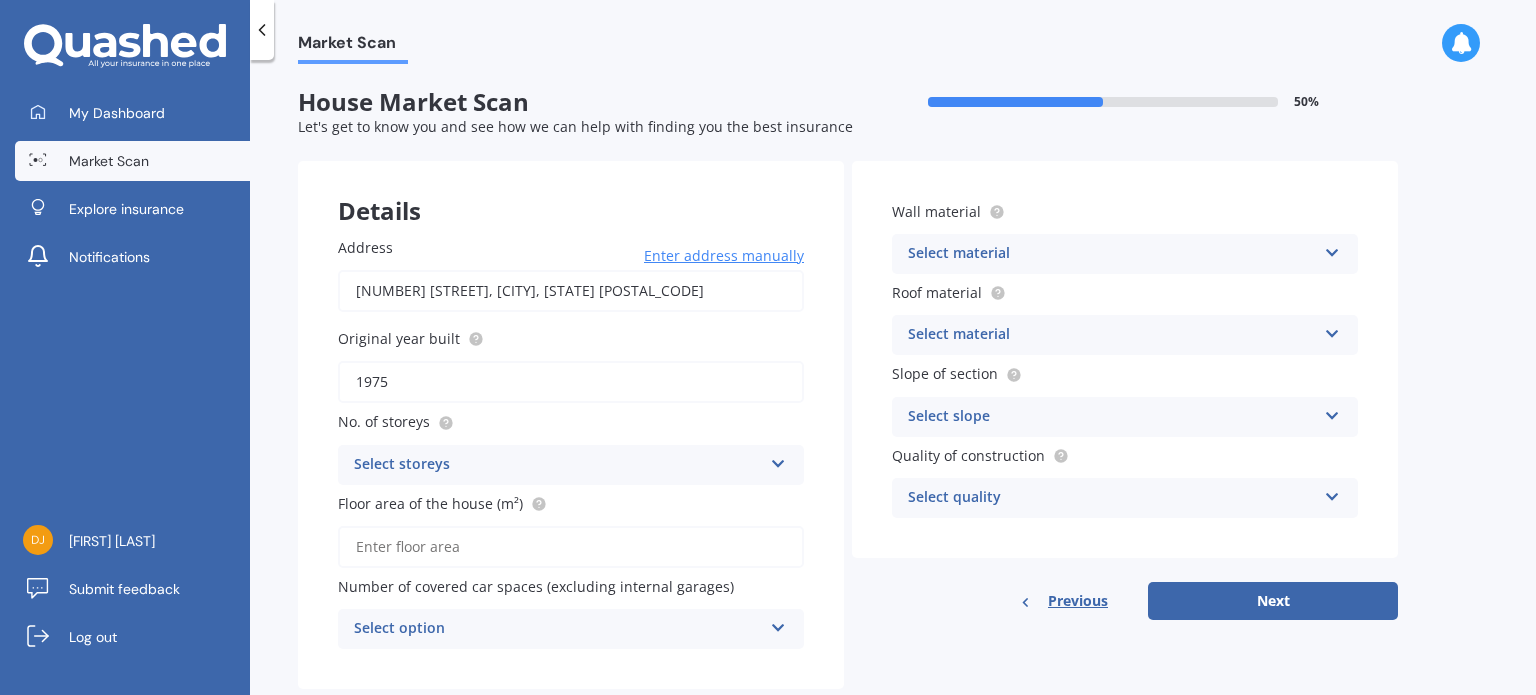 type on "1975" 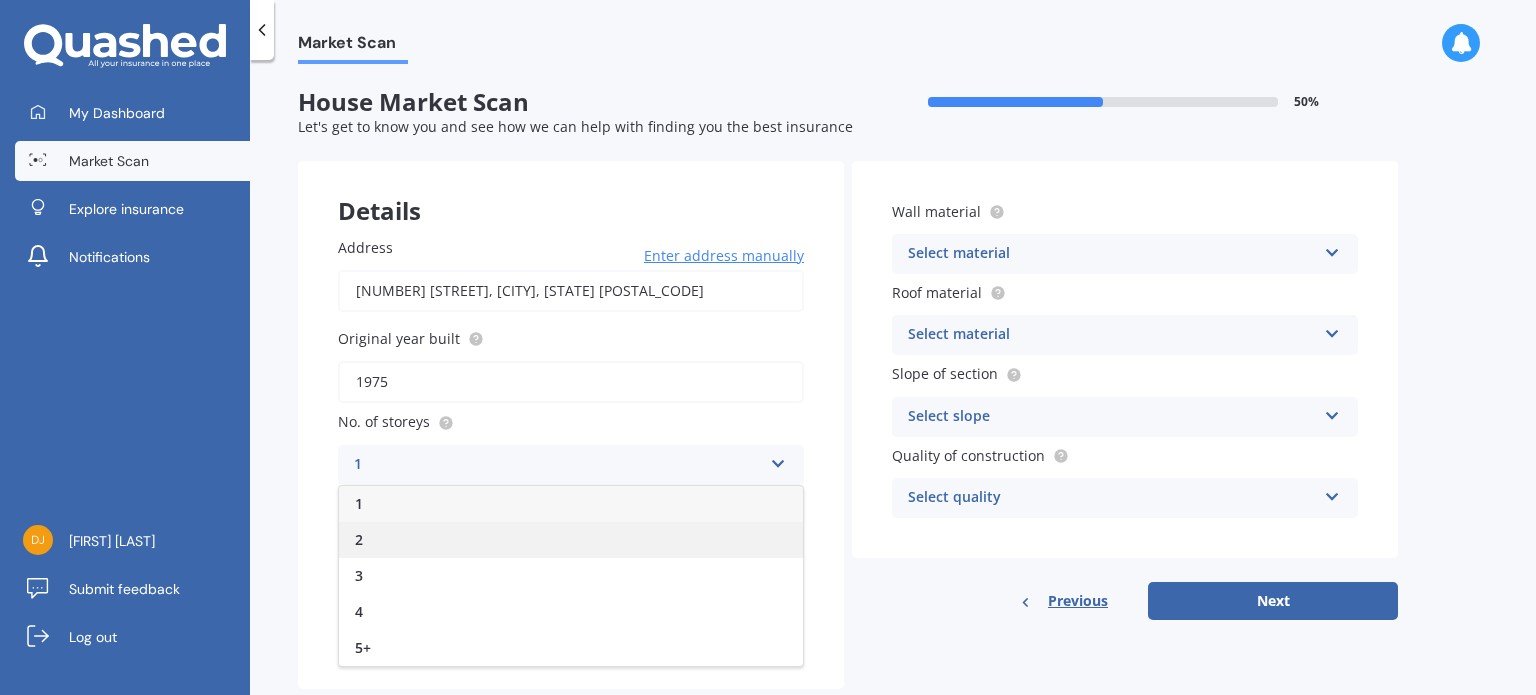 click on "2" at bounding box center (571, 540) 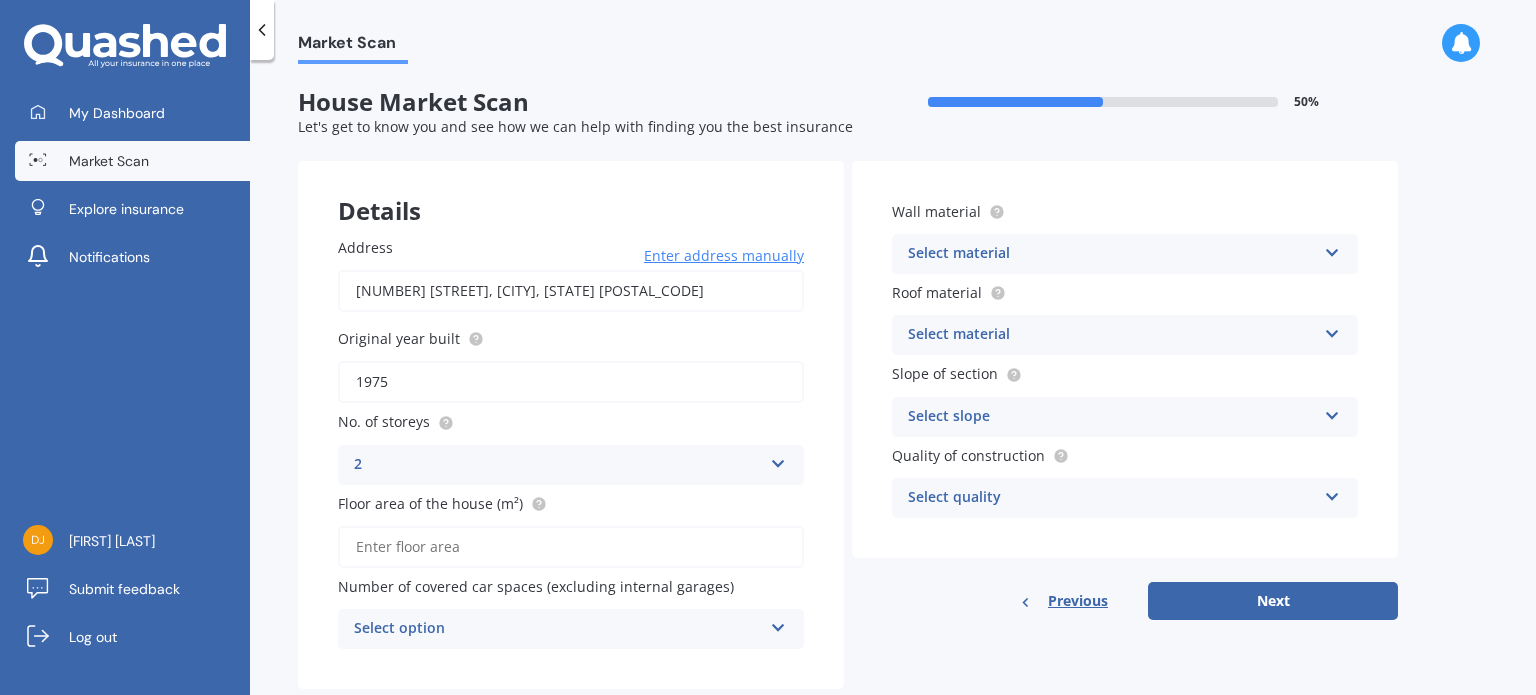 click on "Floor area of the house (m²)" at bounding box center [571, 547] 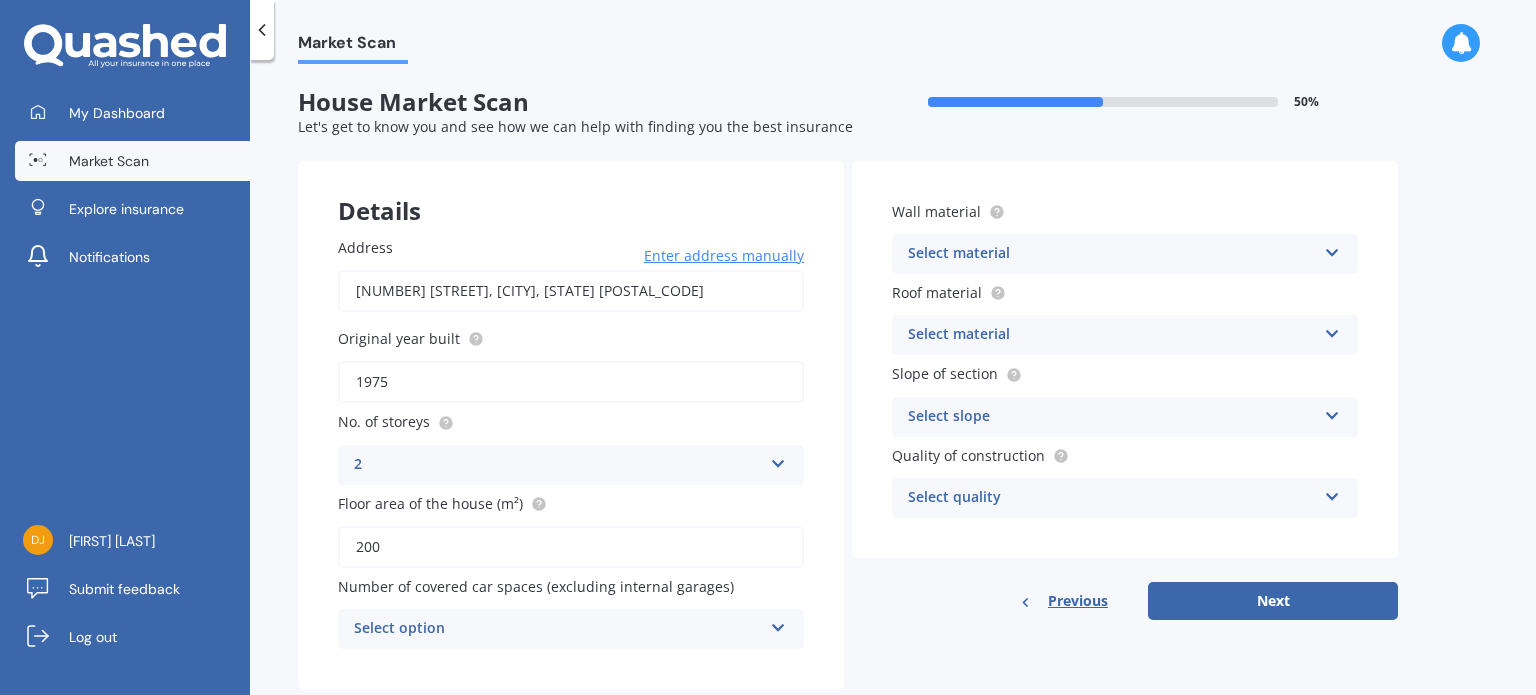 scroll, scrollTop: 44, scrollLeft: 0, axis: vertical 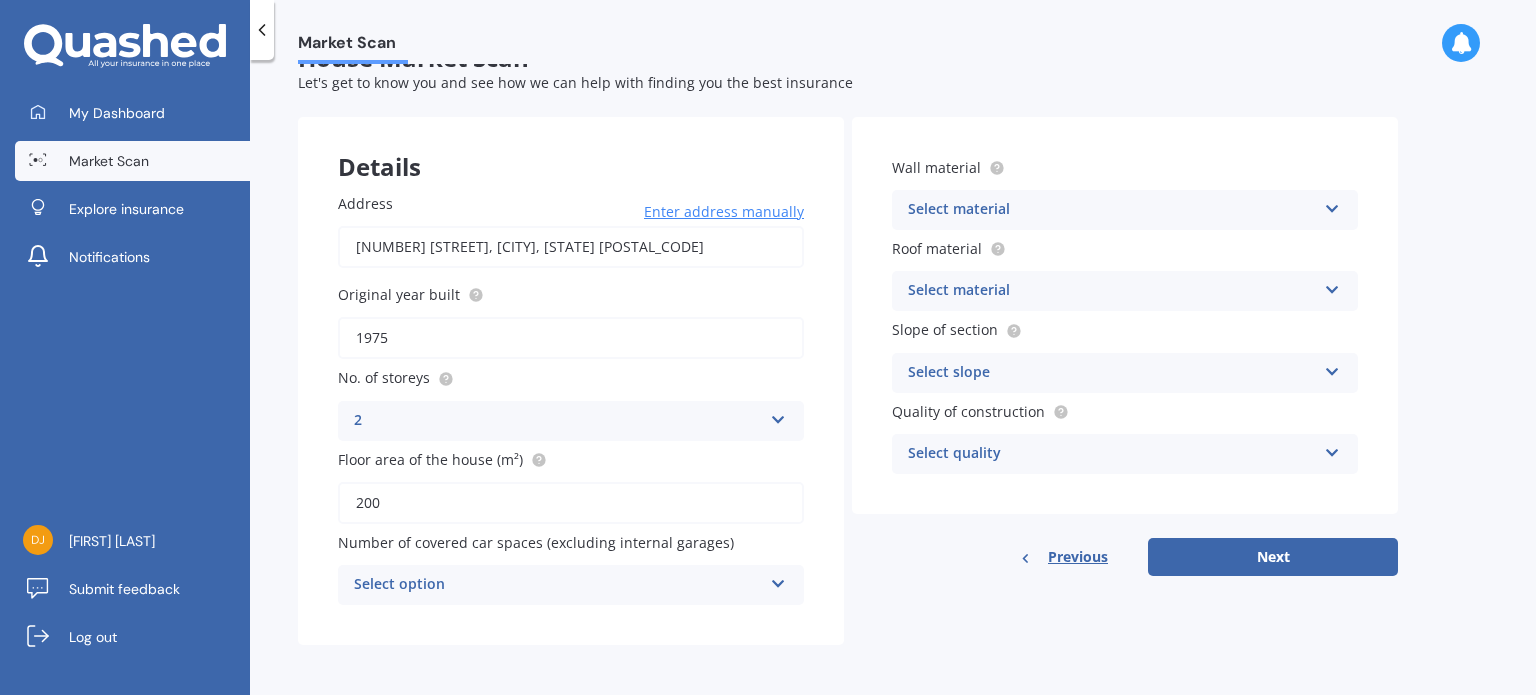 type on "200" 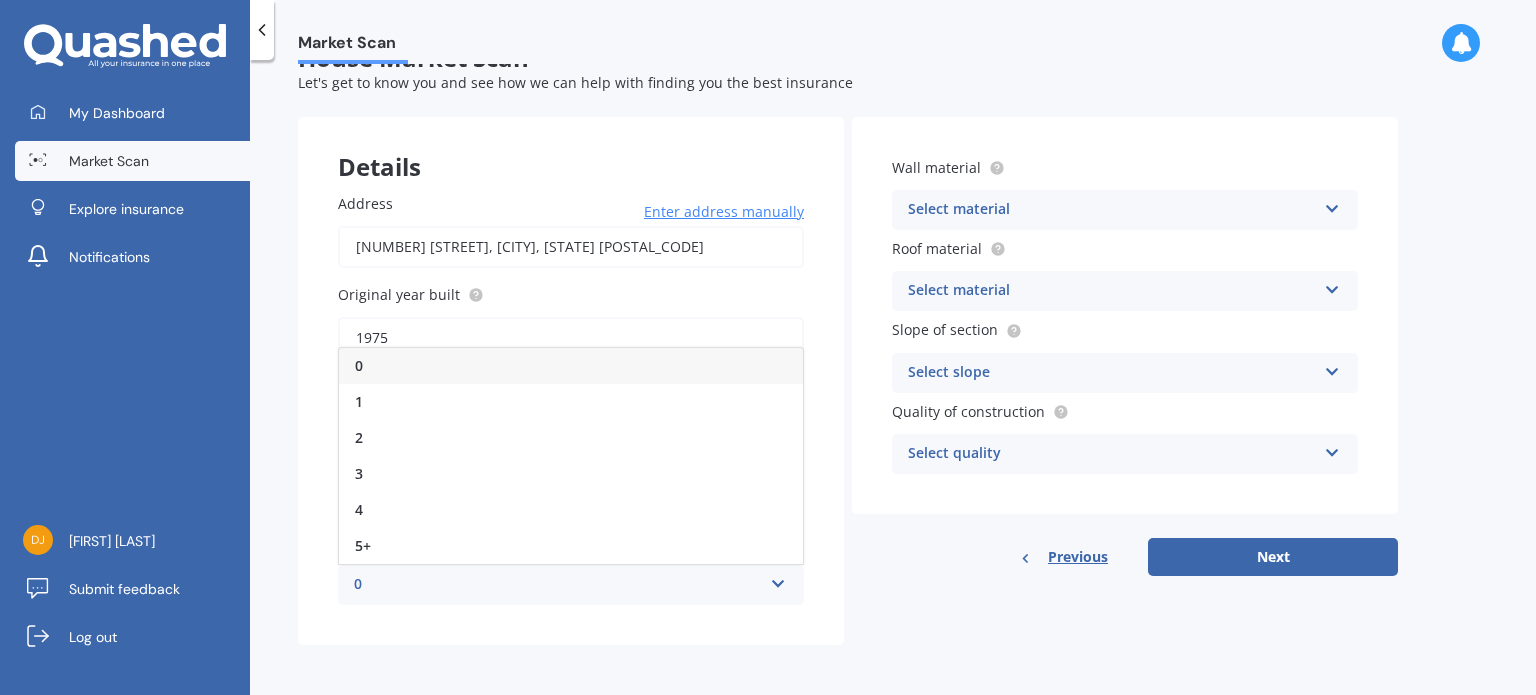 click on "0" at bounding box center [558, 585] 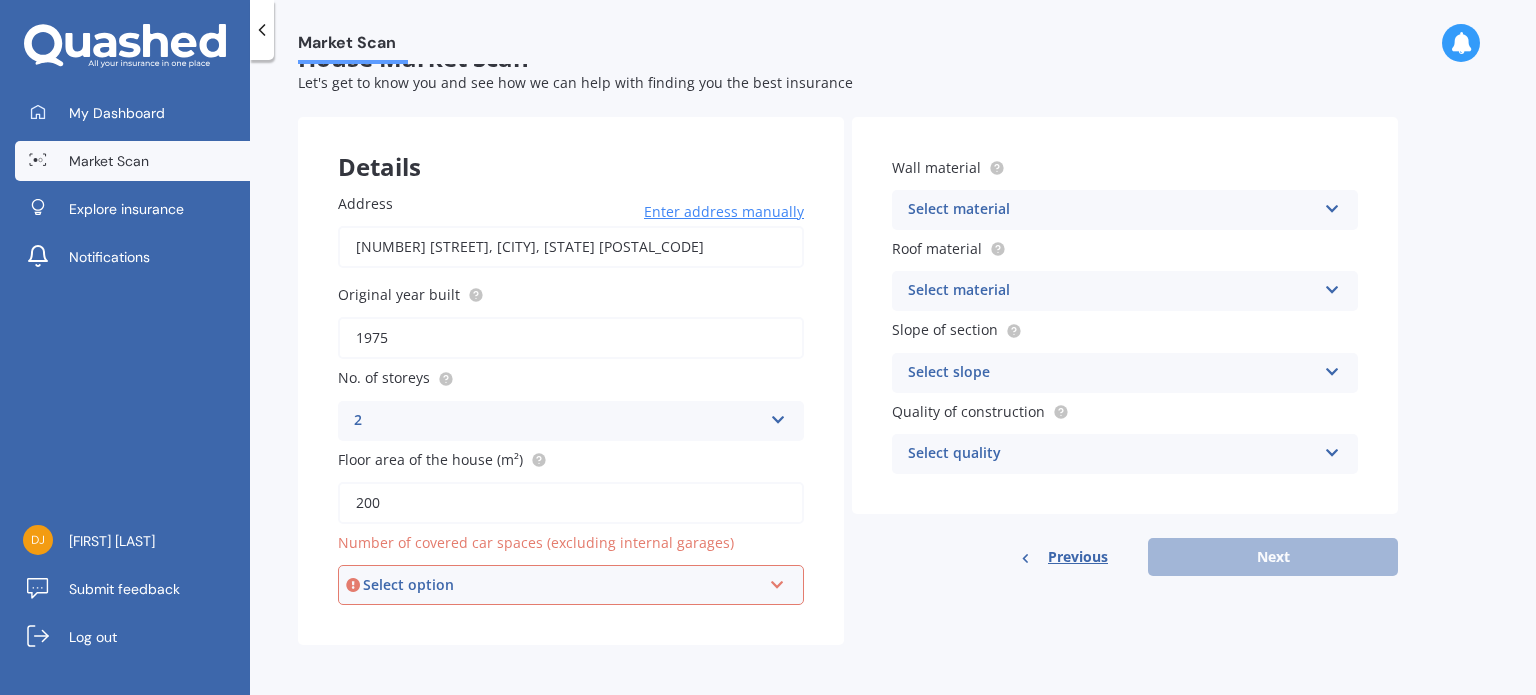 click on "Select option" at bounding box center (562, 585) 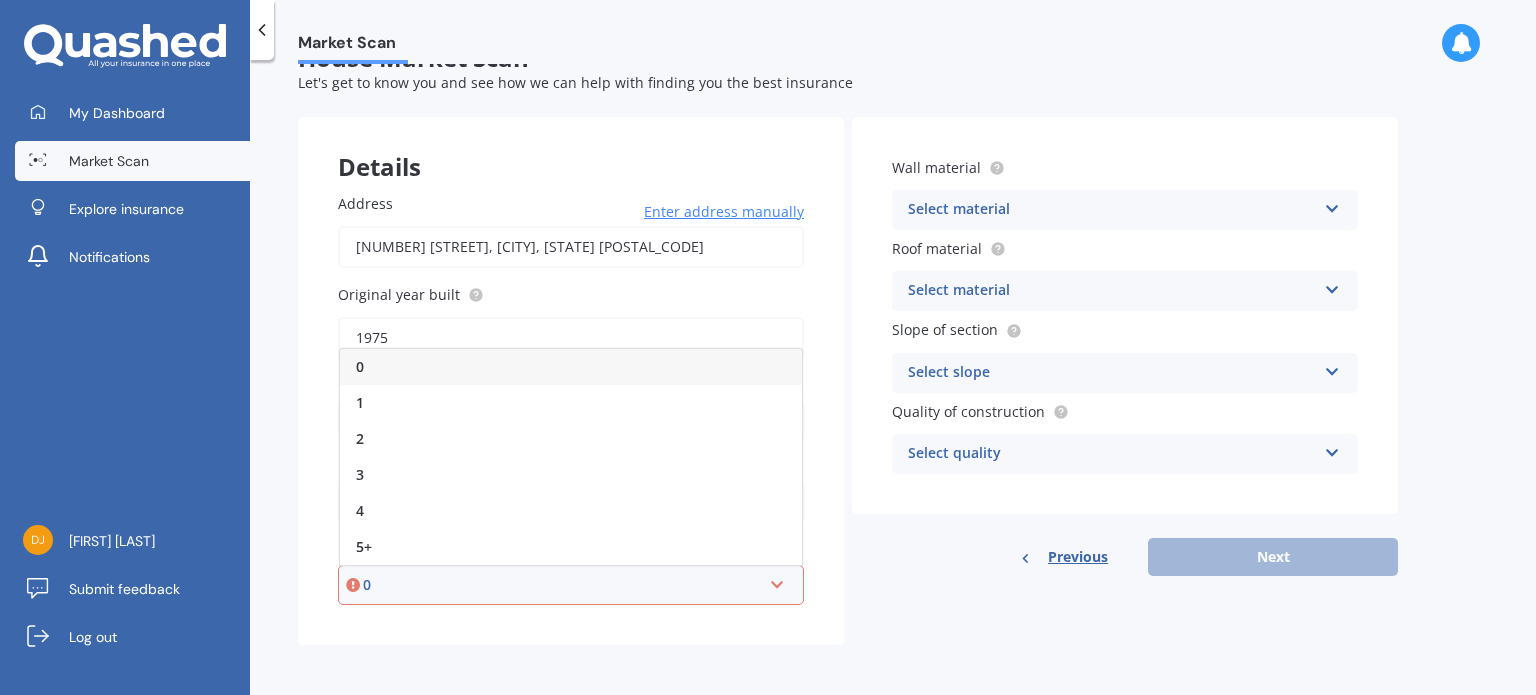 click on "0" at bounding box center [571, 367] 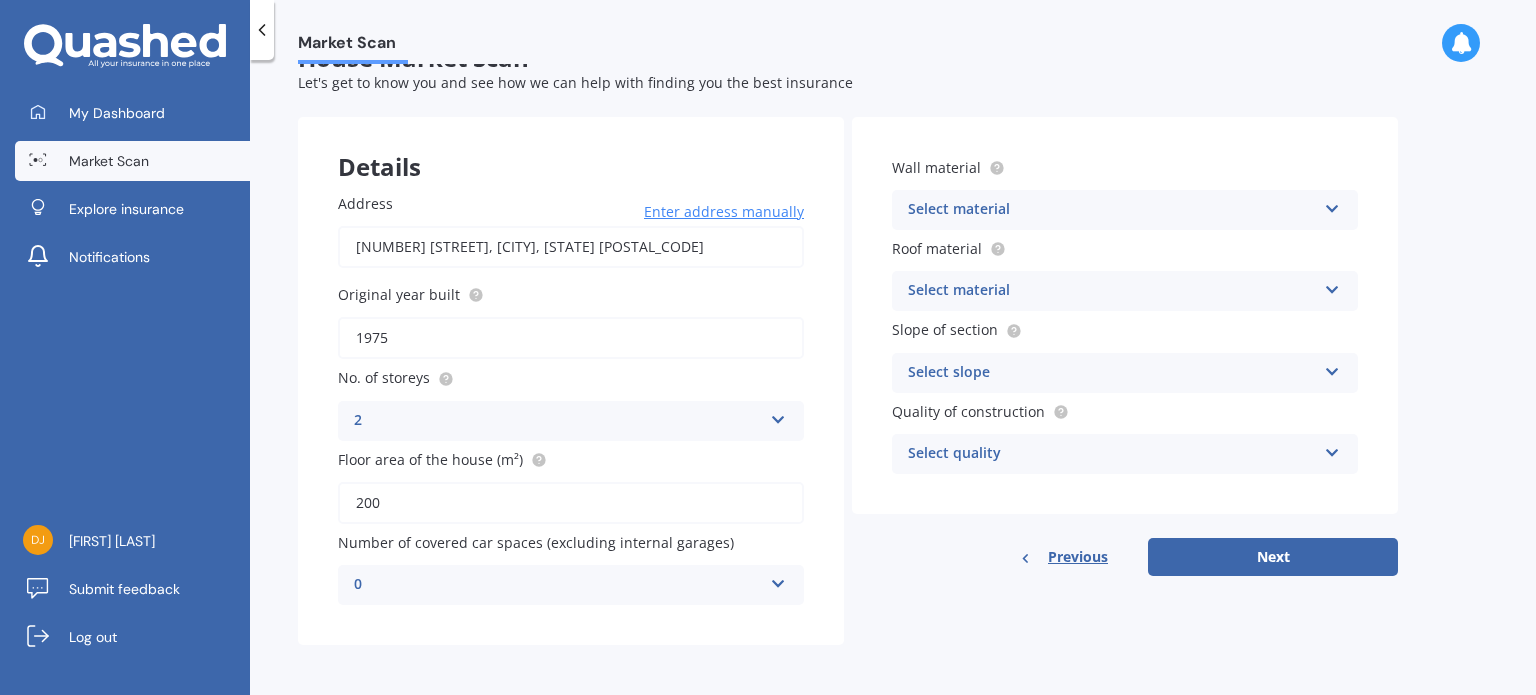 click on "Select material Artificial weatherboard/plank cladding Blockwork Brick veneer Double brick Mud brick Other Rockcote/EPS Sheet cladding Solid brickwork Stonework solid Stonework veneer Stucco Weatherboard/plank cladding" at bounding box center [1125, 210] 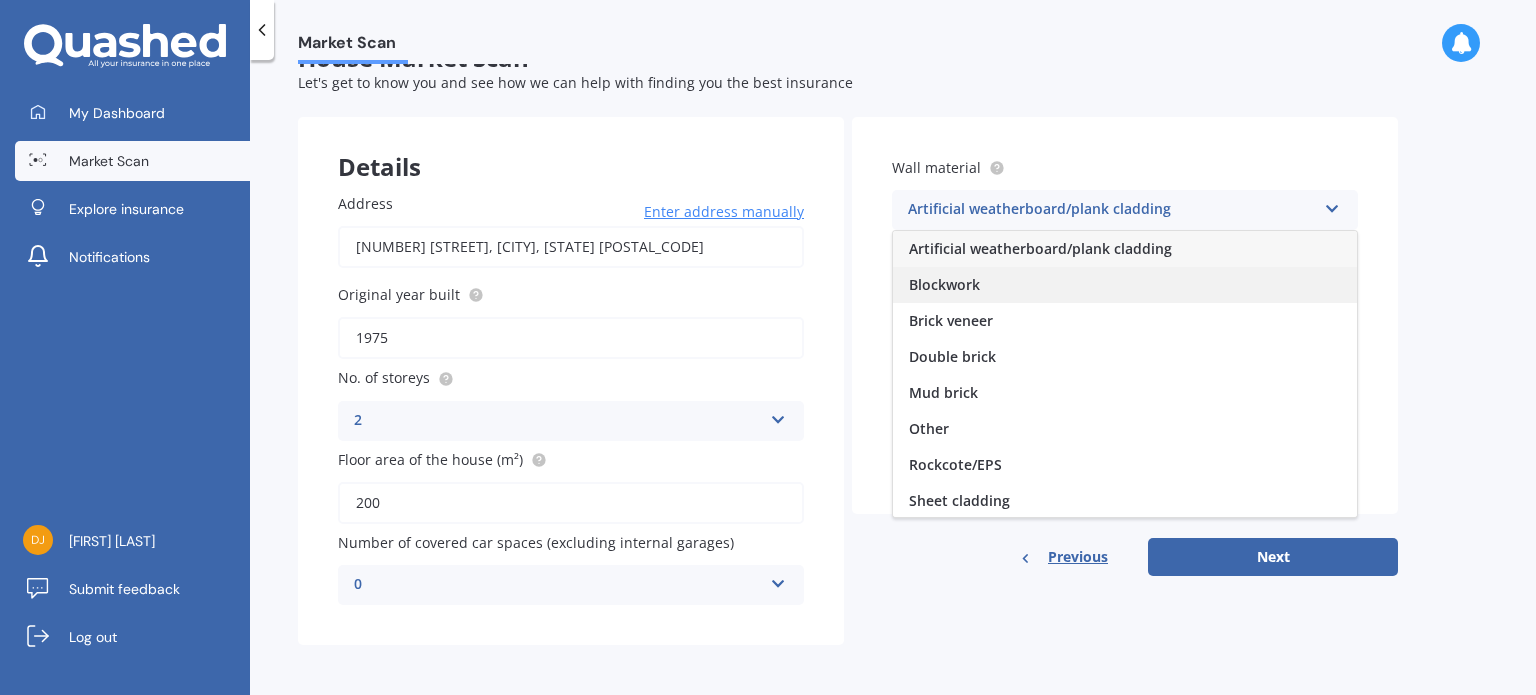 click on "Blockwork" at bounding box center [1125, 285] 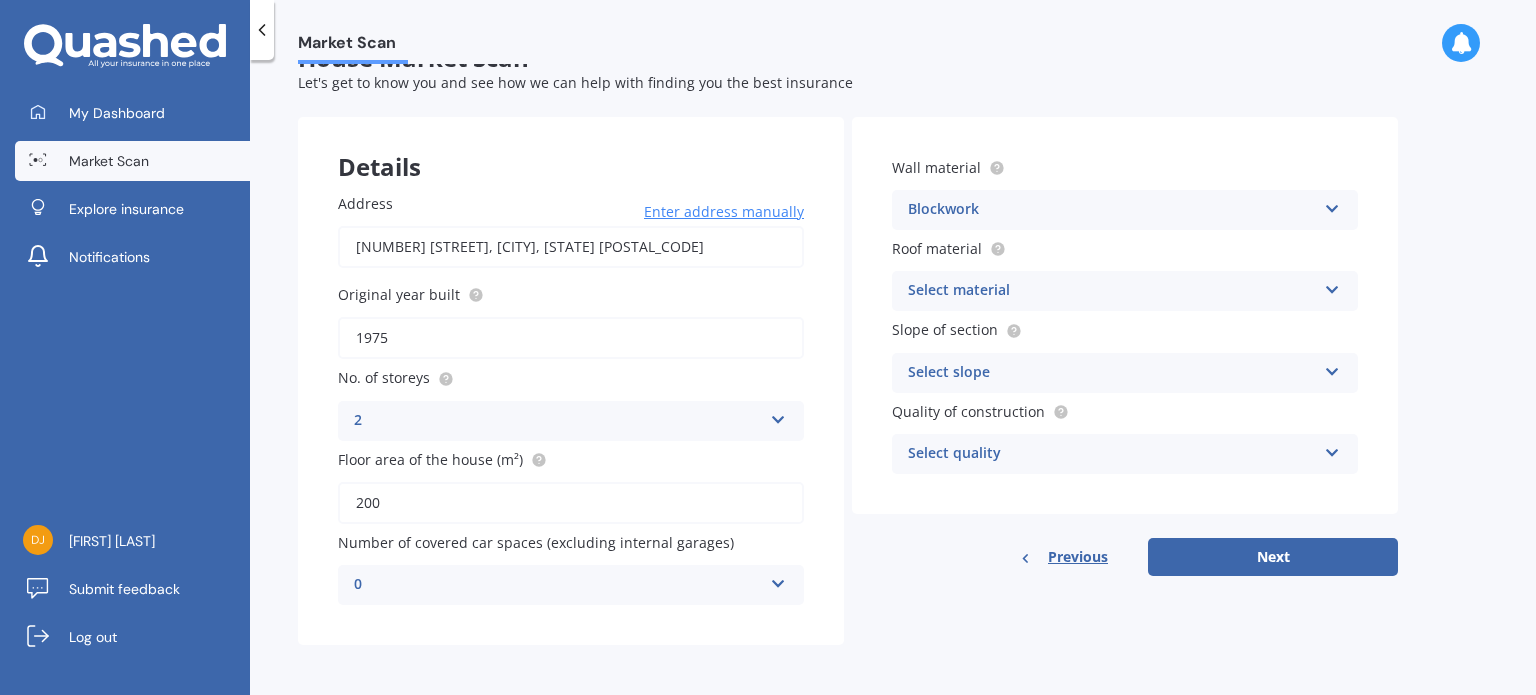 click on "Select material" at bounding box center (1112, 291) 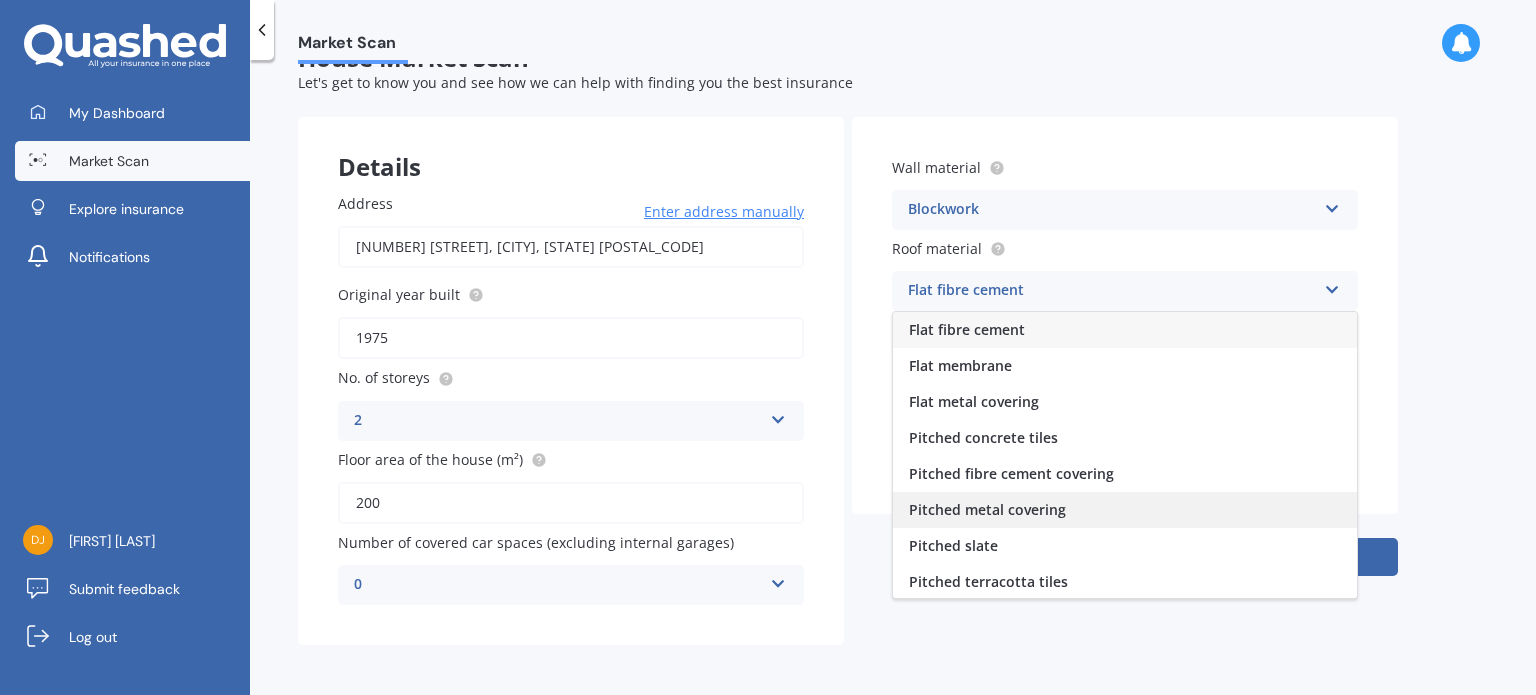 click on "Pitched metal covering" at bounding box center [987, 509] 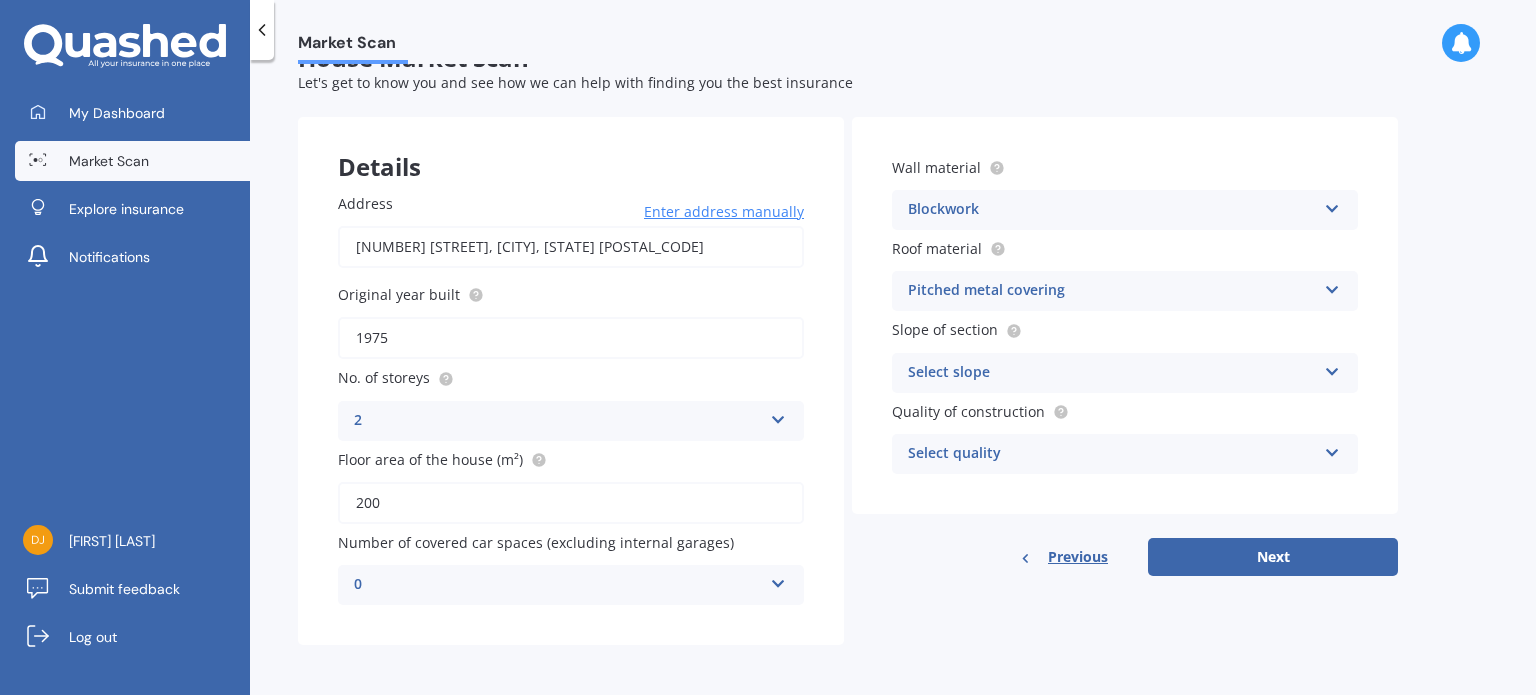 click on "Select slope" at bounding box center [1112, 373] 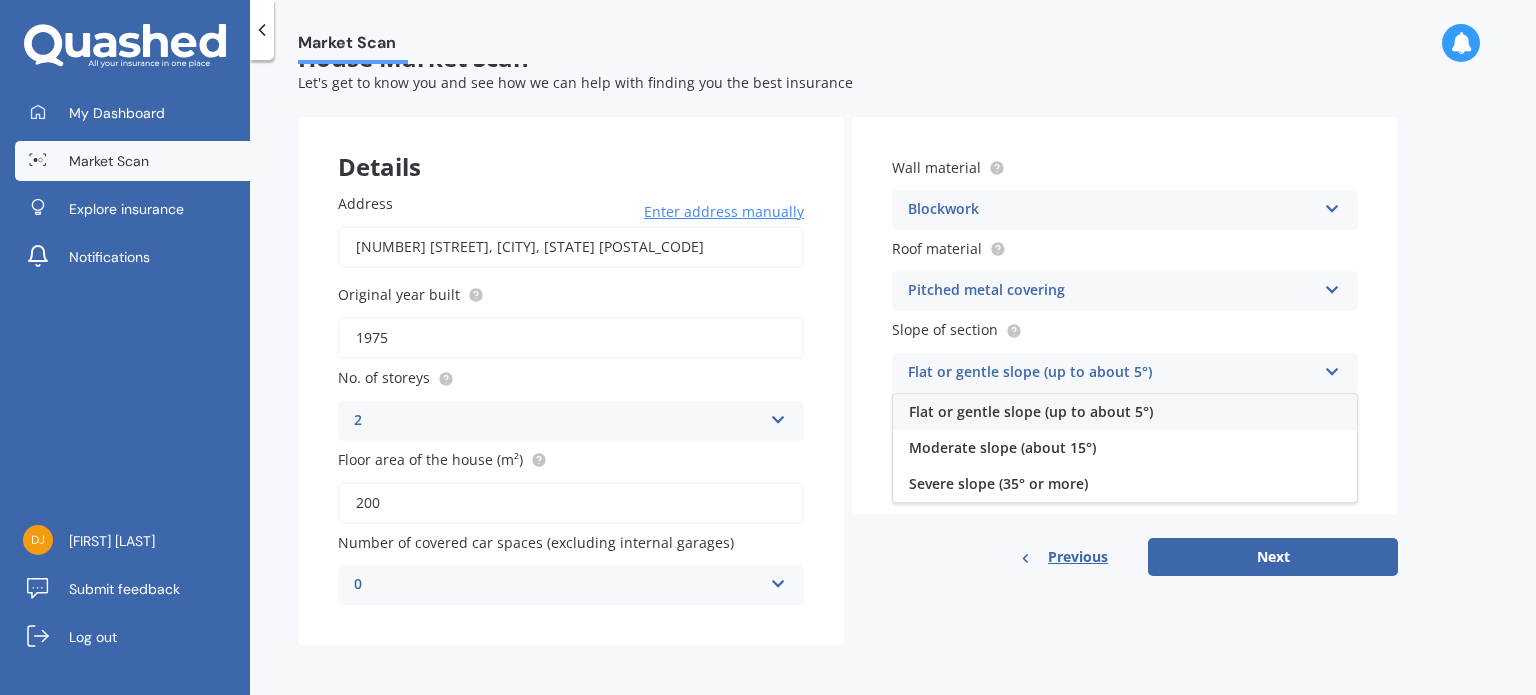 click on "Flat or gentle slope (up to about 5°)" at bounding box center (1031, 411) 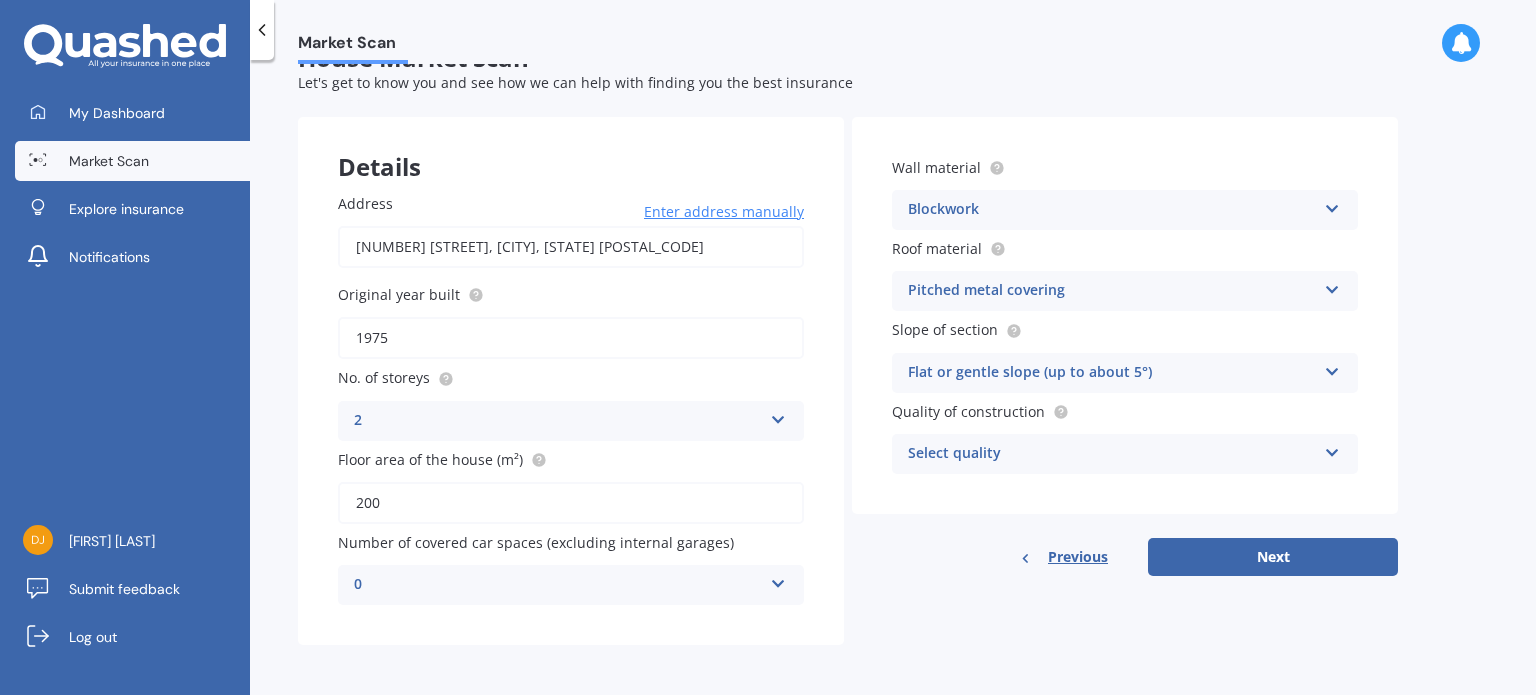click on "Select quality" at bounding box center [1112, 454] 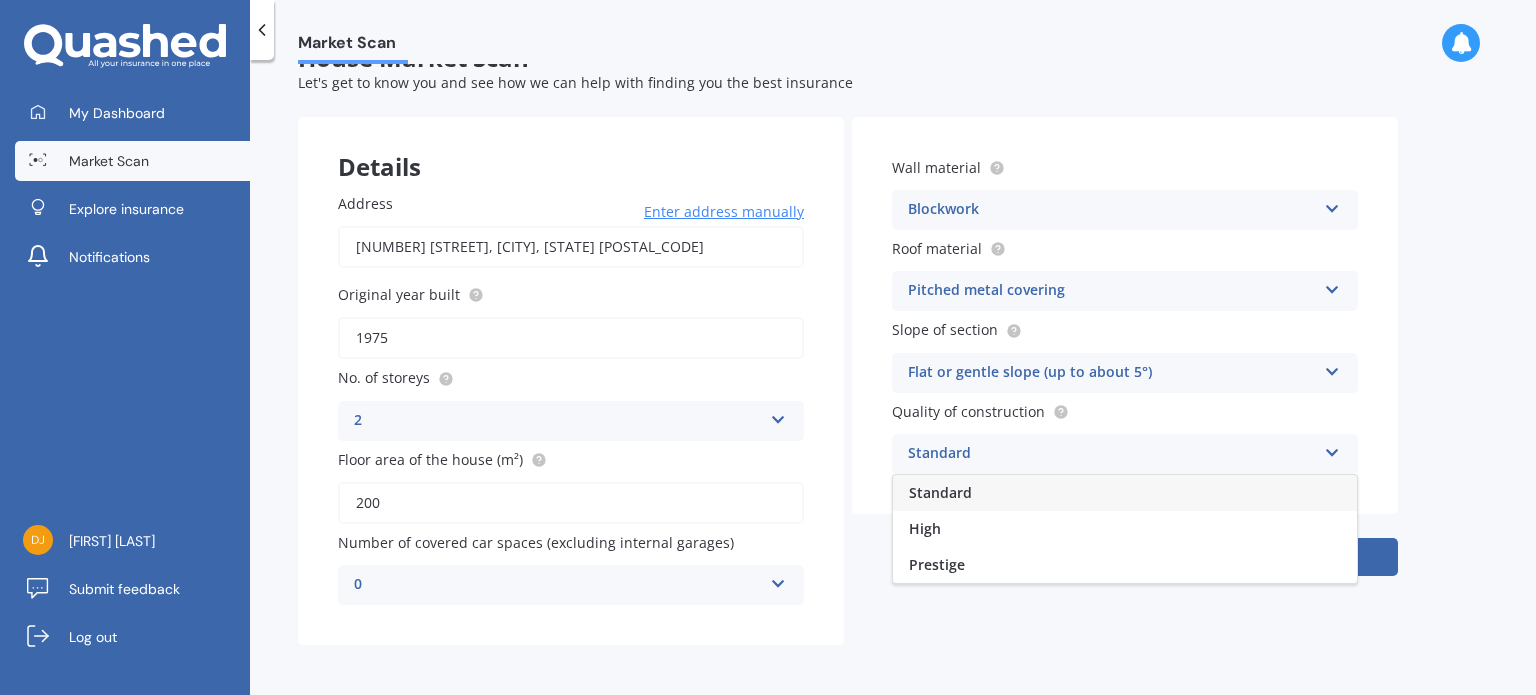 click on "Standard" at bounding box center [940, 492] 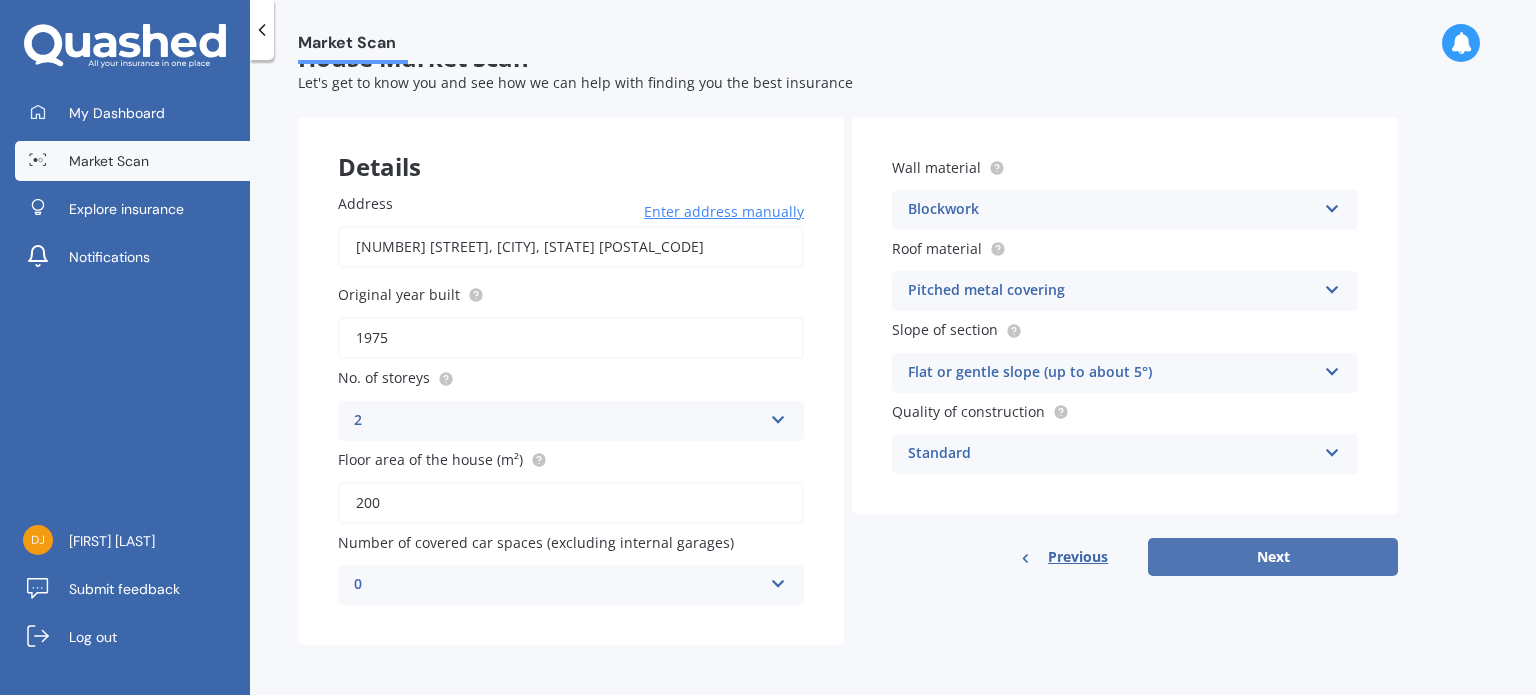 click on "Next" at bounding box center (1273, 557) 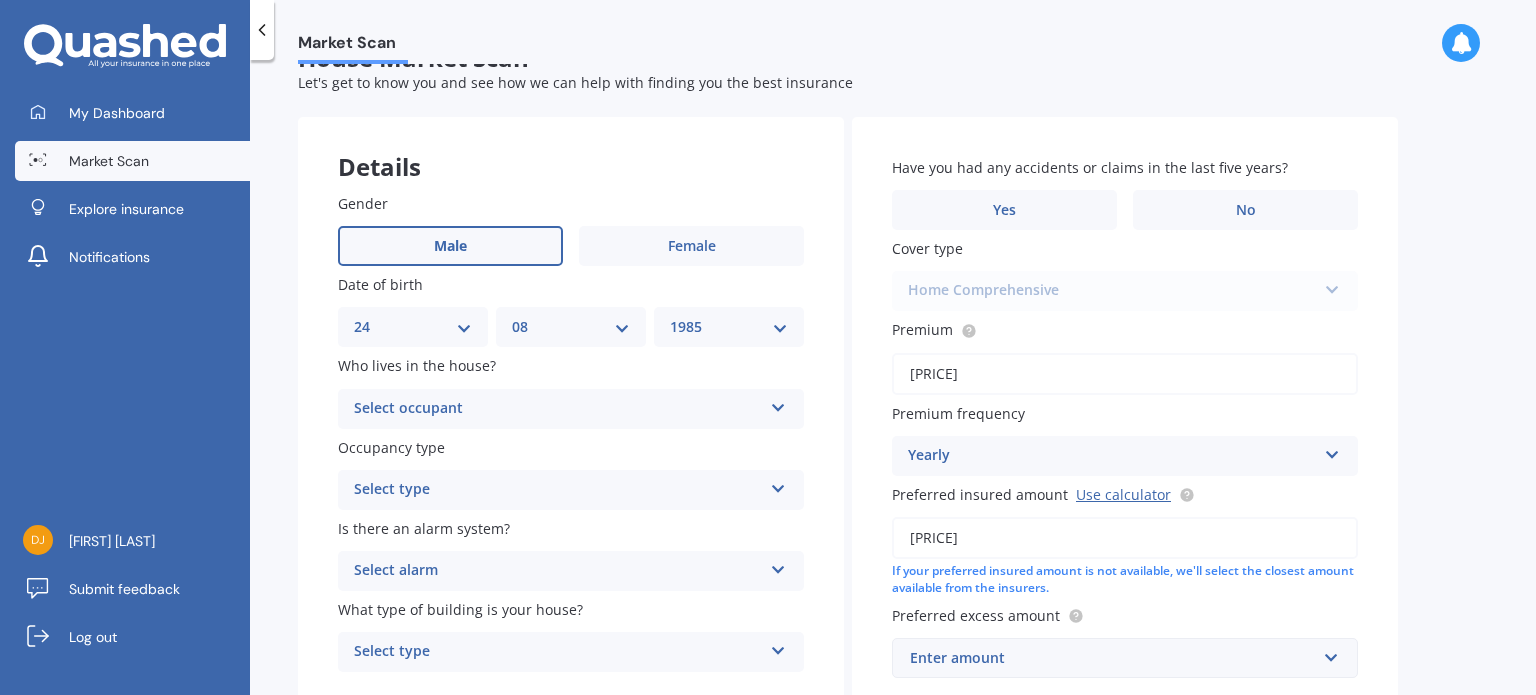 scroll, scrollTop: 0, scrollLeft: 0, axis: both 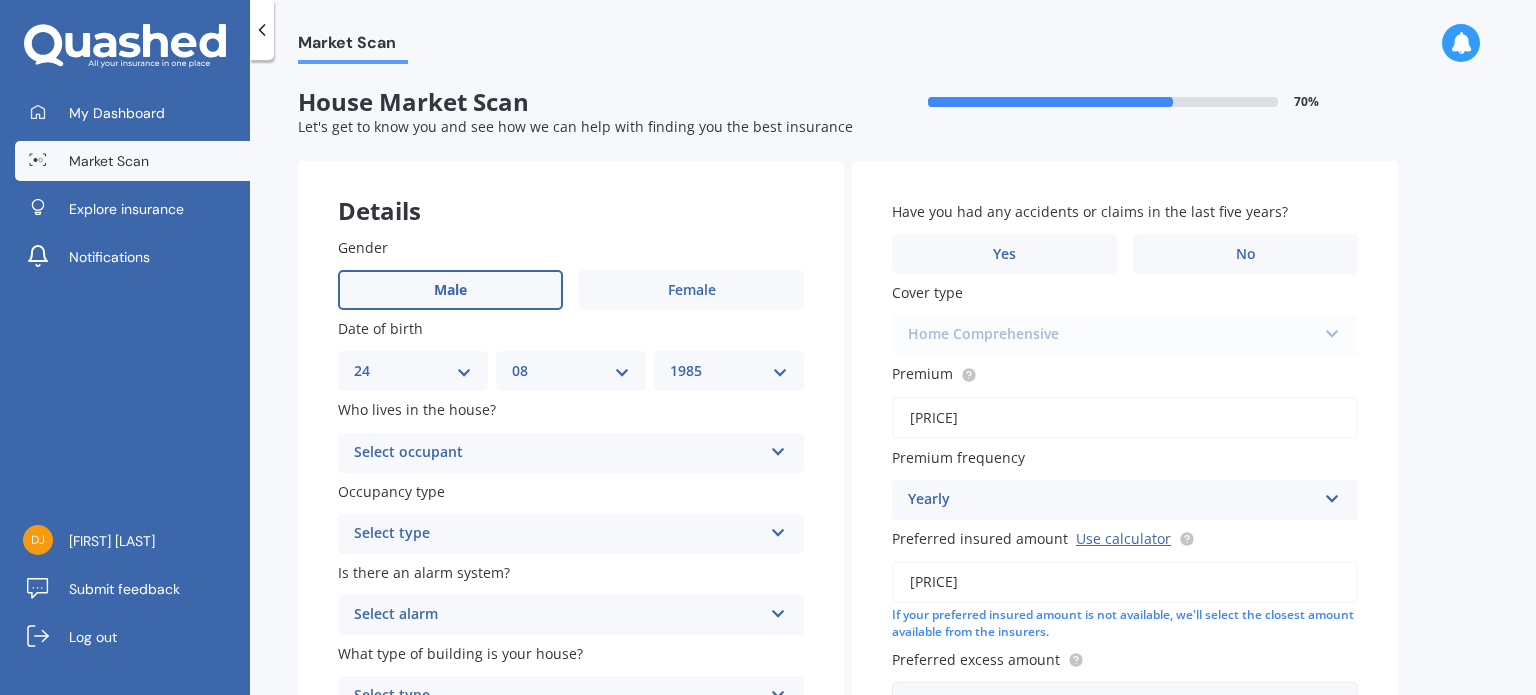 click on "Select occupant" at bounding box center (558, 453) 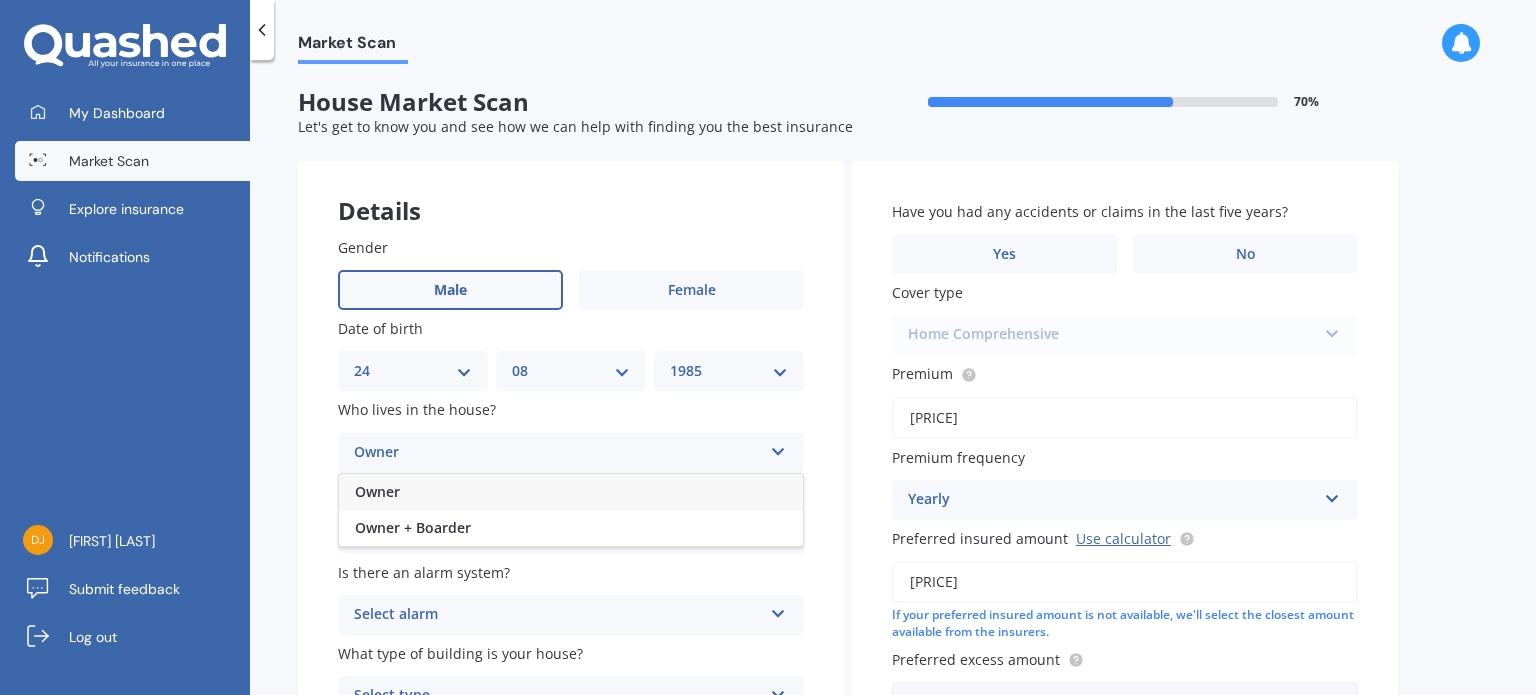 click on "Owner" at bounding box center [571, 492] 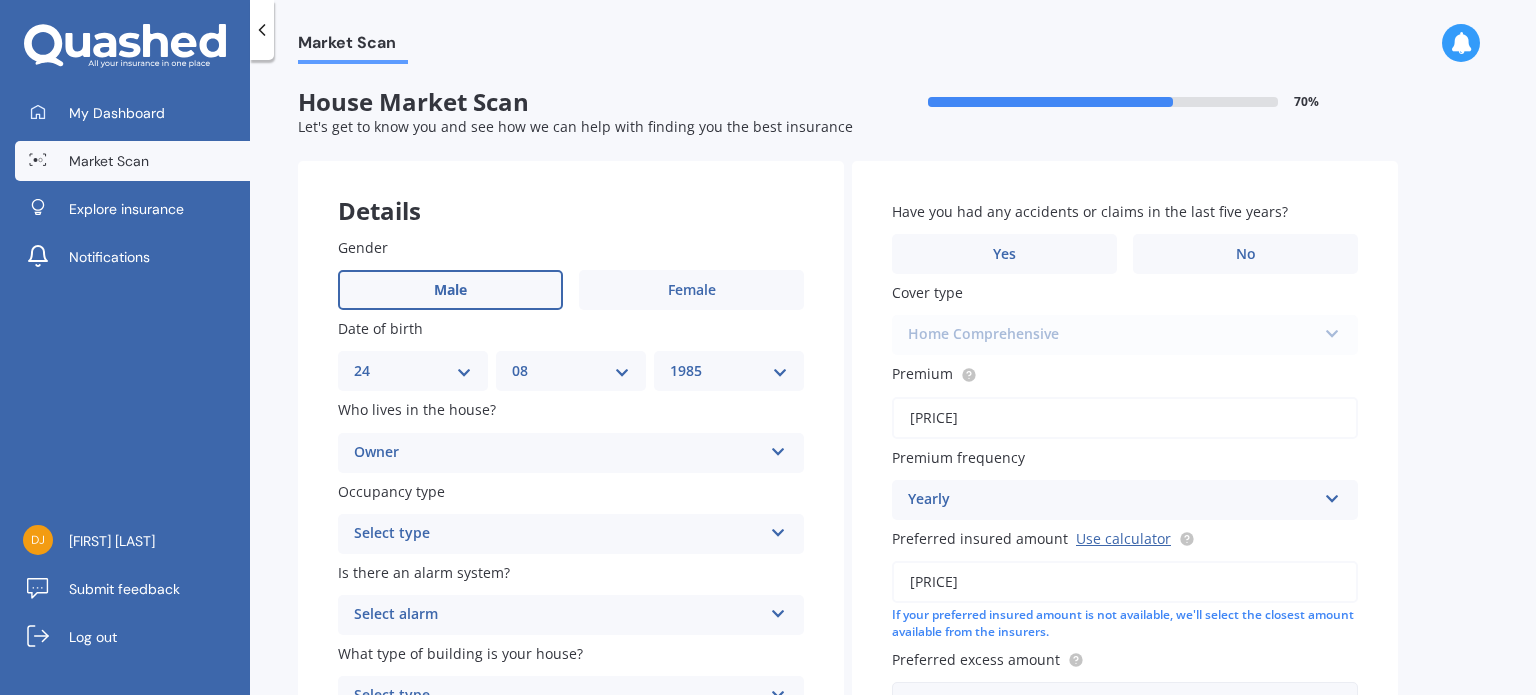 click on "Select type" at bounding box center (558, 534) 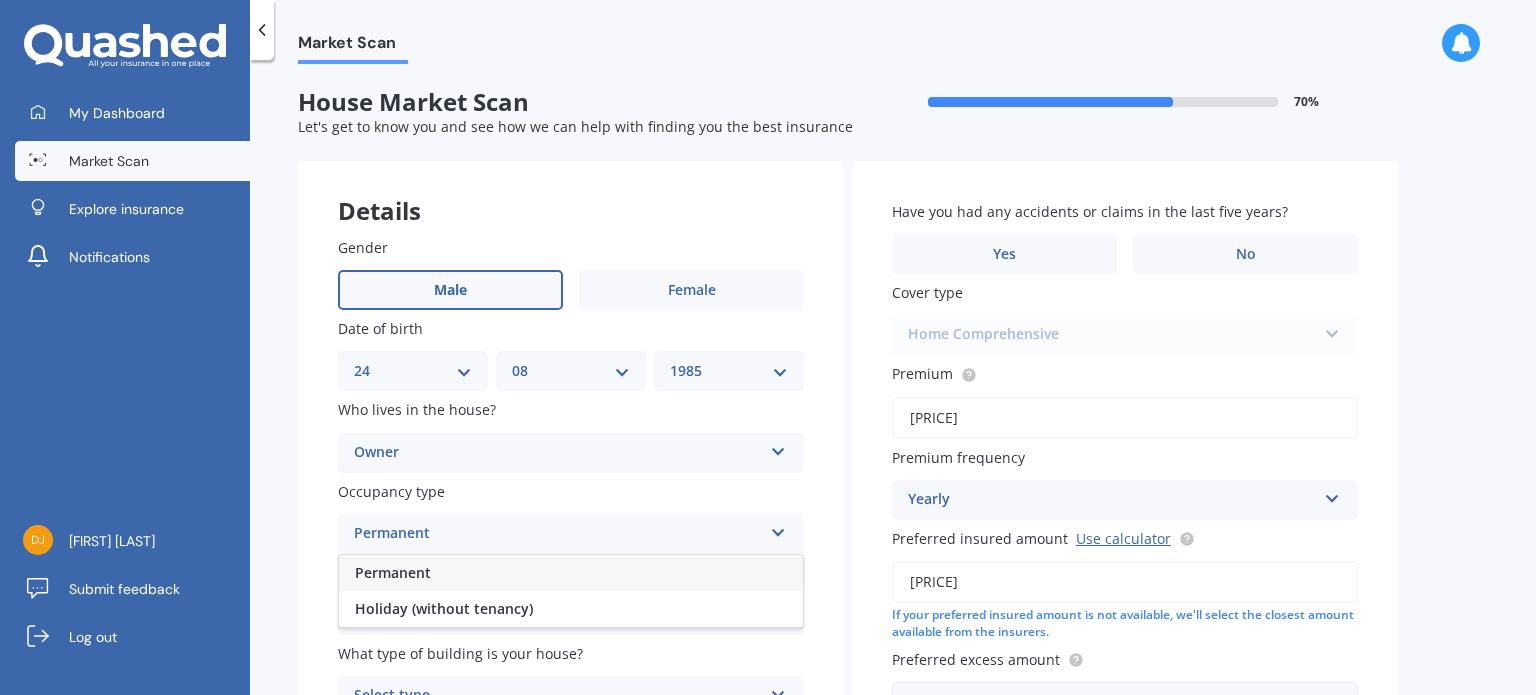 click on "Permanent" at bounding box center (571, 573) 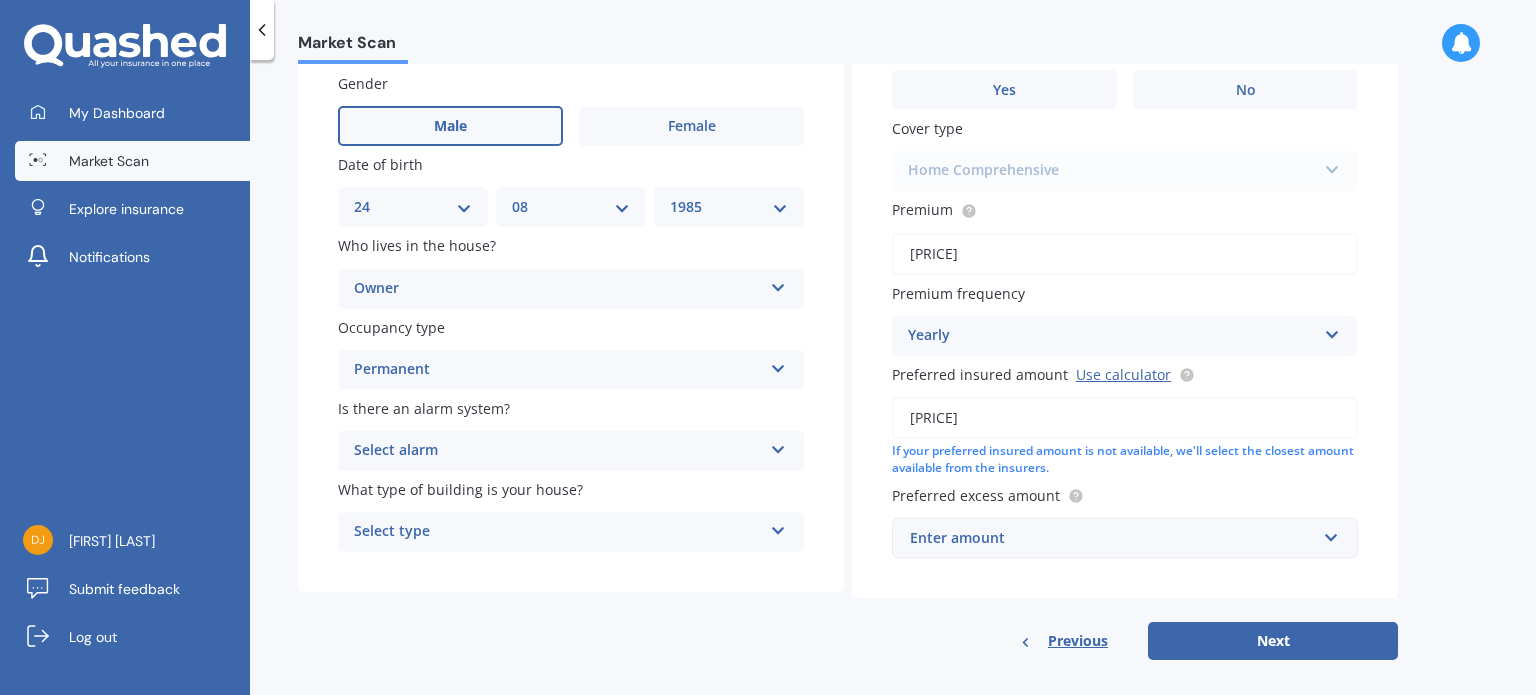 scroll, scrollTop: 170, scrollLeft: 0, axis: vertical 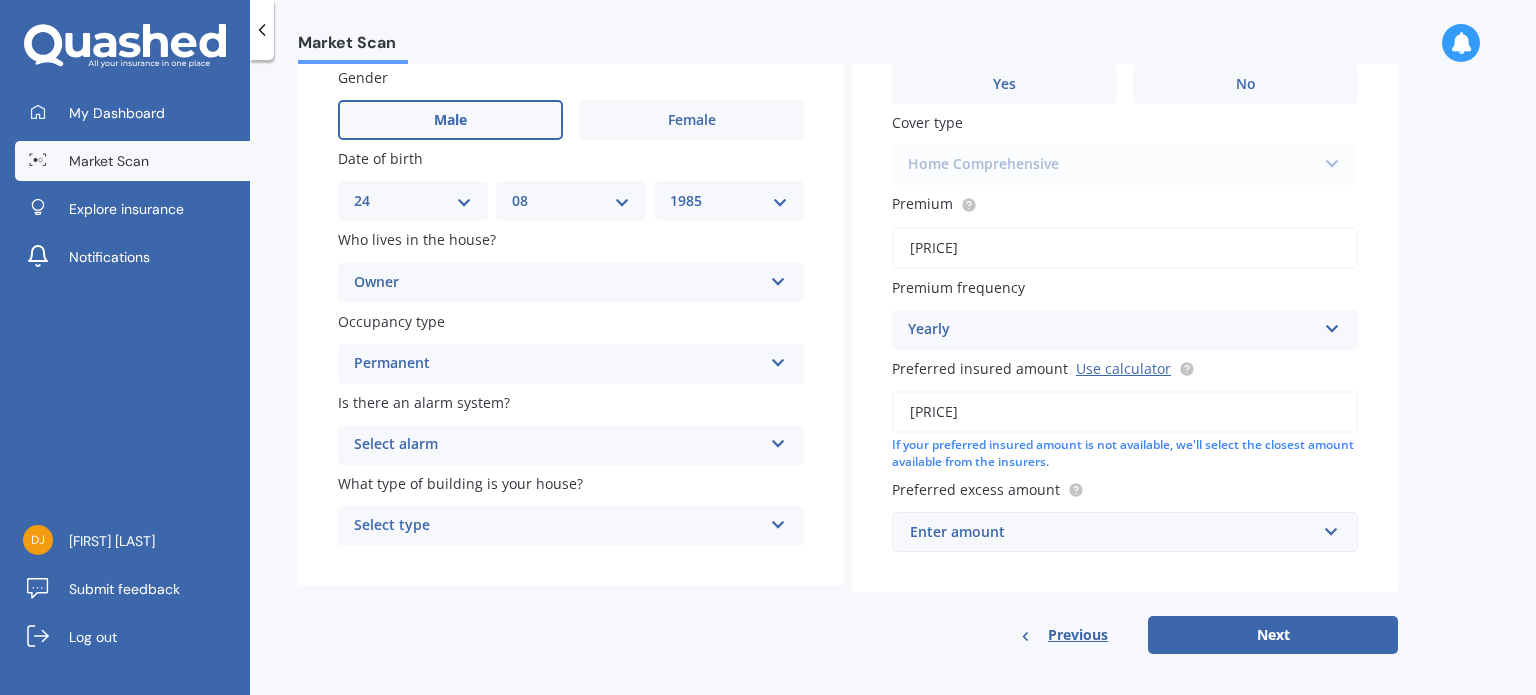 click on "Select alarm" at bounding box center [558, 445] 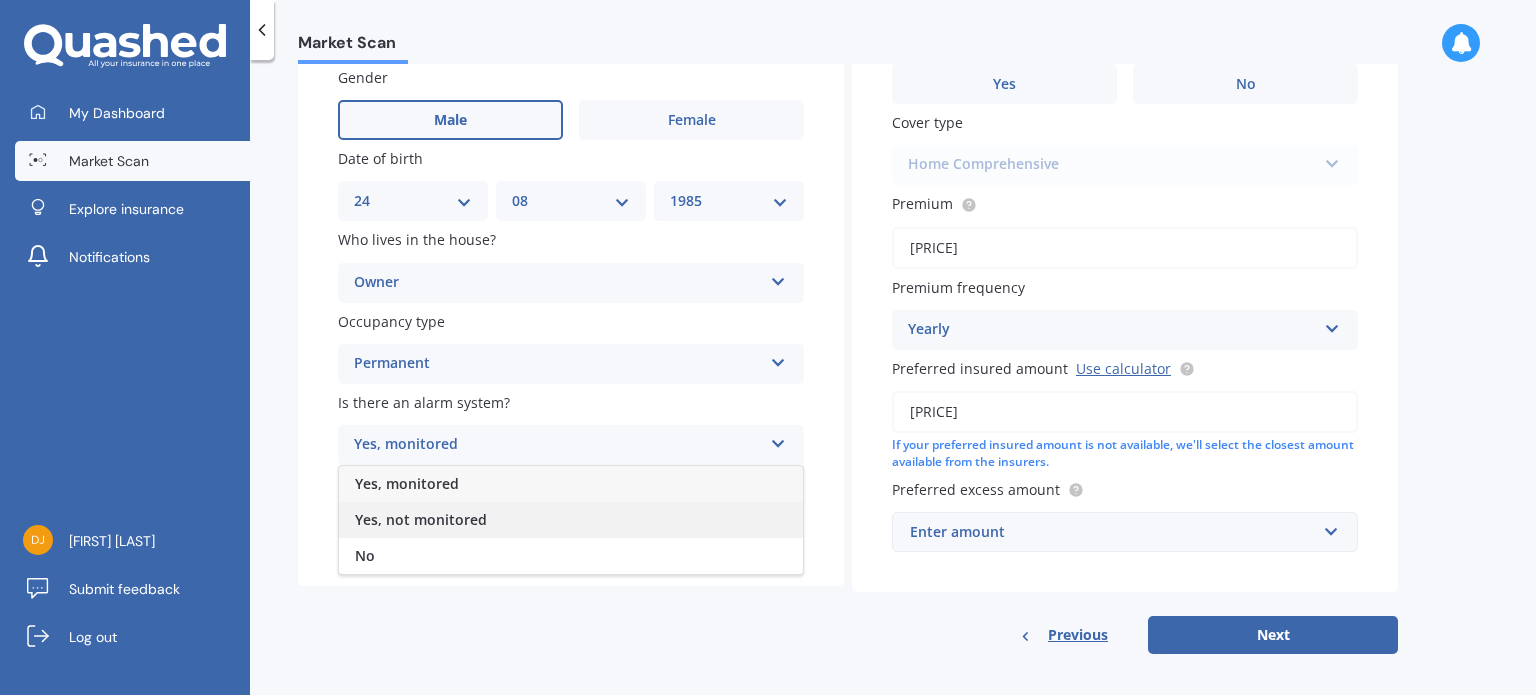 click on "Yes, not monitored" at bounding box center [421, 519] 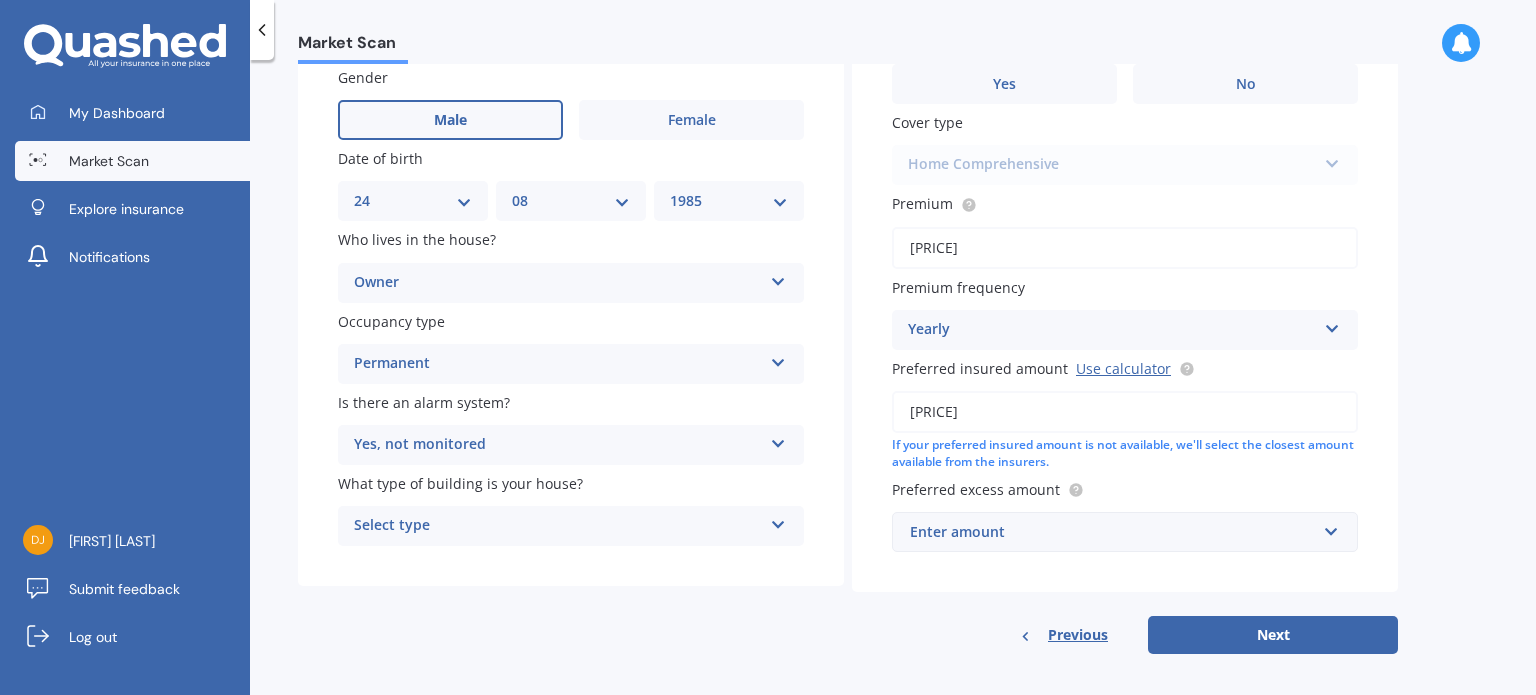 click on "Select type" at bounding box center [558, 526] 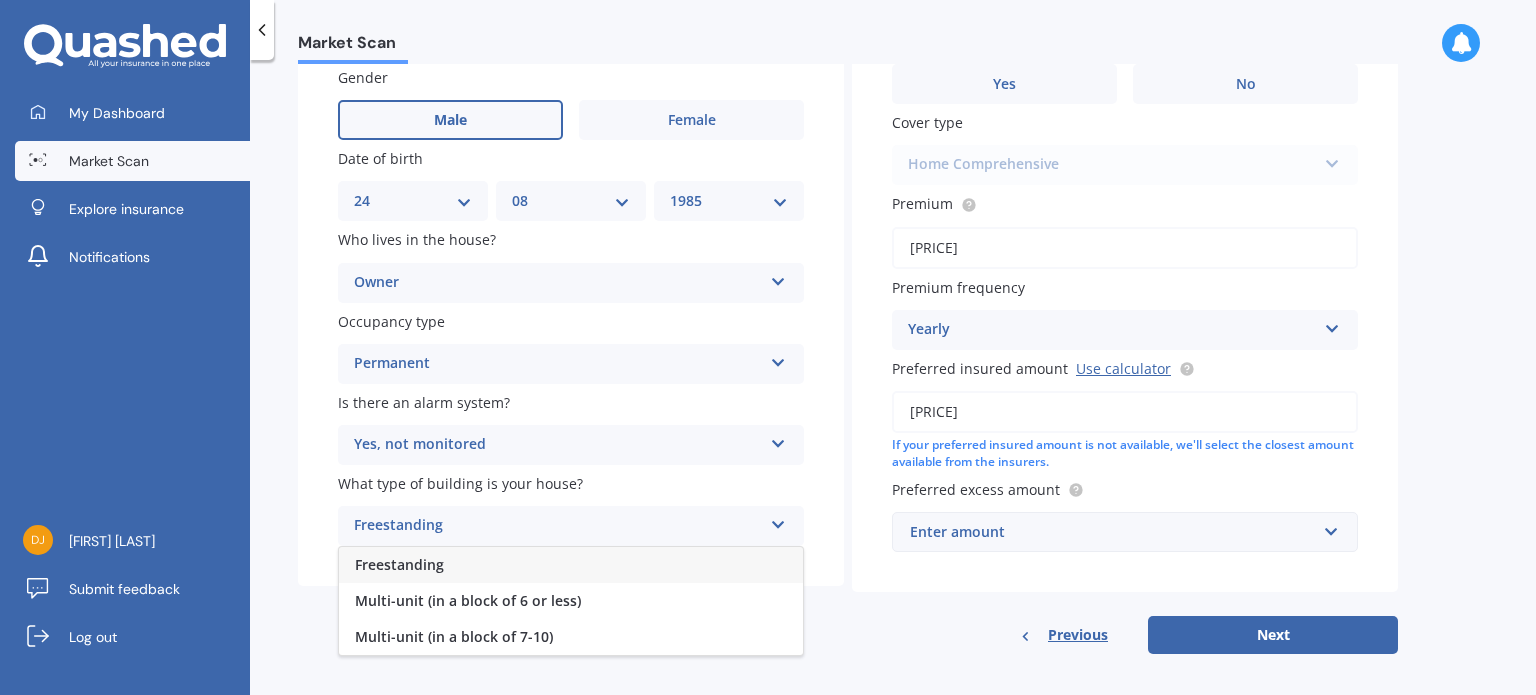 click on "Freestanding" at bounding box center (571, 565) 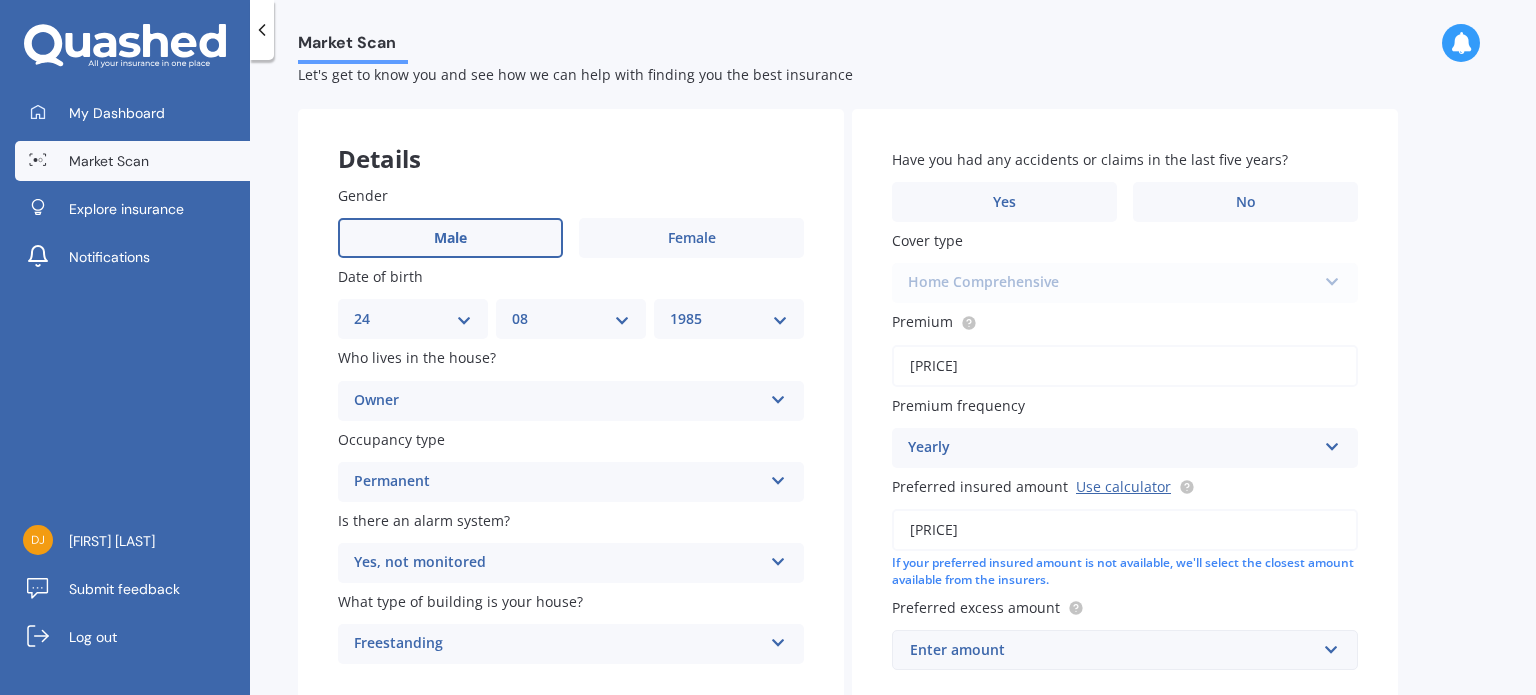 scroll, scrollTop: 48, scrollLeft: 0, axis: vertical 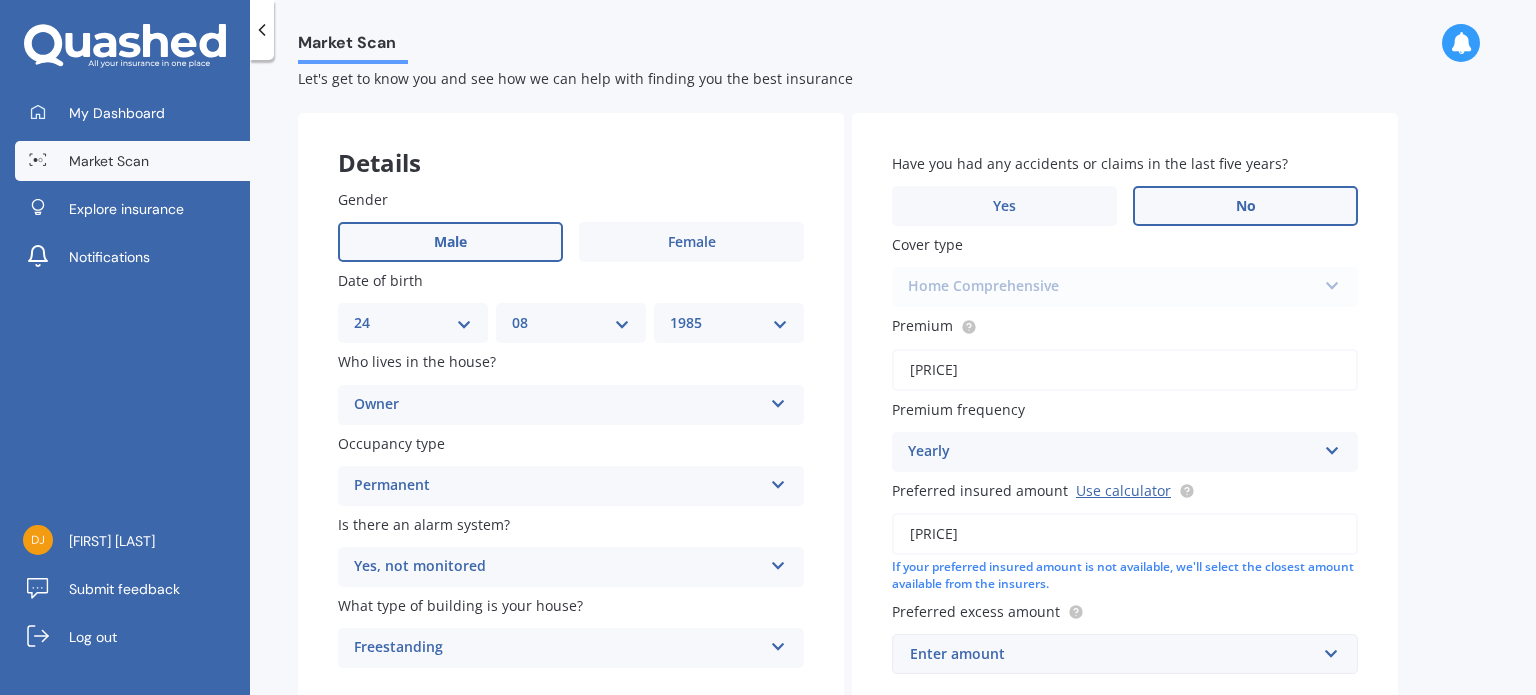 click on "No" at bounding box center [1245, 206] 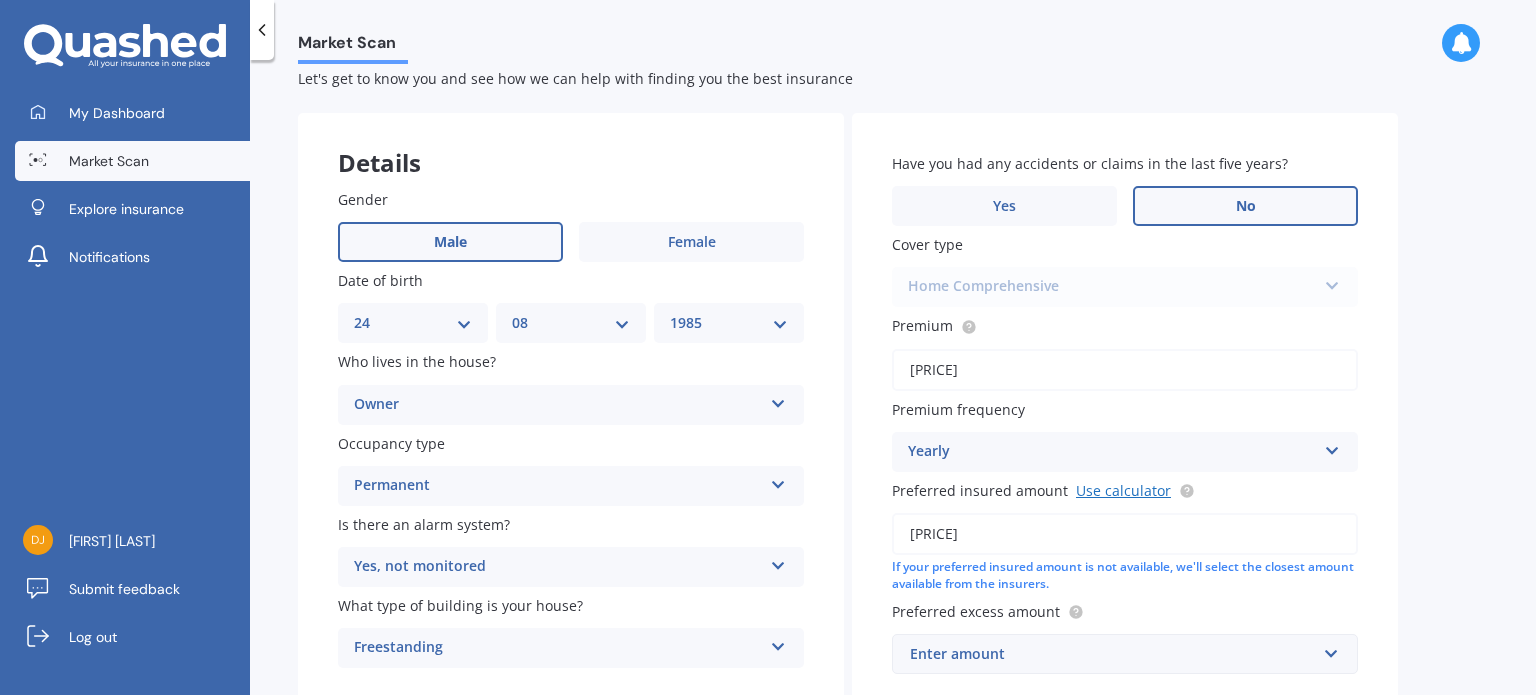 click on "Use calculator" at bounding box center [1123, 490] 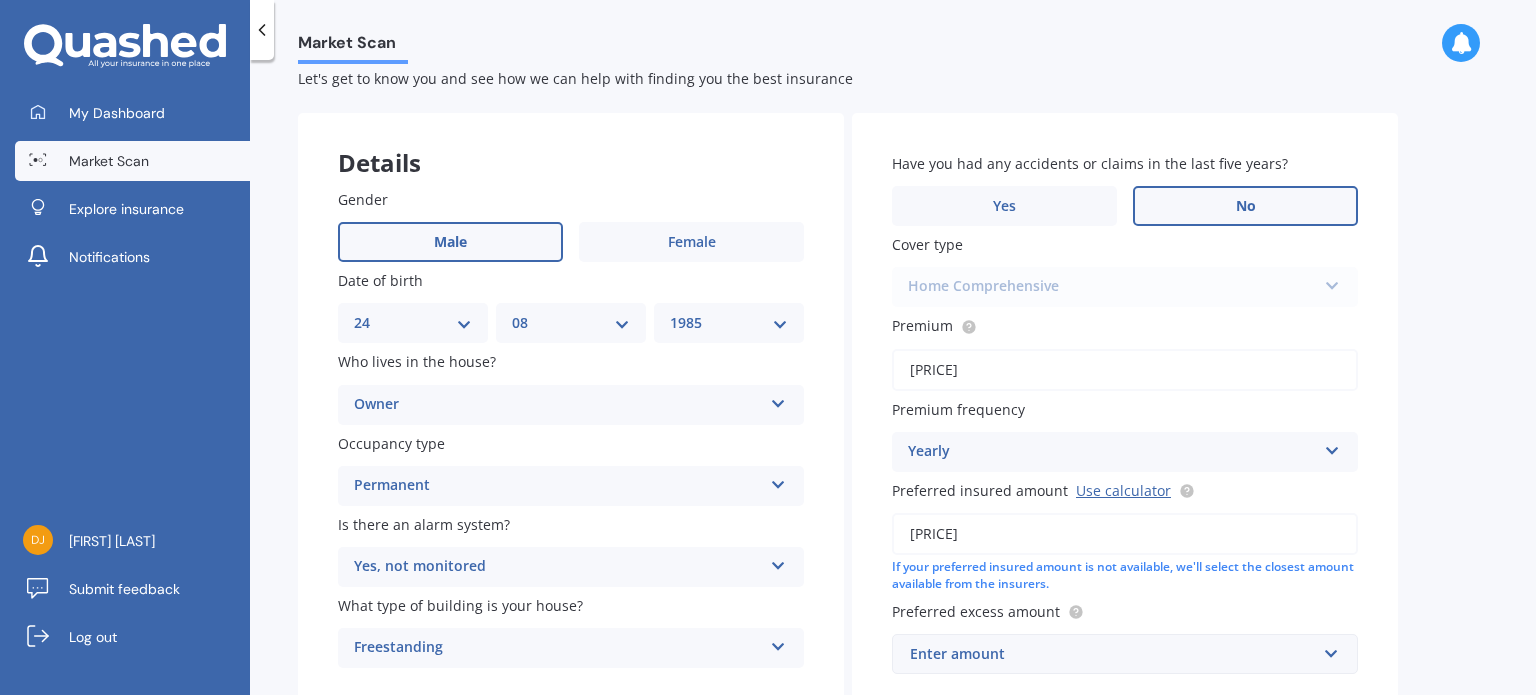 click on "[PRICE]" at bounding box center [1125, 534] 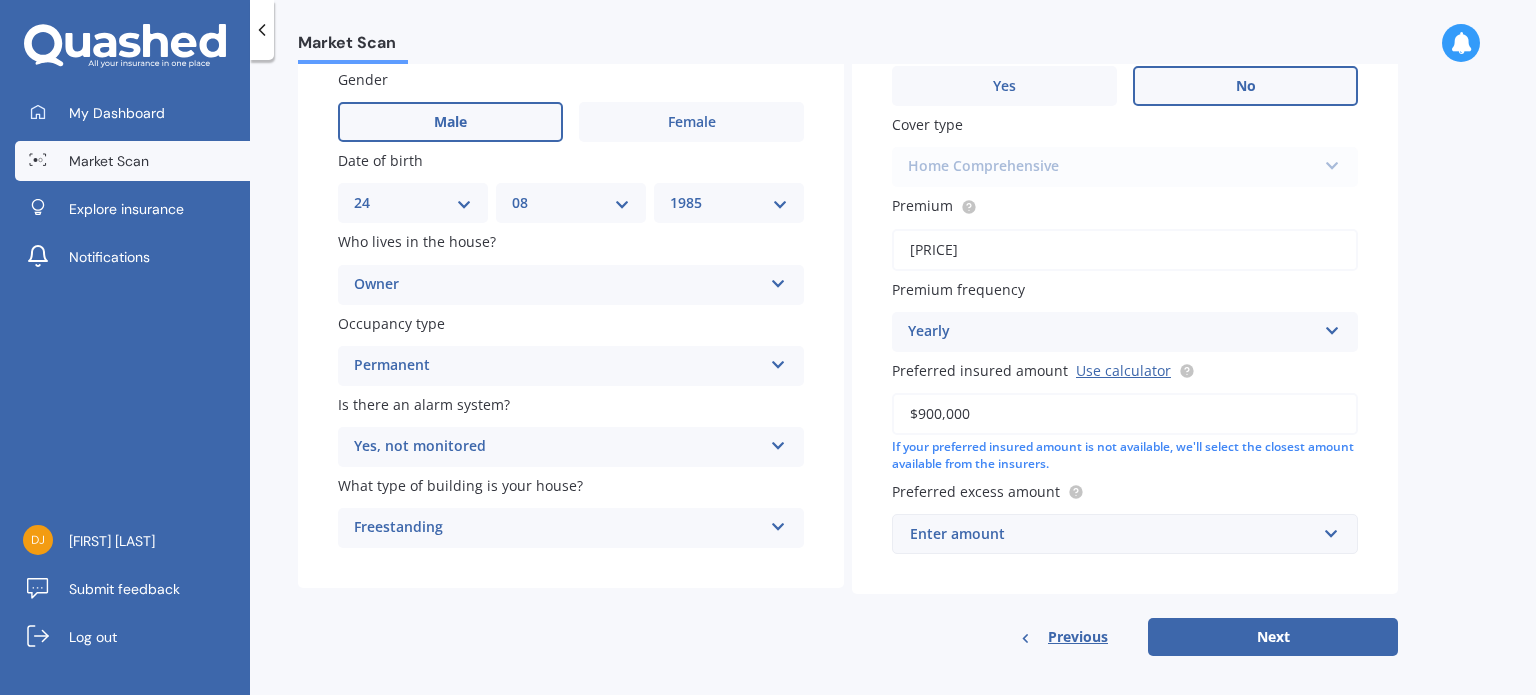 scroll, scrollTop: 180, scrollLeft: 0, axis: vertical 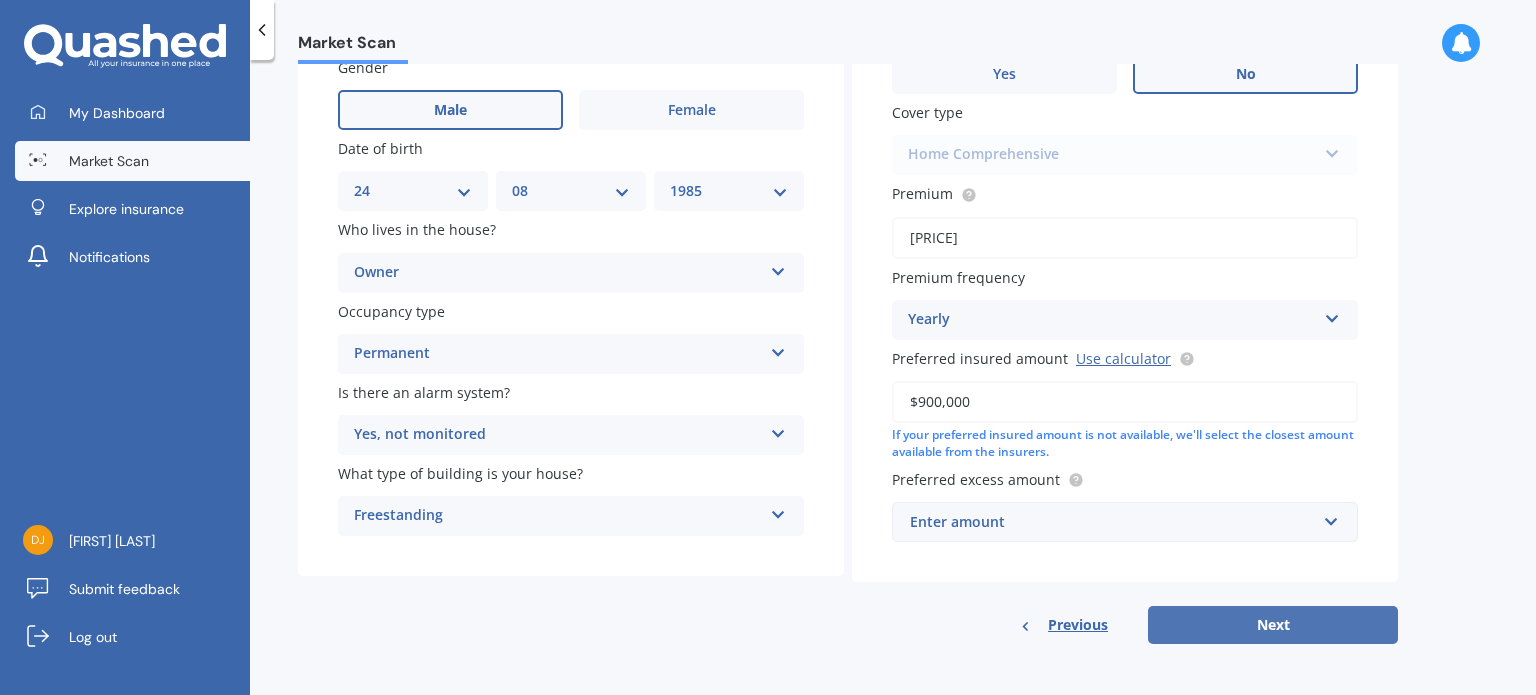 type on "$900,000" 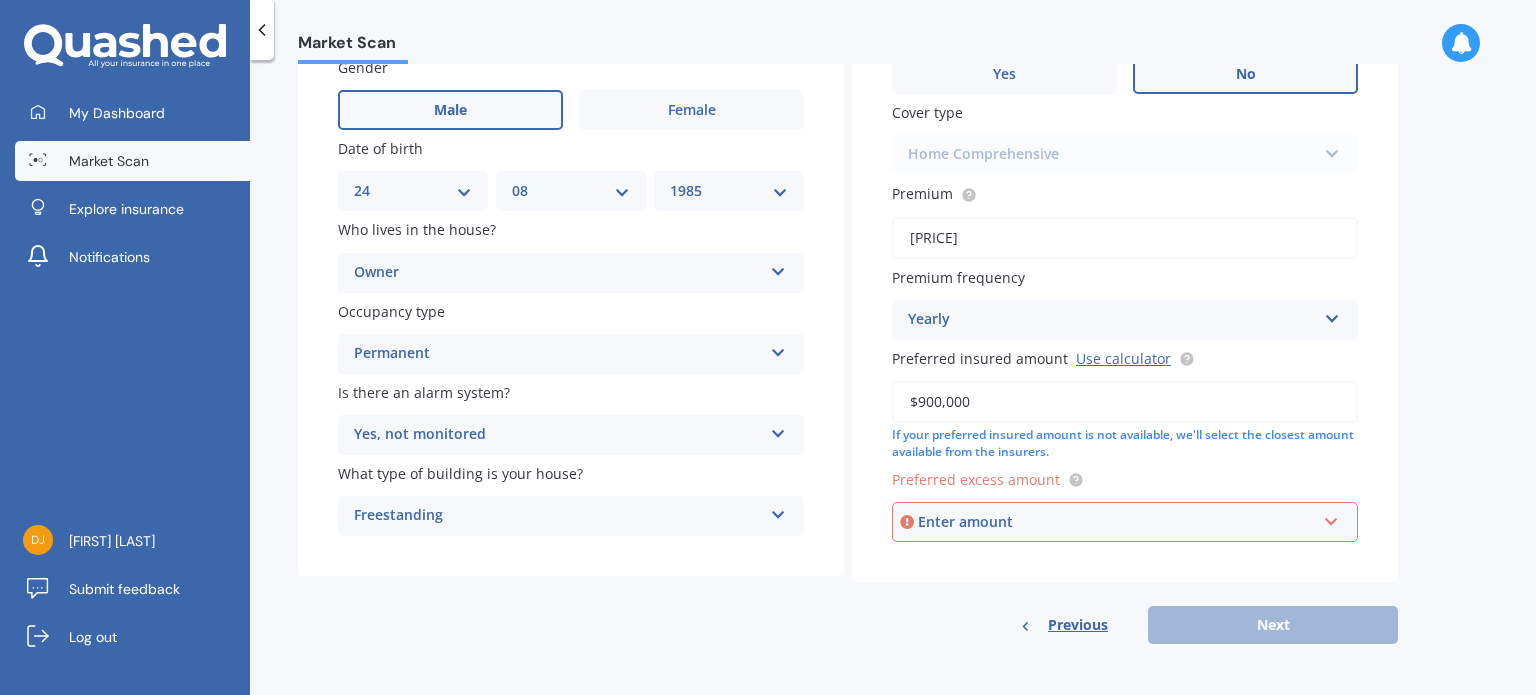 click on "Enter amount" at bounding box center (1117, 522) 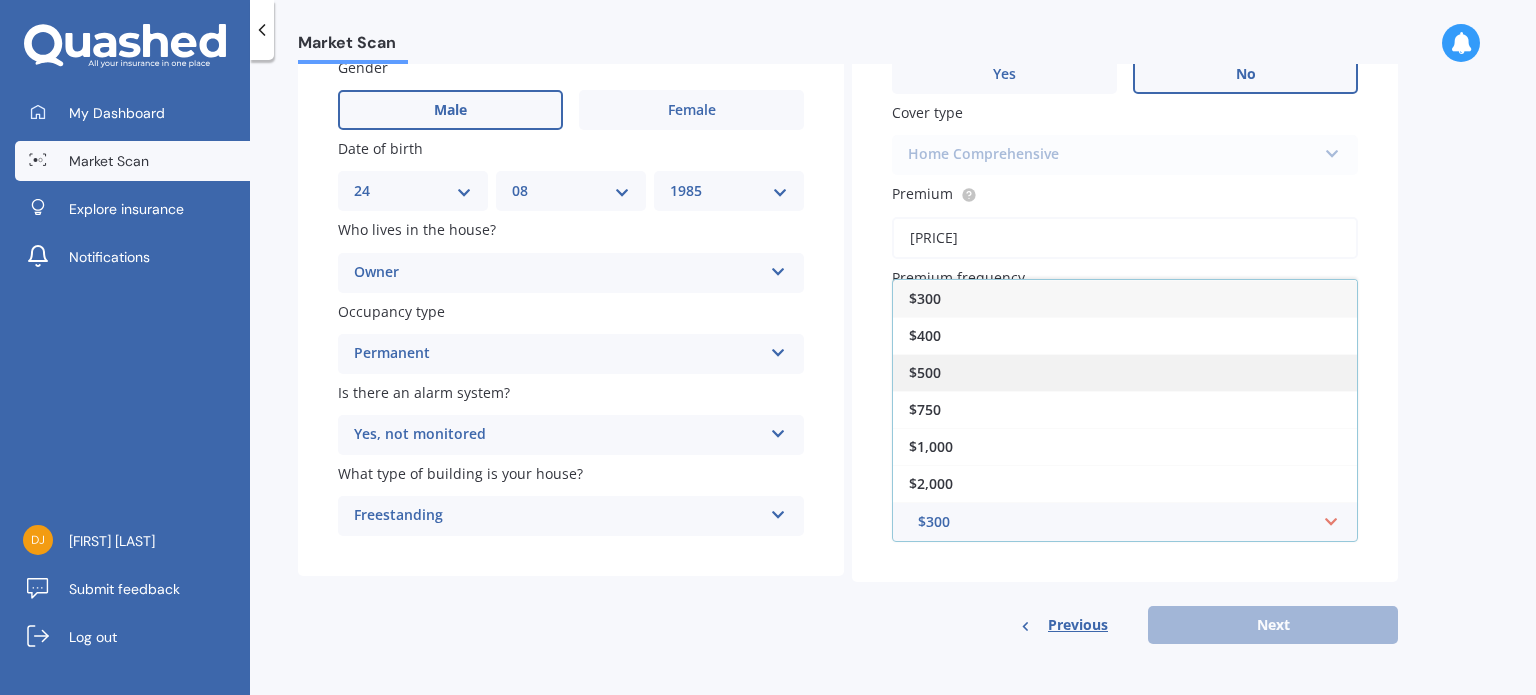 click on "$500" at bounding box center [1125, 372] 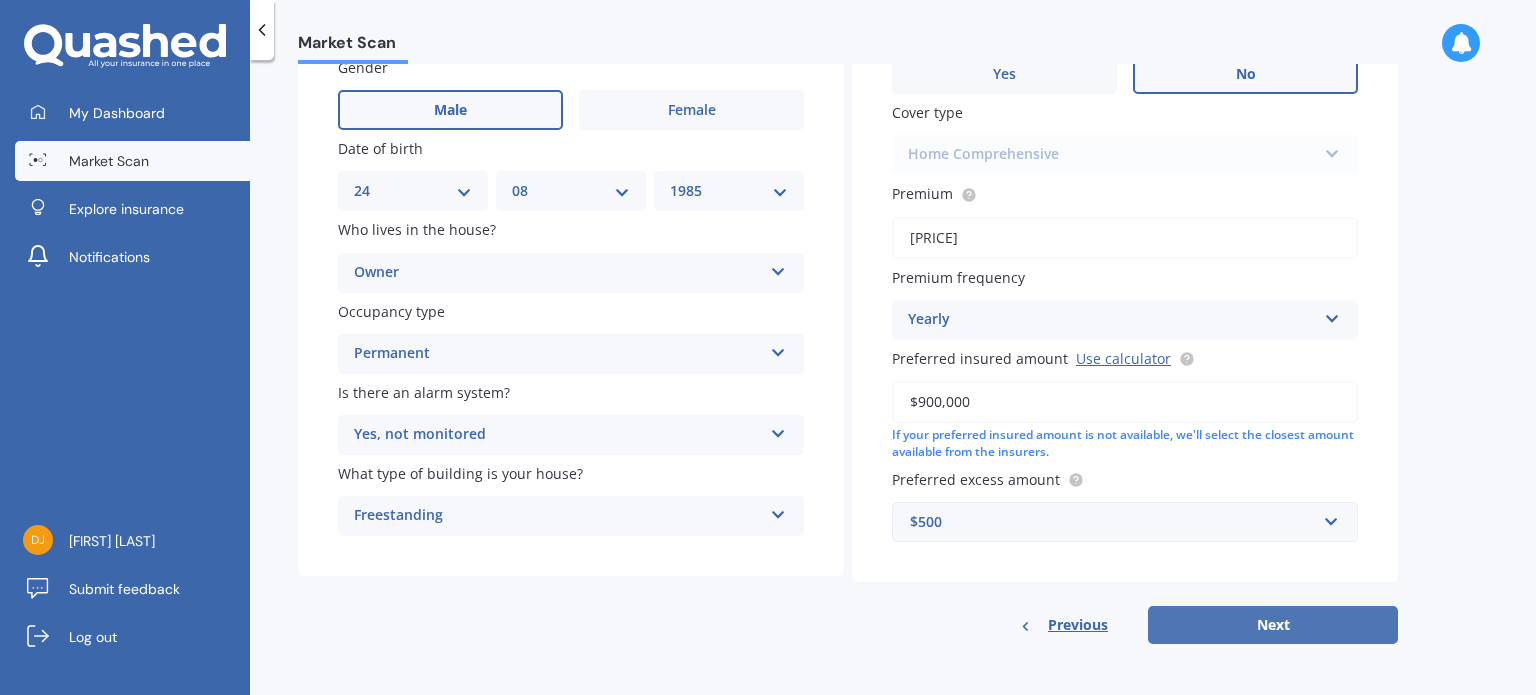 click on "Next" at bounding box center (1273, 625) 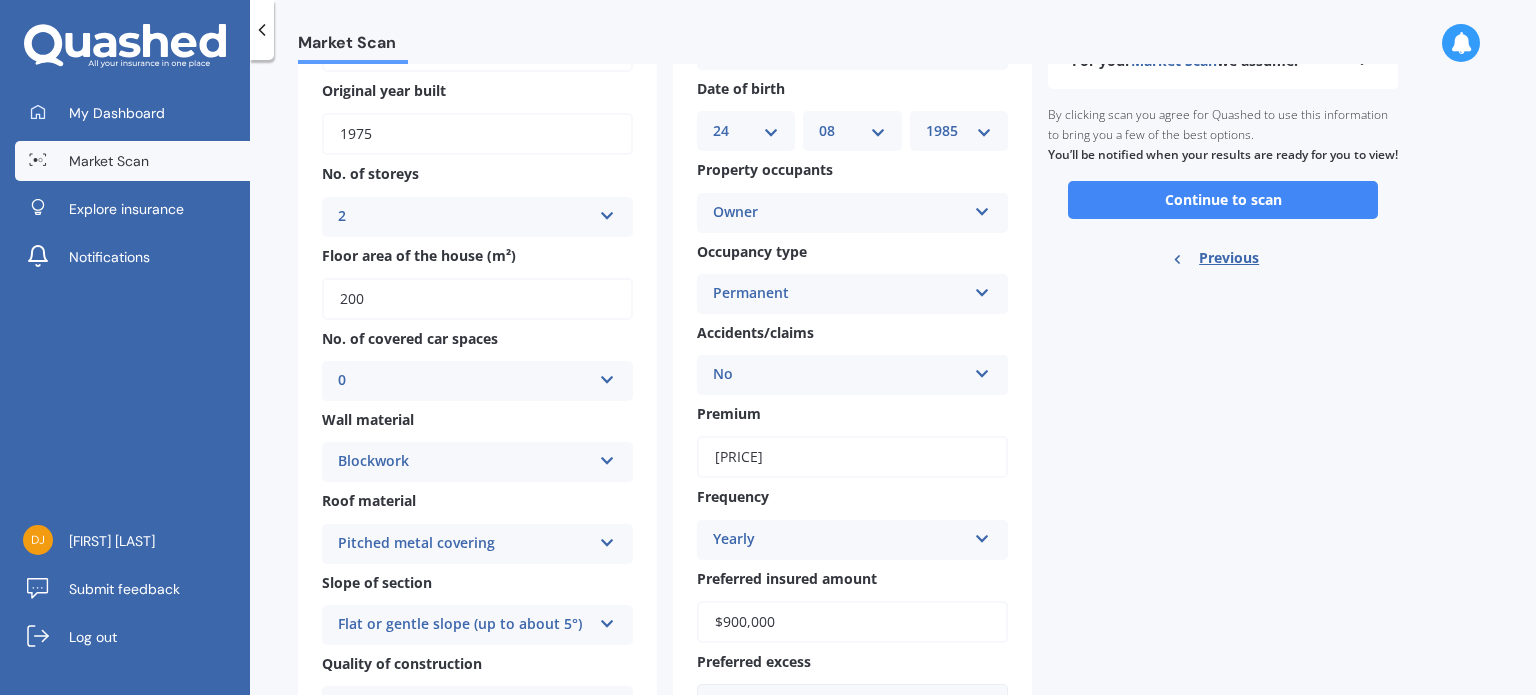 scroll, scrollTop: 0, scrollLeft: 0, axis: both 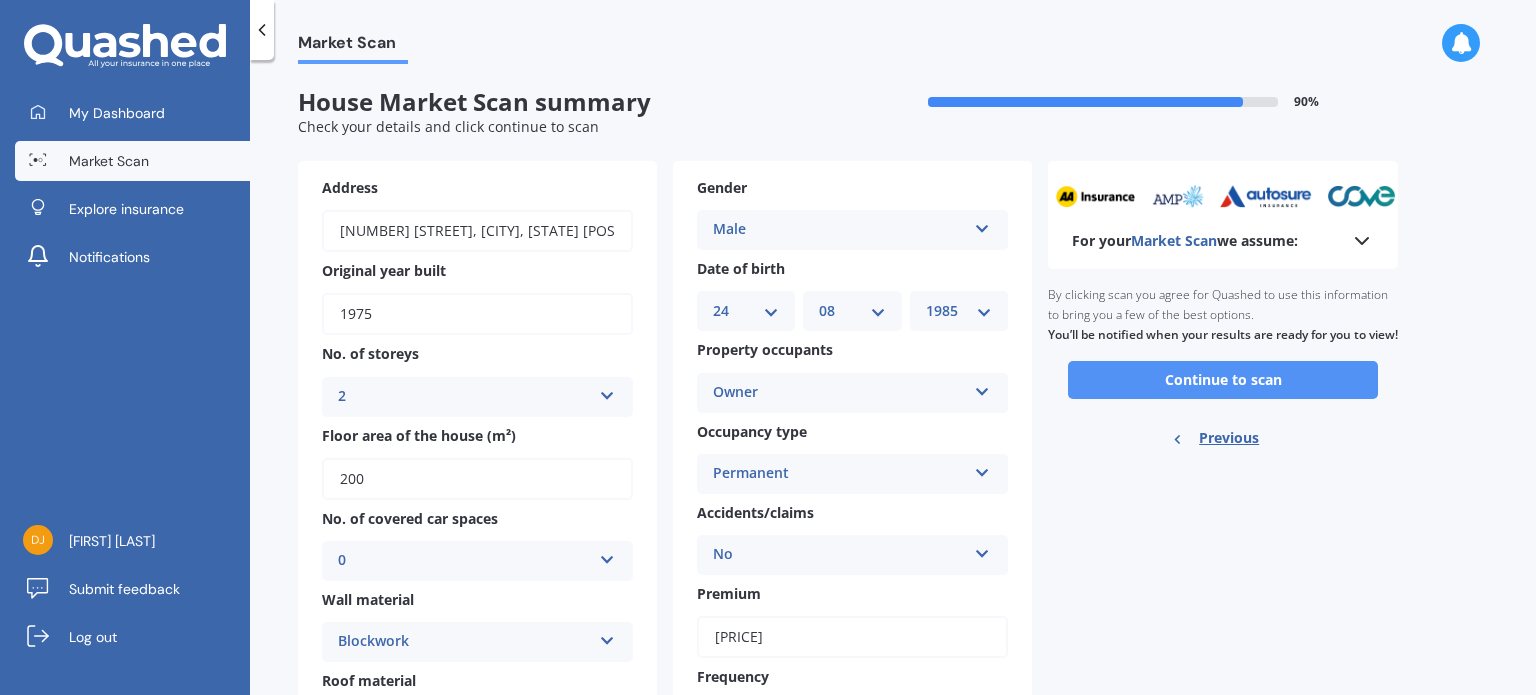 click on "Continue to scan" at bounding box center (1223, 380) 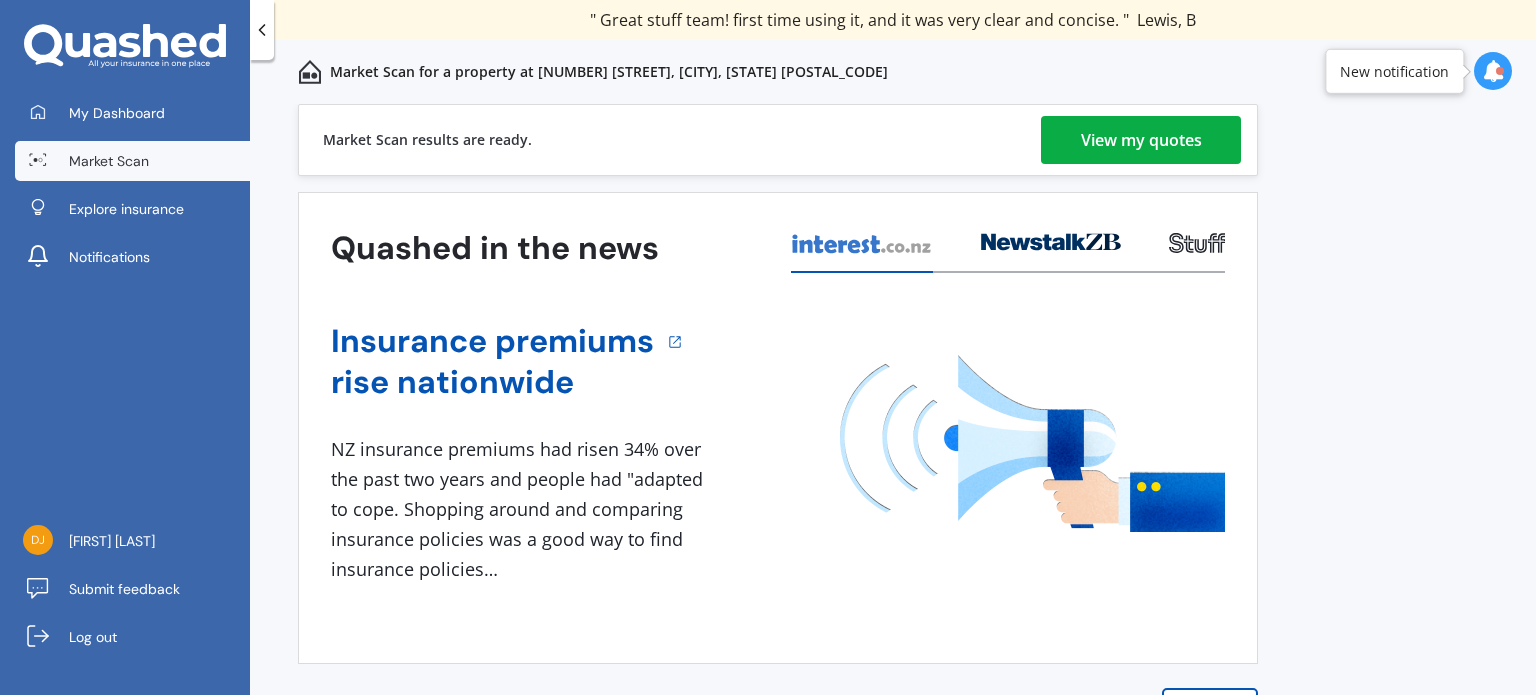 click on "View my quotes" at bounding box center [1141, 140] 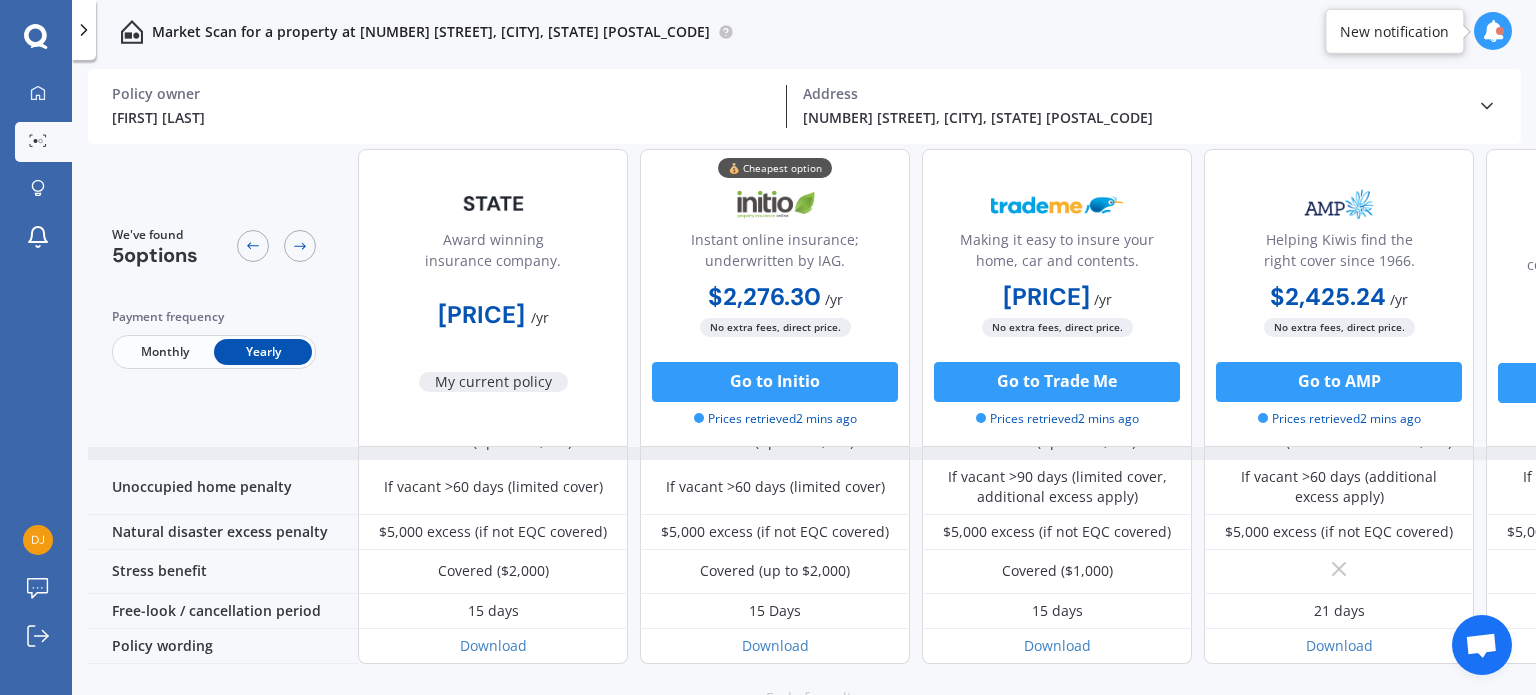 scroll, scrollTop: 958, scrollLeft: 229, axis: both 